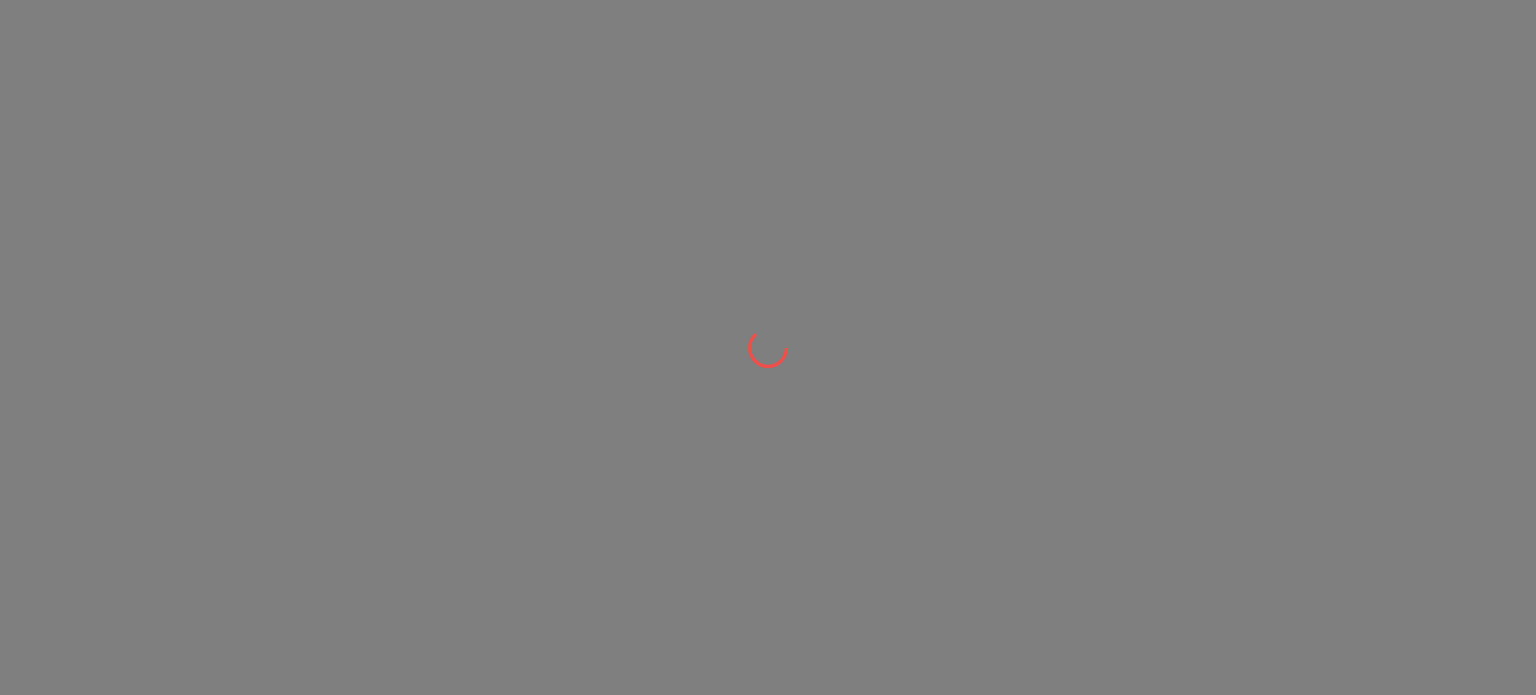 scroll, scrollTop: 0, scrollLeft: 0, axis: both 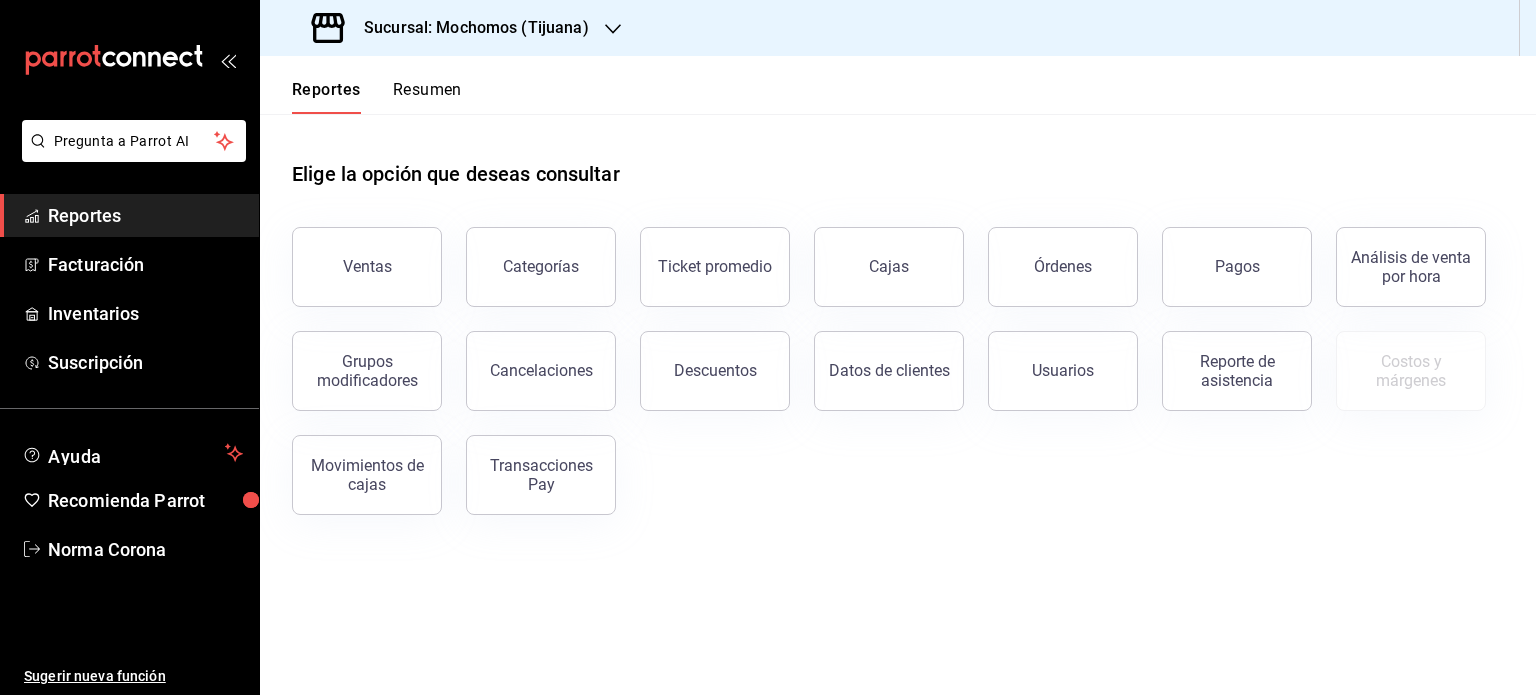 click on "Elige la opción que deseas consultar Ventas Categorías Ticket promedio Cajas Órdenes Pagos Análisis de venta por hora Grupos modificadores Cancelaciones Descuentos Datos de clientes Usuarios Reporte de asistencia Costos y márgenes Movimientos de cajas Transacciones Pay" at bounding box center (898, 404) 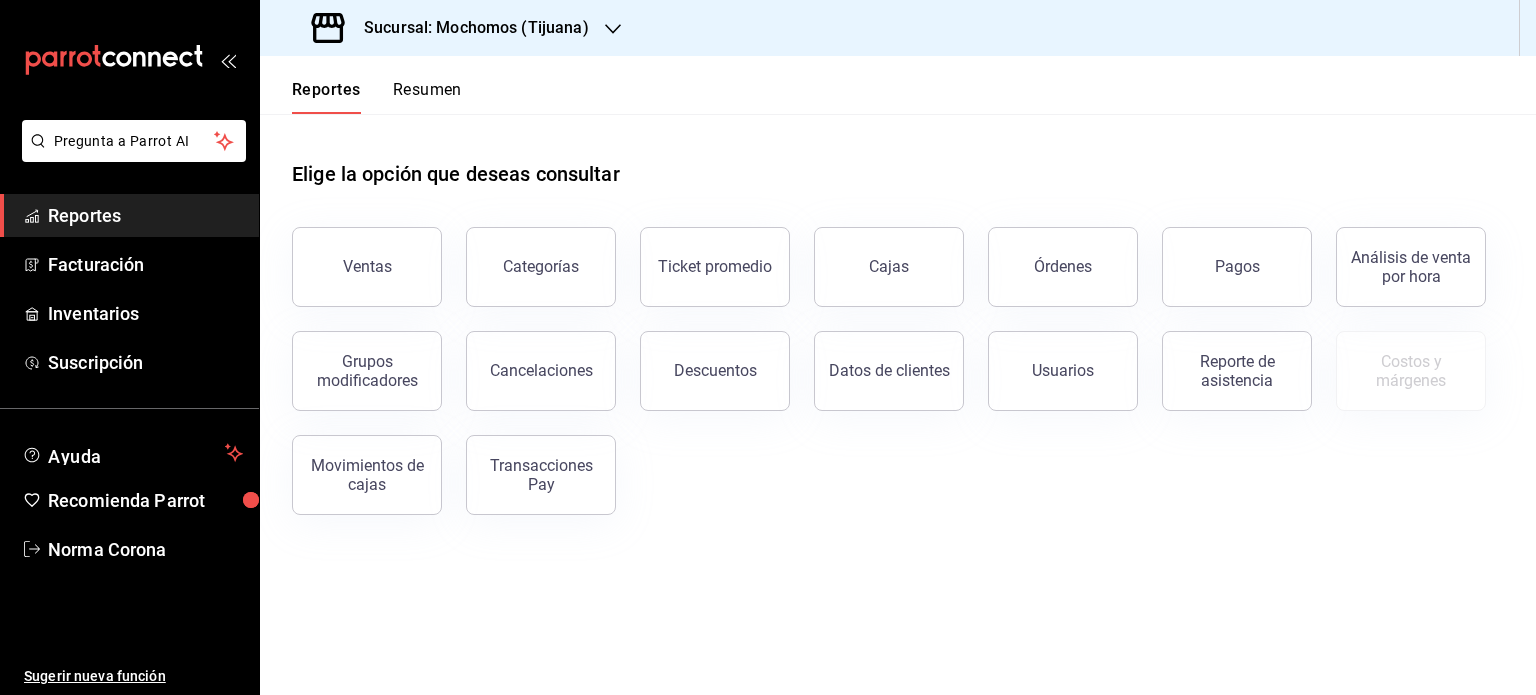 drag, startPoint x: 305, startPoint y: 280, endPoint x: 316, endPoint y: 282, distance: 11.18034 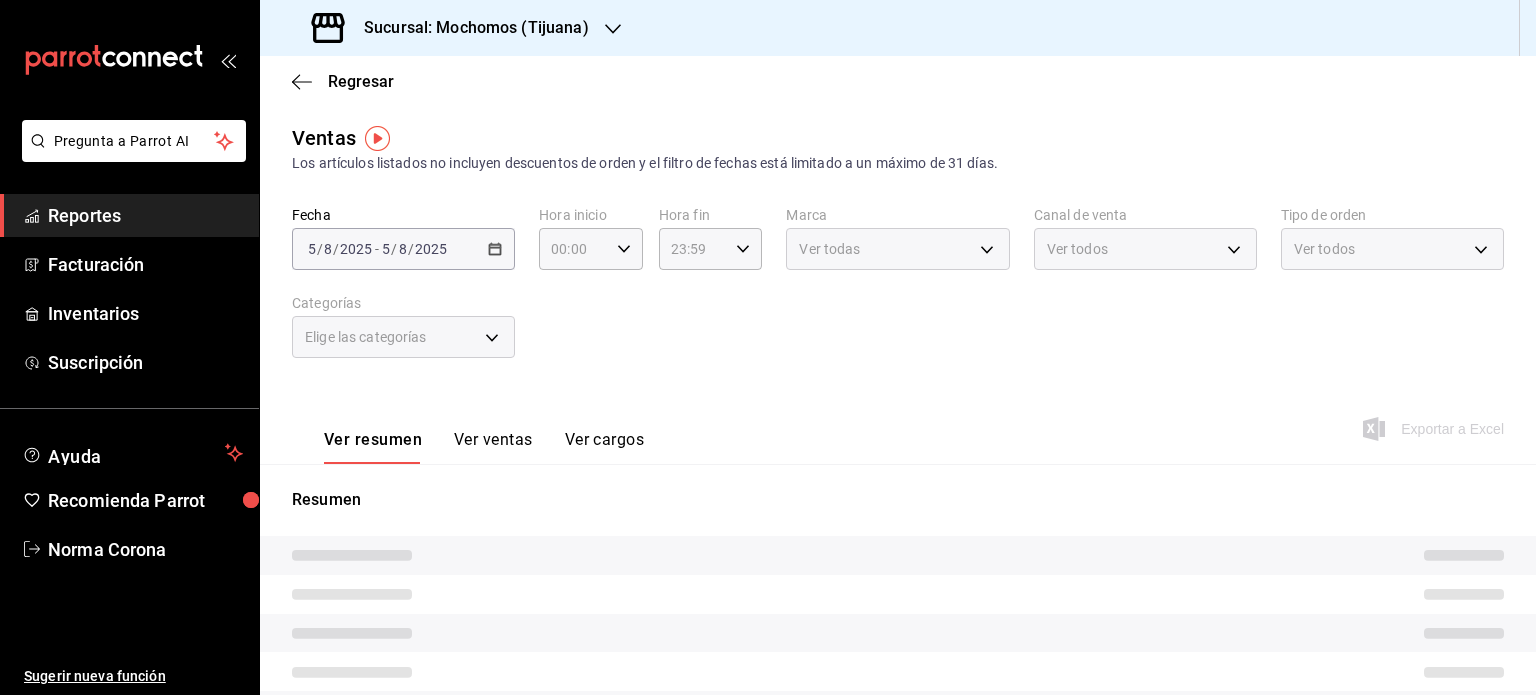click on "Sucursal: Mochomos (Tijuana)" at bounding box center [468, 28] 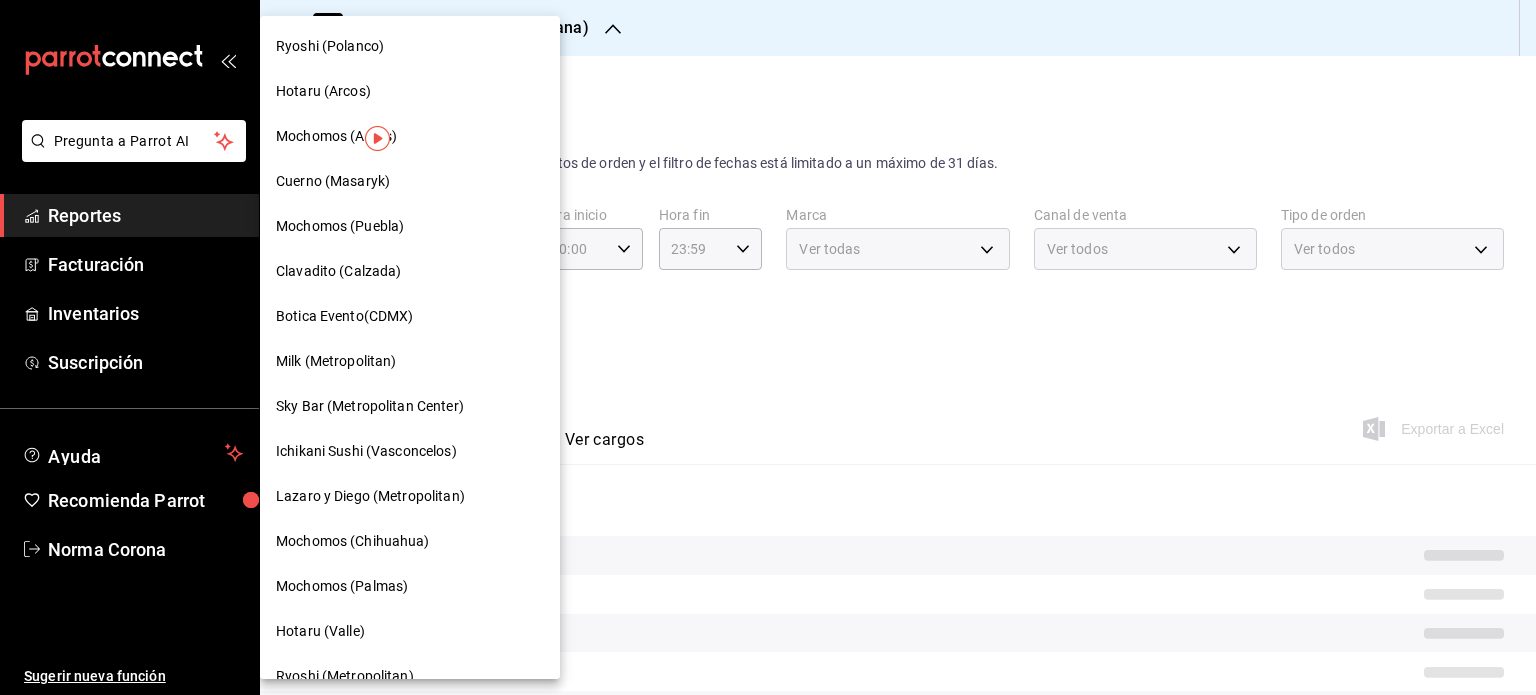 type on "05:00" 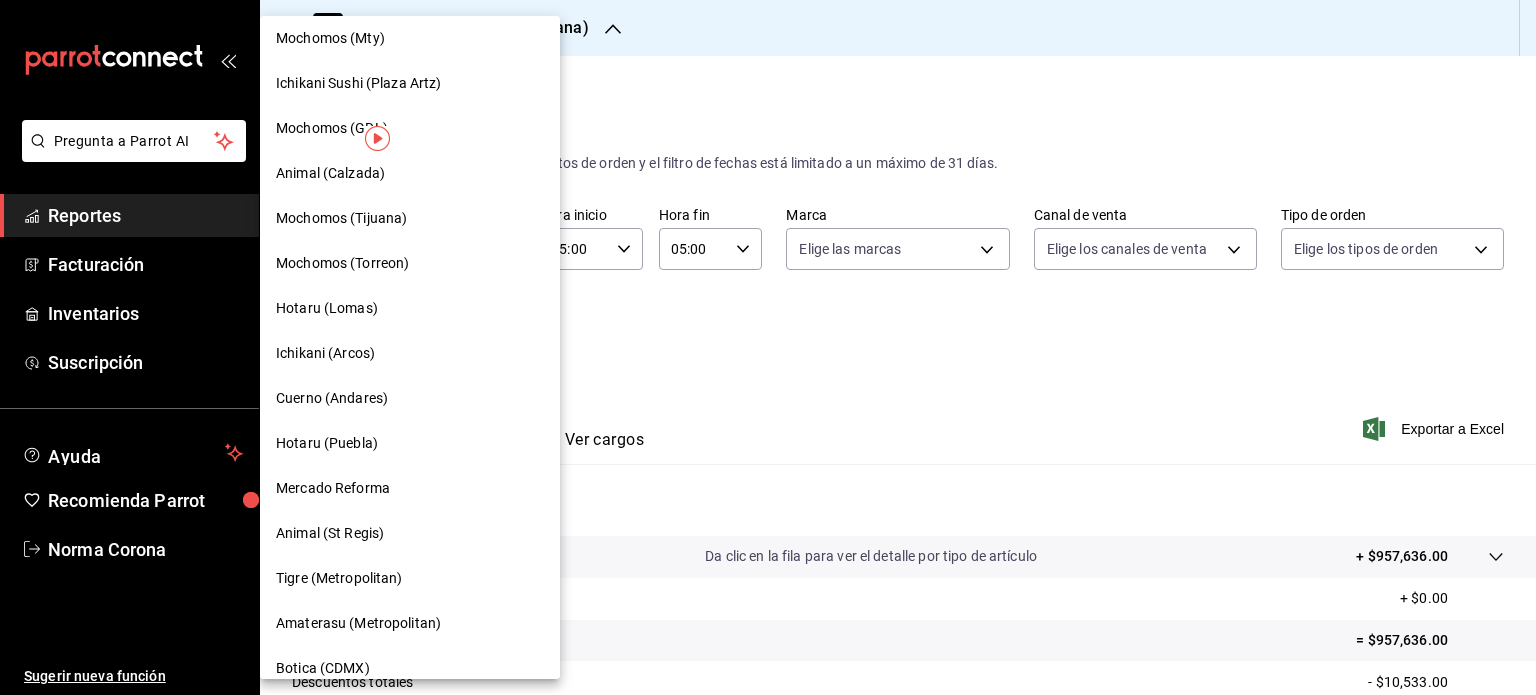 scroll, scrollTop: 1000, scrollLeft: 0, axis: vertical 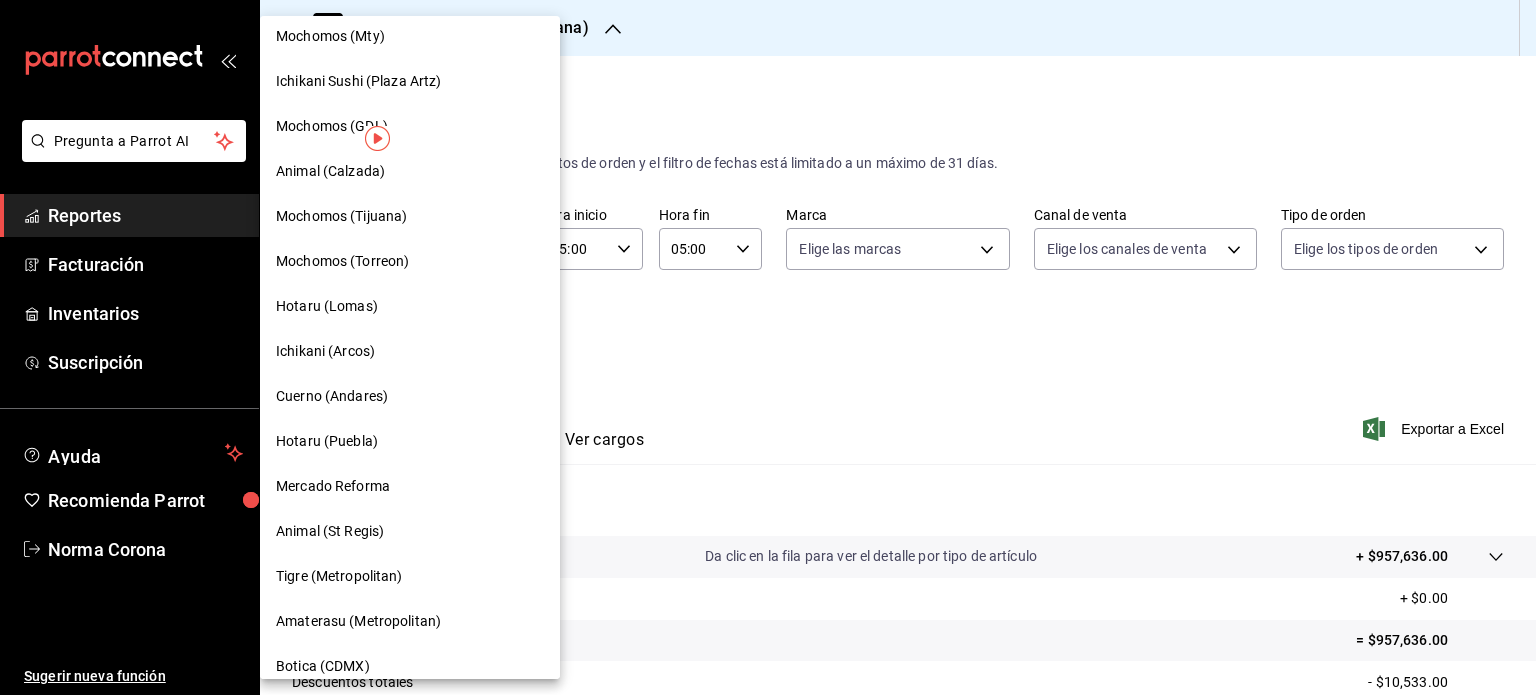 click on "Mercado Reforma" at bounding box center [410, 486] 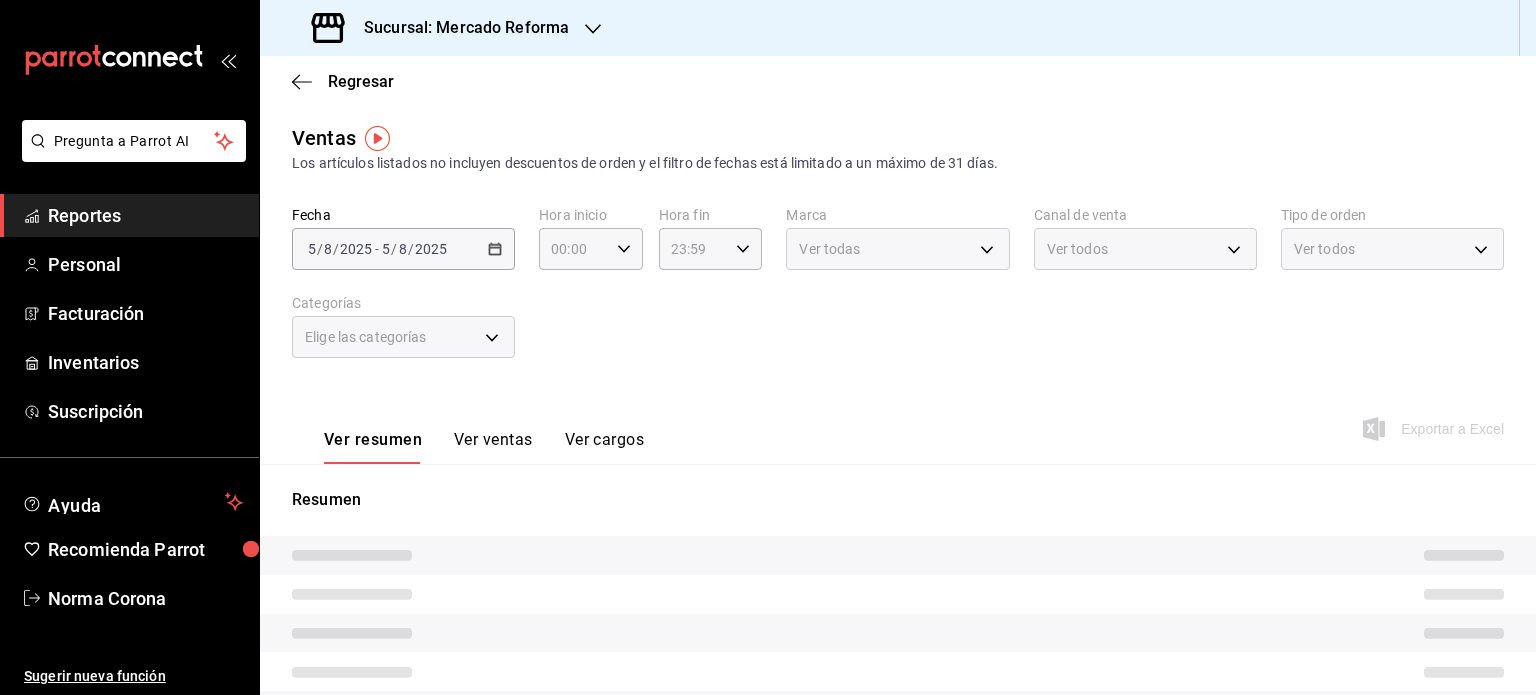 type on "05:00" 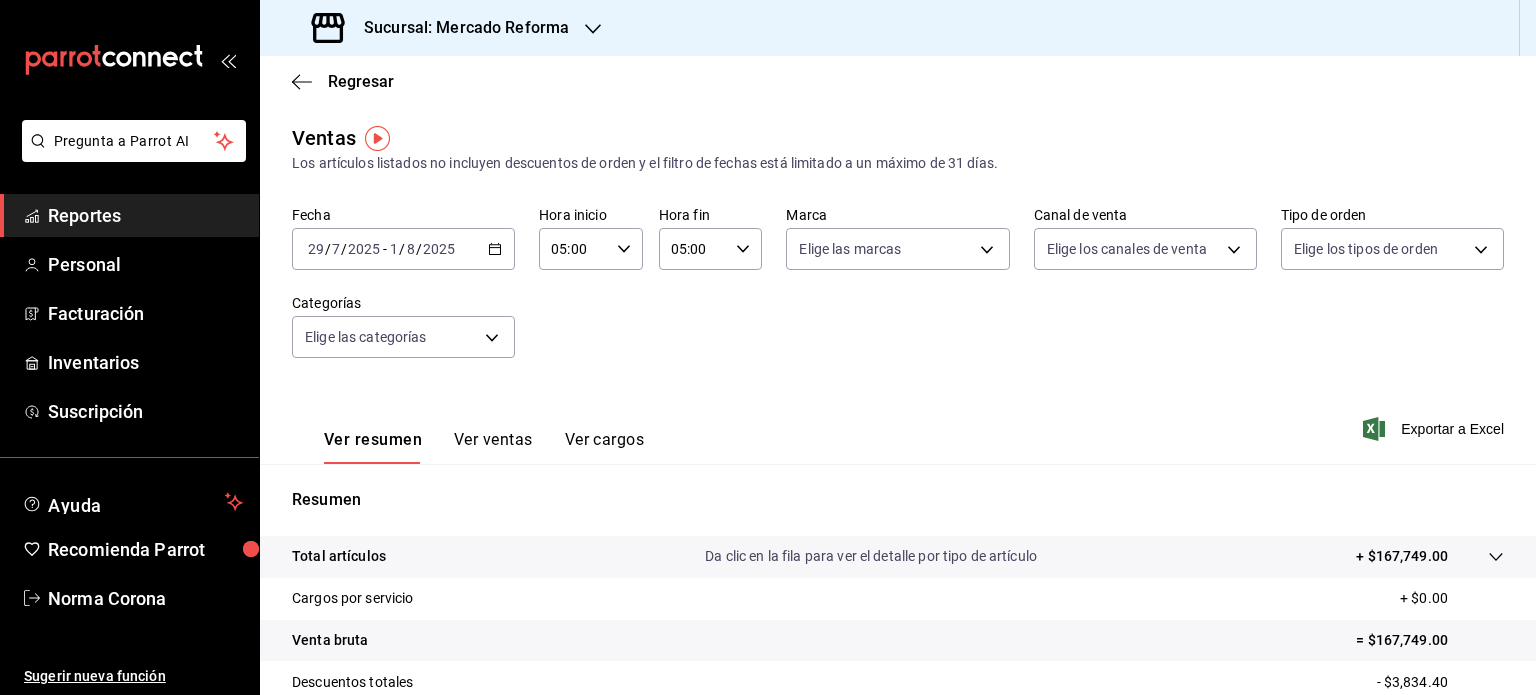 click on "[DATE] [DATE] - [DATE] [DATE]" at bounding box center [403, 249] 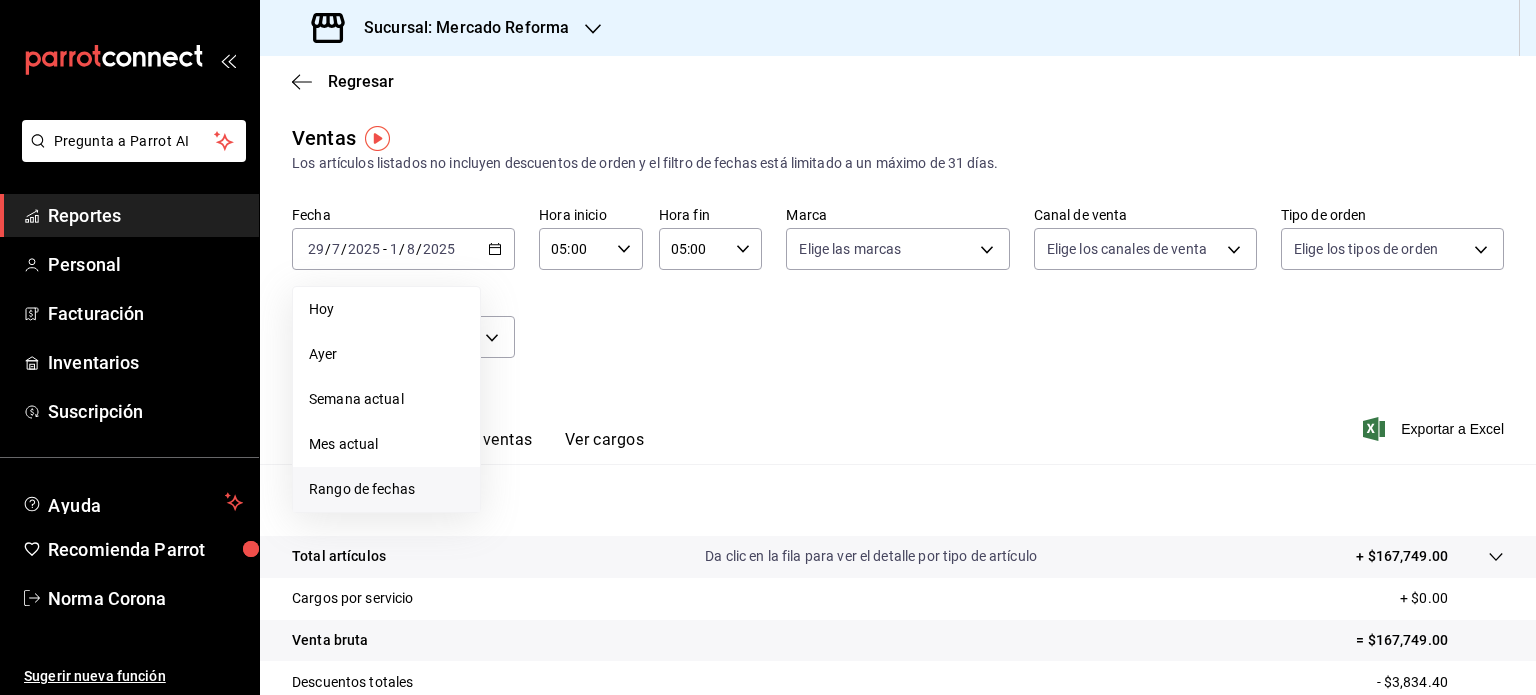click on "Rango de fechas" at bounding box center [386, 489] 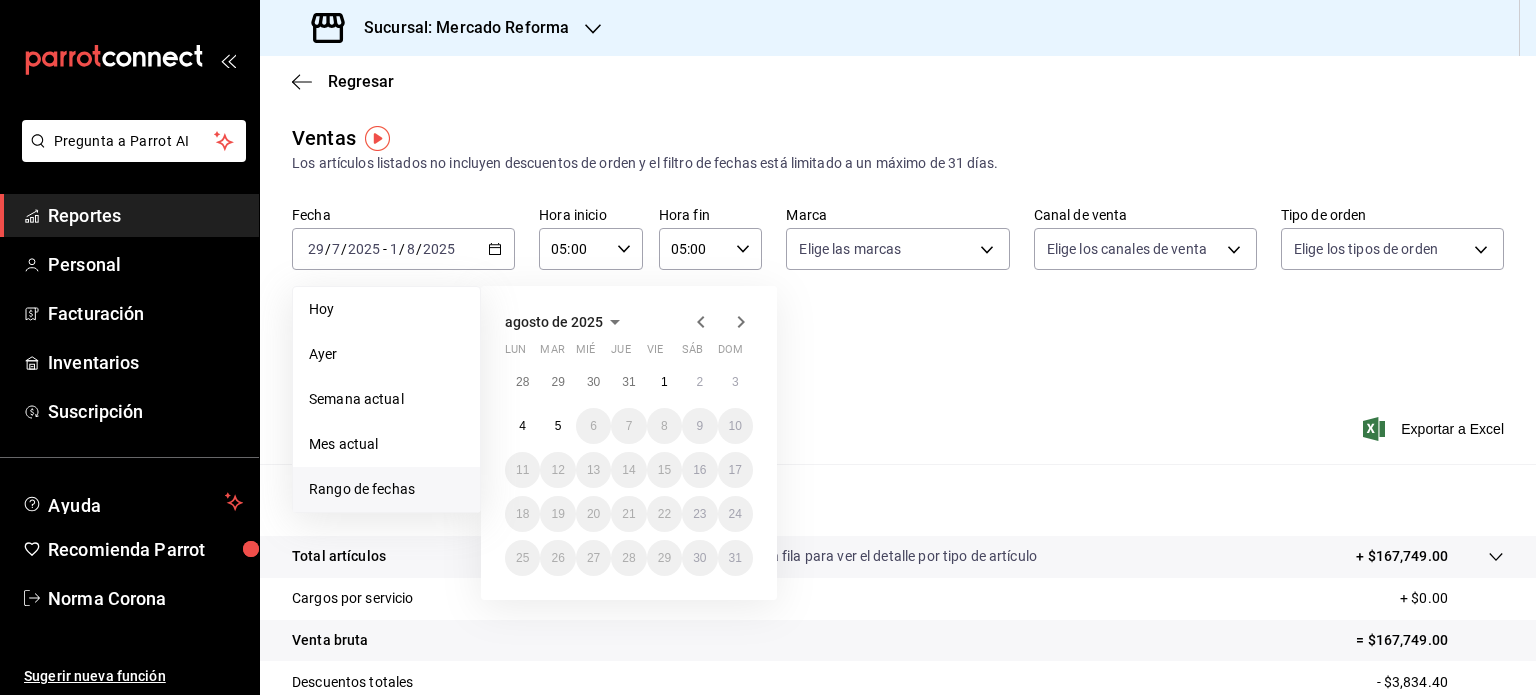 click 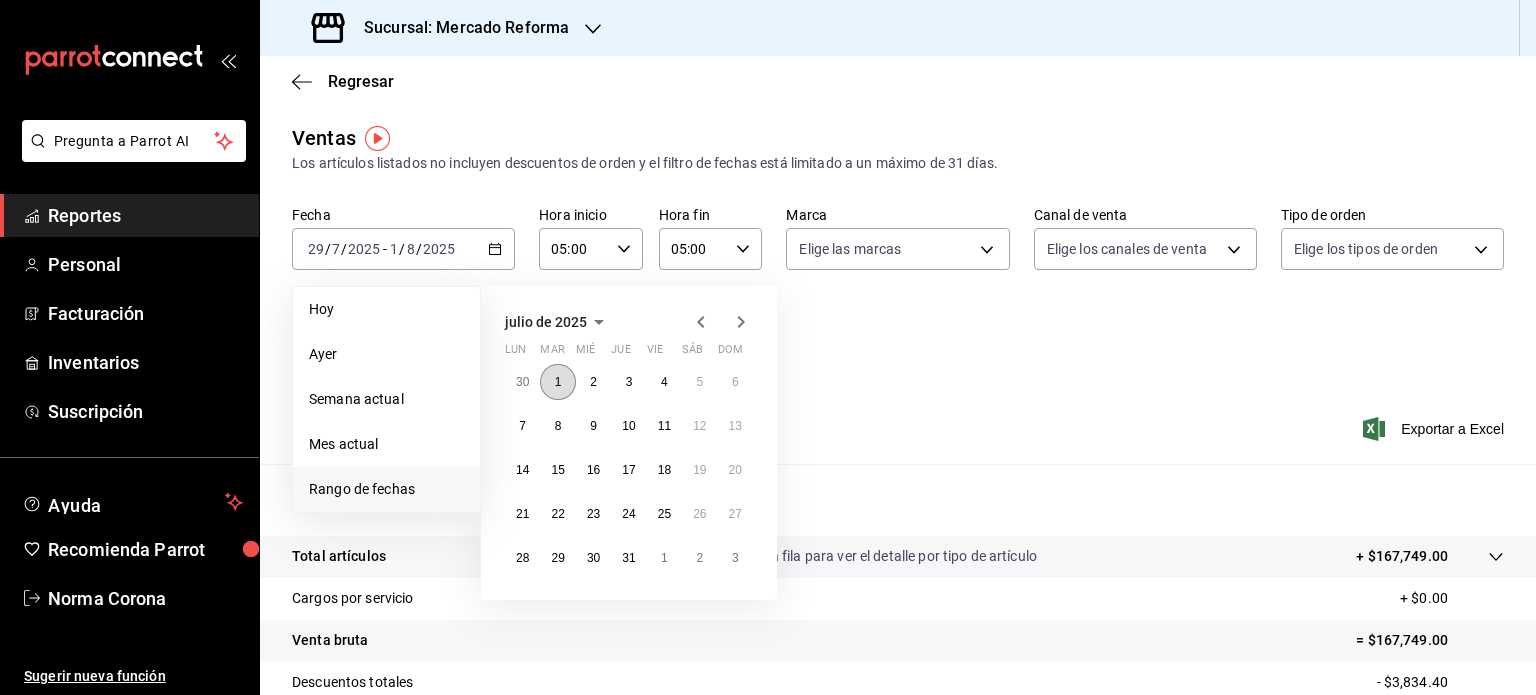 click on "1" at bounding box center [557, 382] 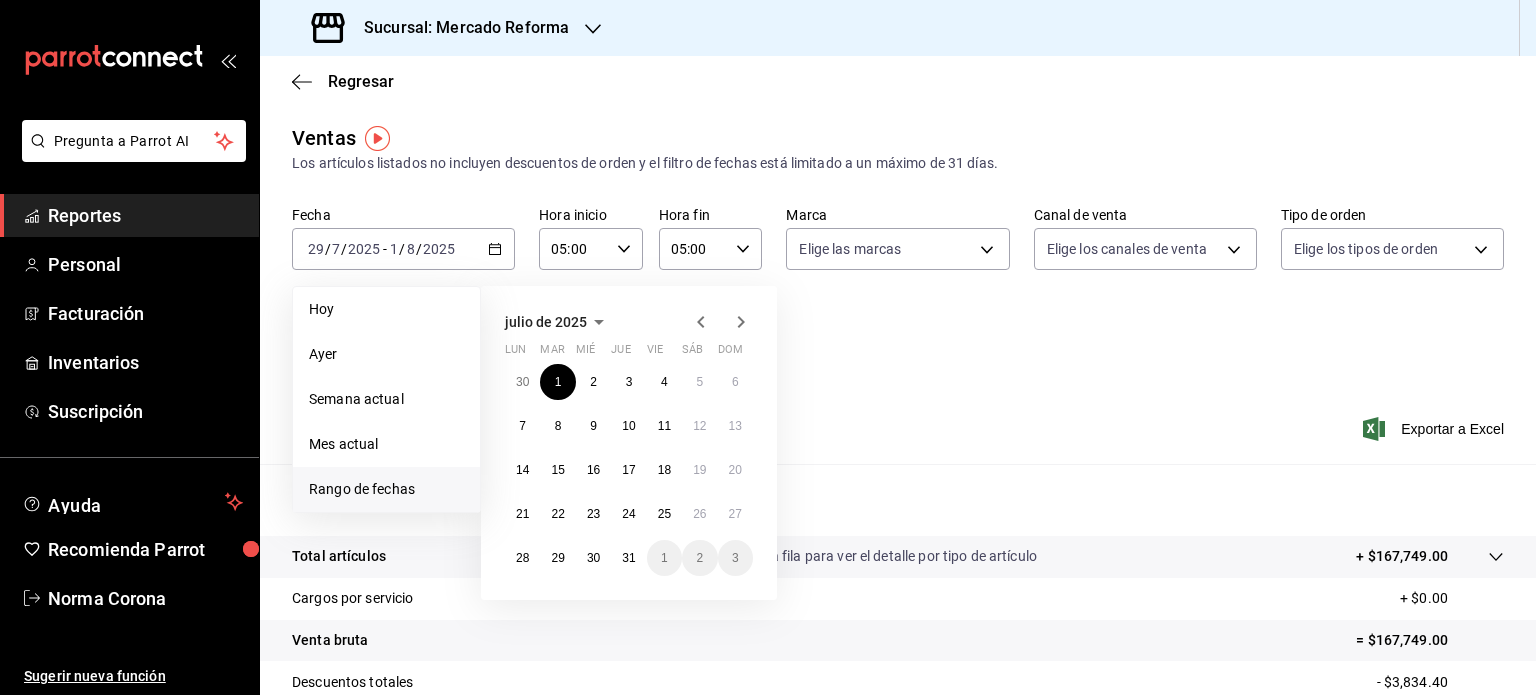 click on "Rango de fechas" at bounding box center [386, 489] 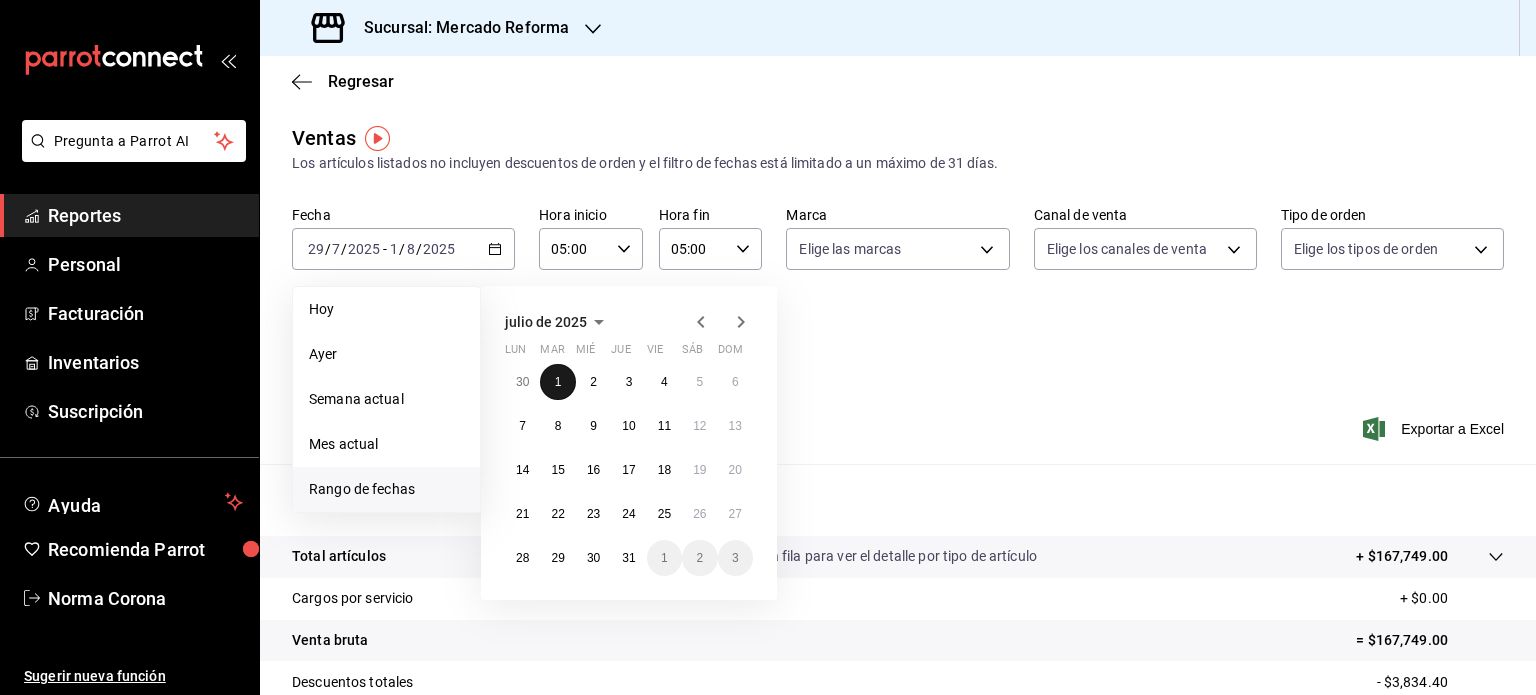 click on "1" at bounding box center (557, 382) 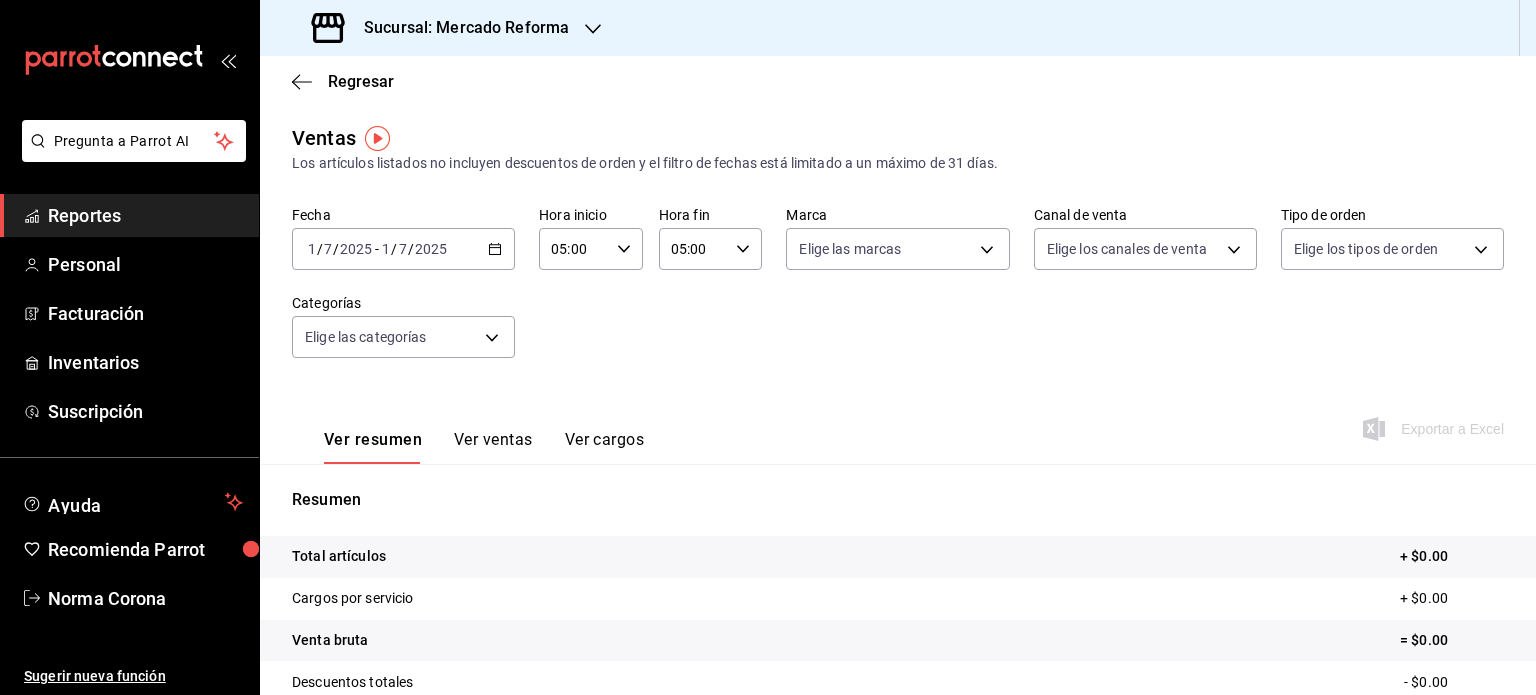click on "7" at bounding box center (403, 249) 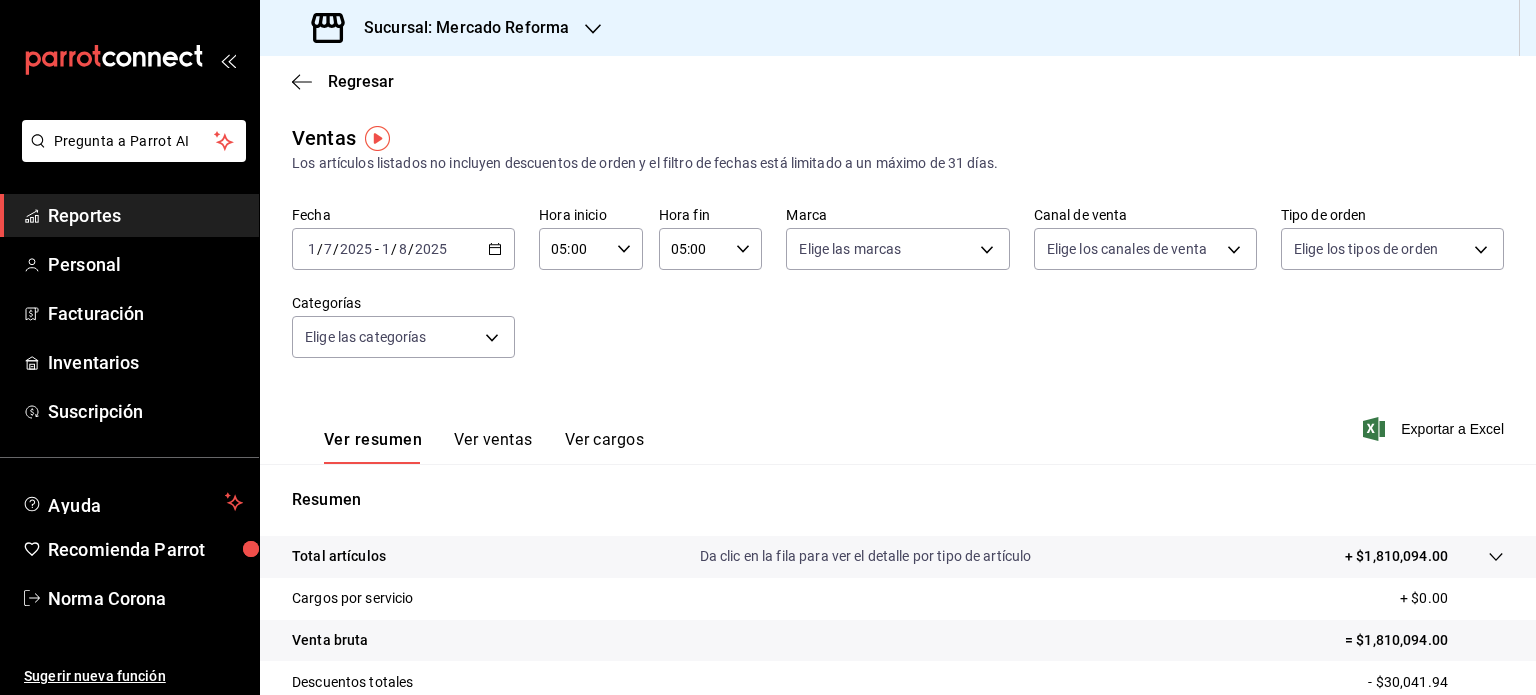 click on "Fecha [DATE] [DATE] - [DATE] [DATE] Hora inicio 05:00 Hora inicio Hora fin 05:00 Hora fin Marca Elige las marcas Canal de venta Elige los canales de venta Tipo de orden Elige los tipos de orden Categorías Elige las categorías" at bounding box center [898, 294] 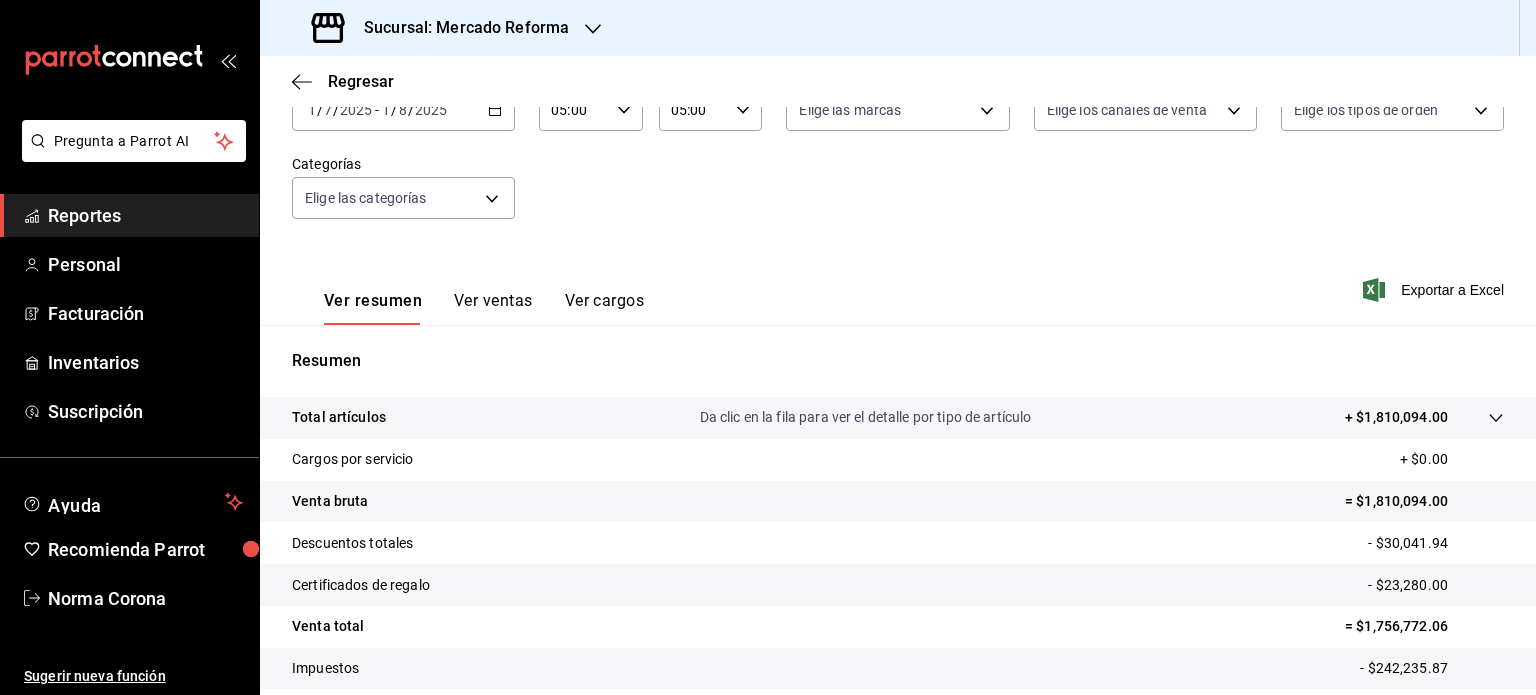scroll, scrollTop: 263, scrollLeft: 0, axis: vertical 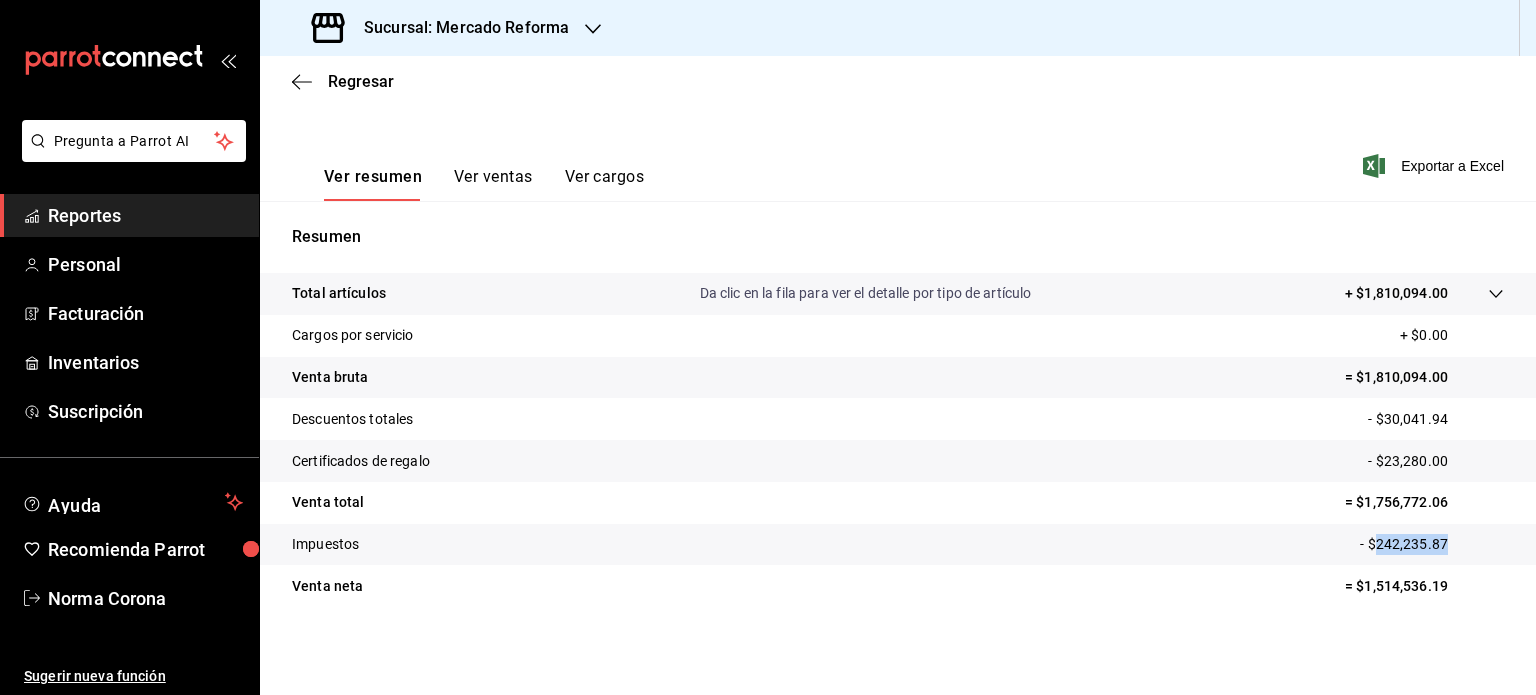 drag, startPoint x: 1436, startPoint y: 556, endPoint x: 1360, endPoint y: 550, distance: 76.23647 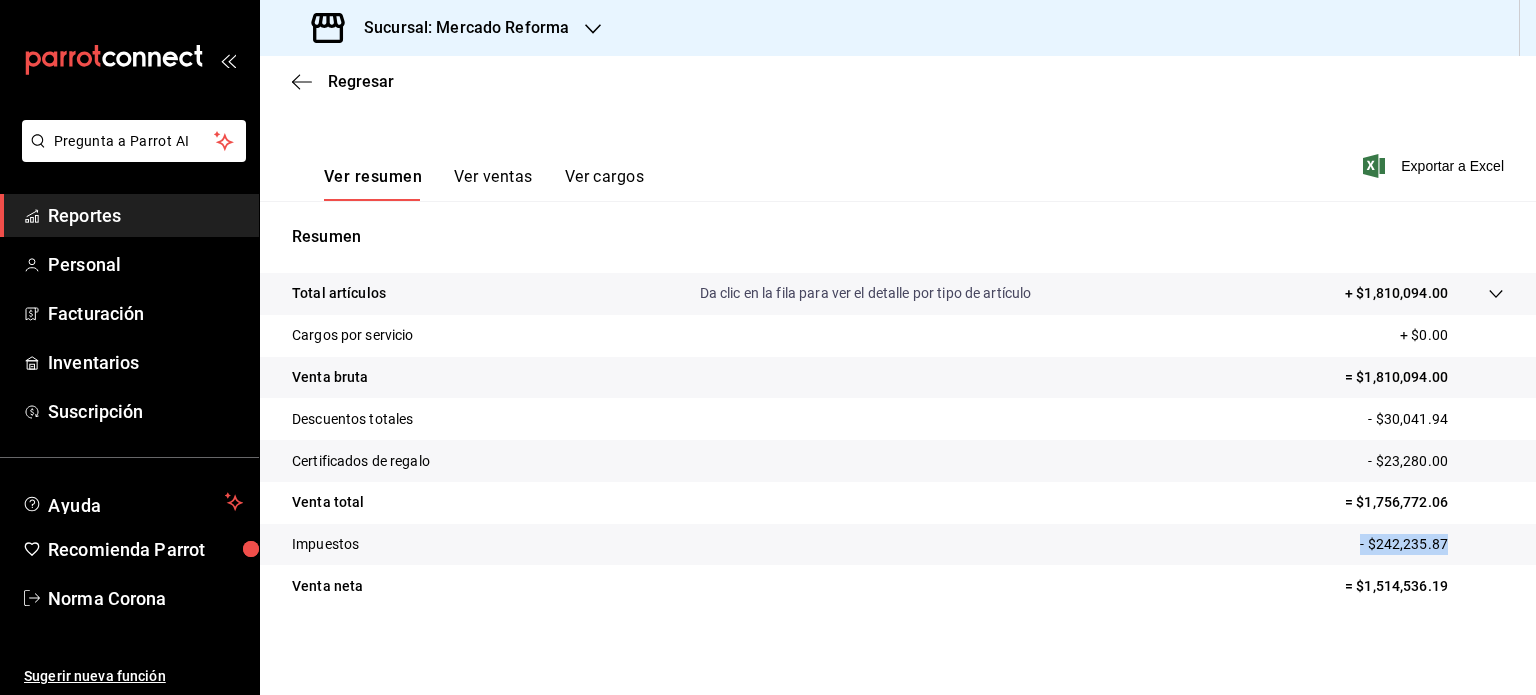 drag, startPoint x: 1454, startPoint y: 543, endPoint x: 1338, endPoint y: 548, distance: 116.10771 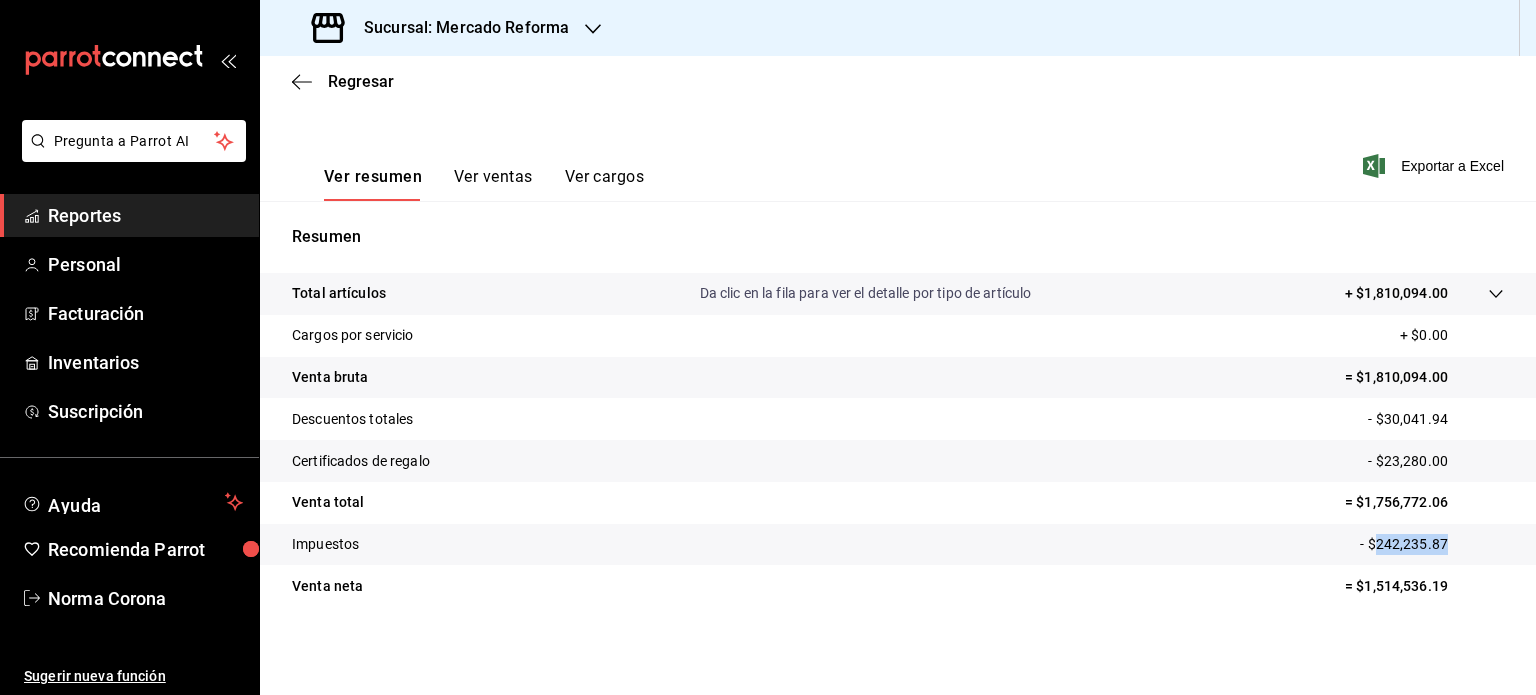 drag, startPoint x: 1438, startPoint y: 537, endPoint x: 1360, endPoint y: 544, distance: 78.31347 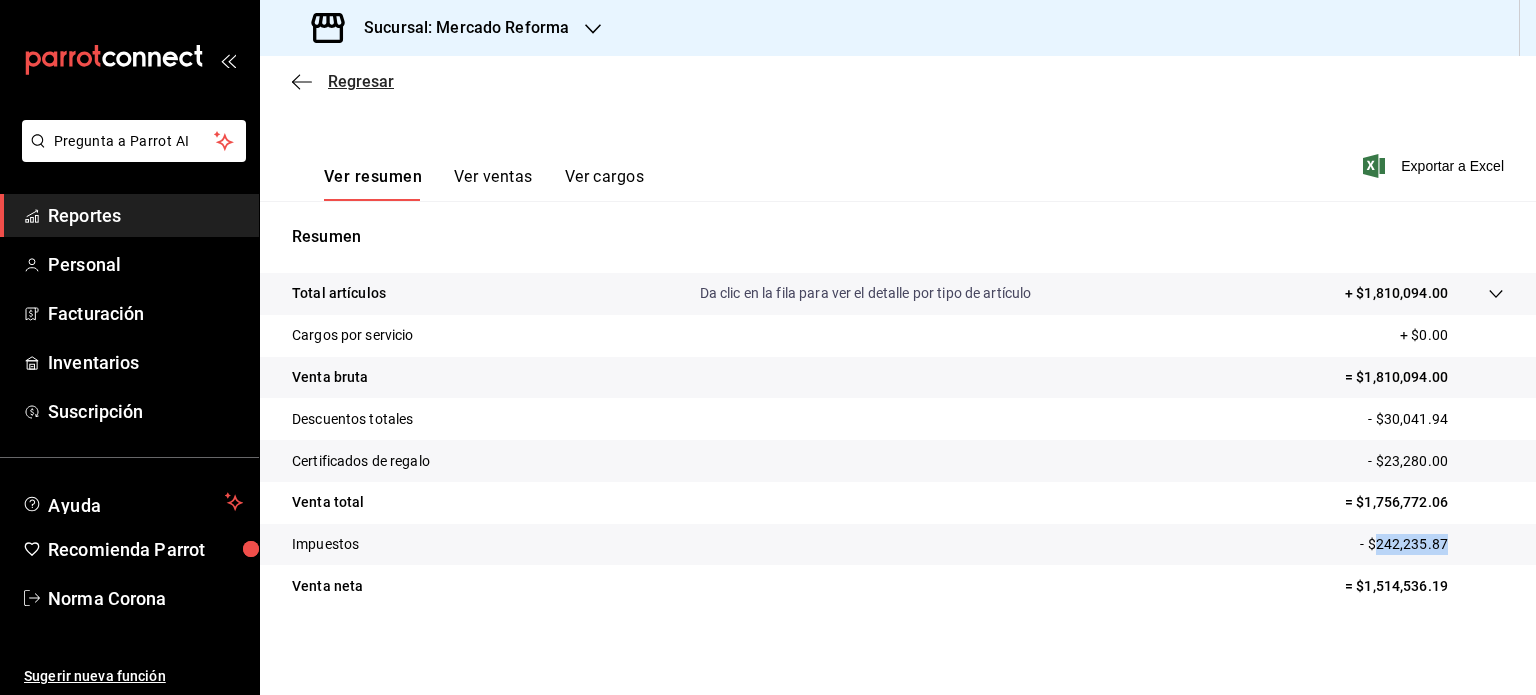 click 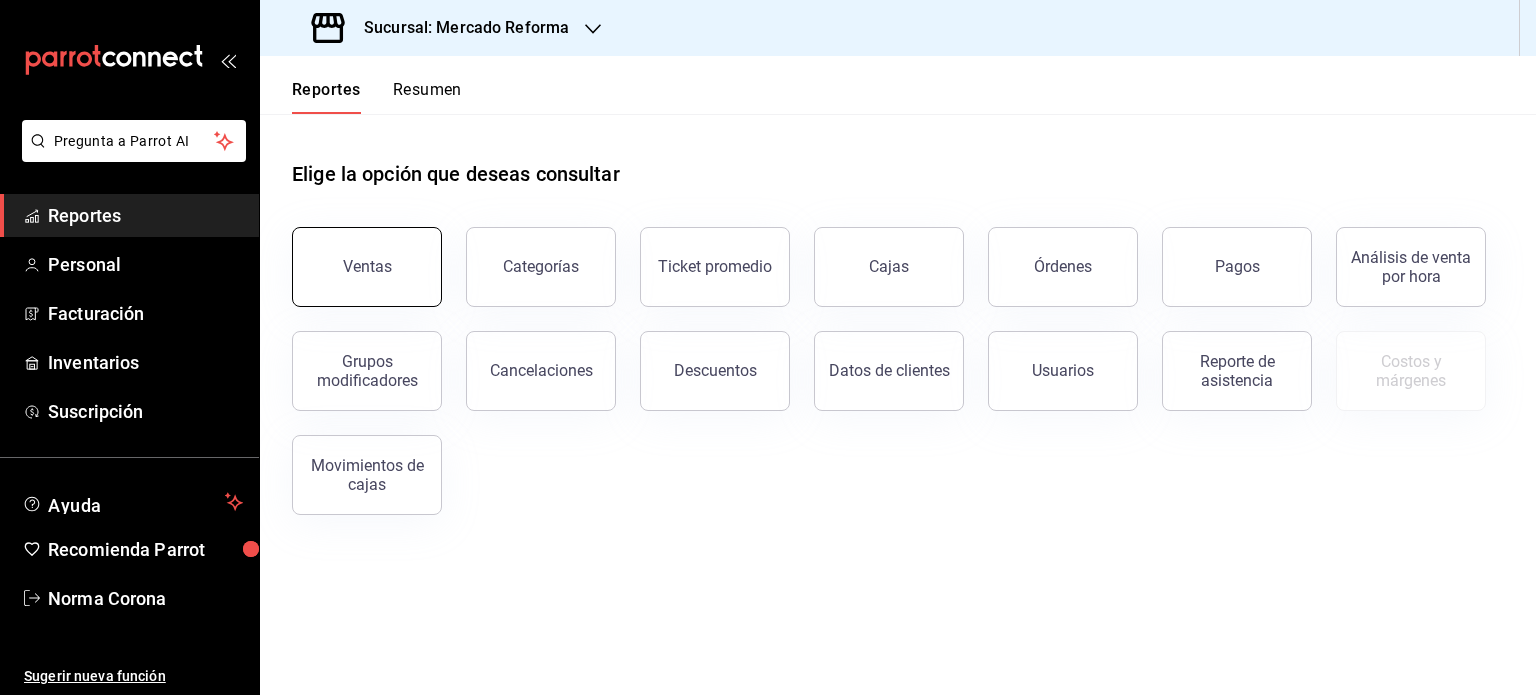 click on "Ventas" at bounding box center [367, 267] 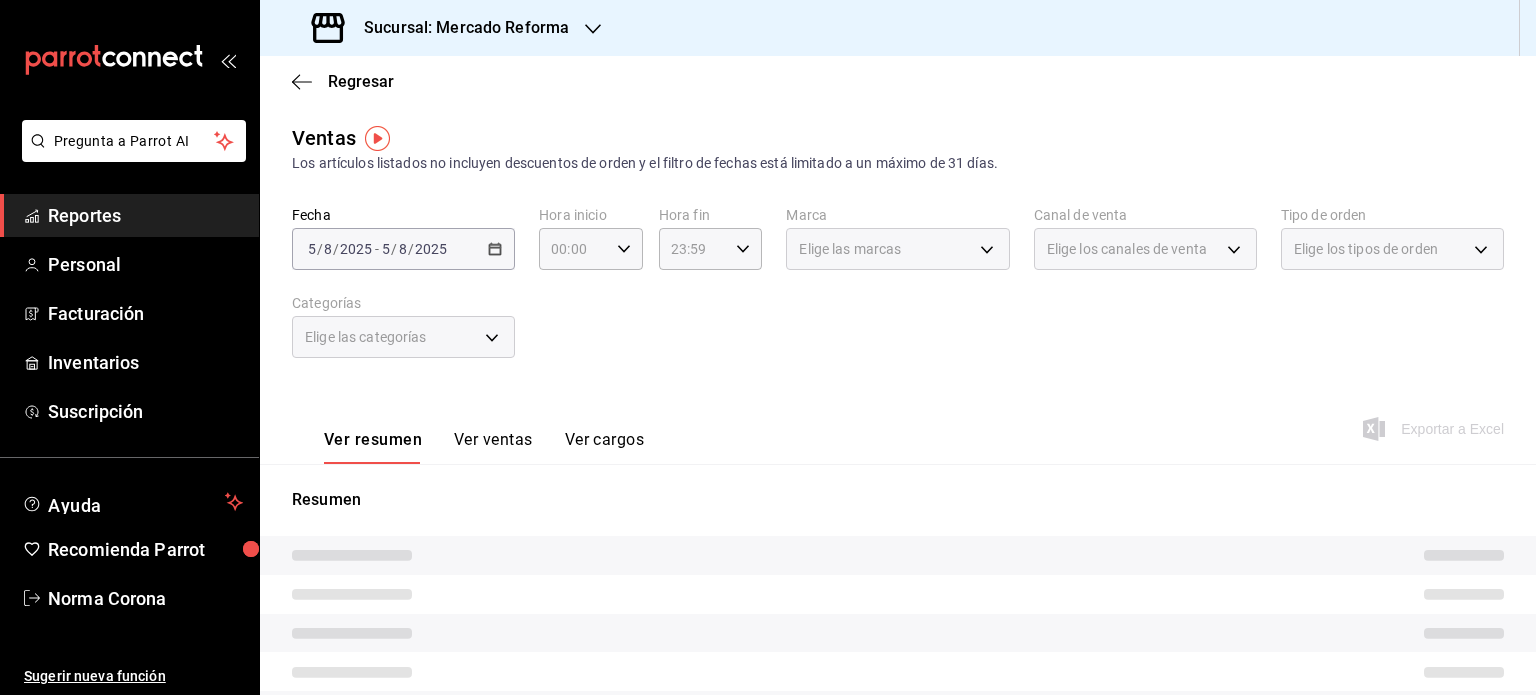click on "2025-08-05 5 / 8 / 2025 - 2025-08-05 5 / 8 / 2025" at bounding box center (403, 249) 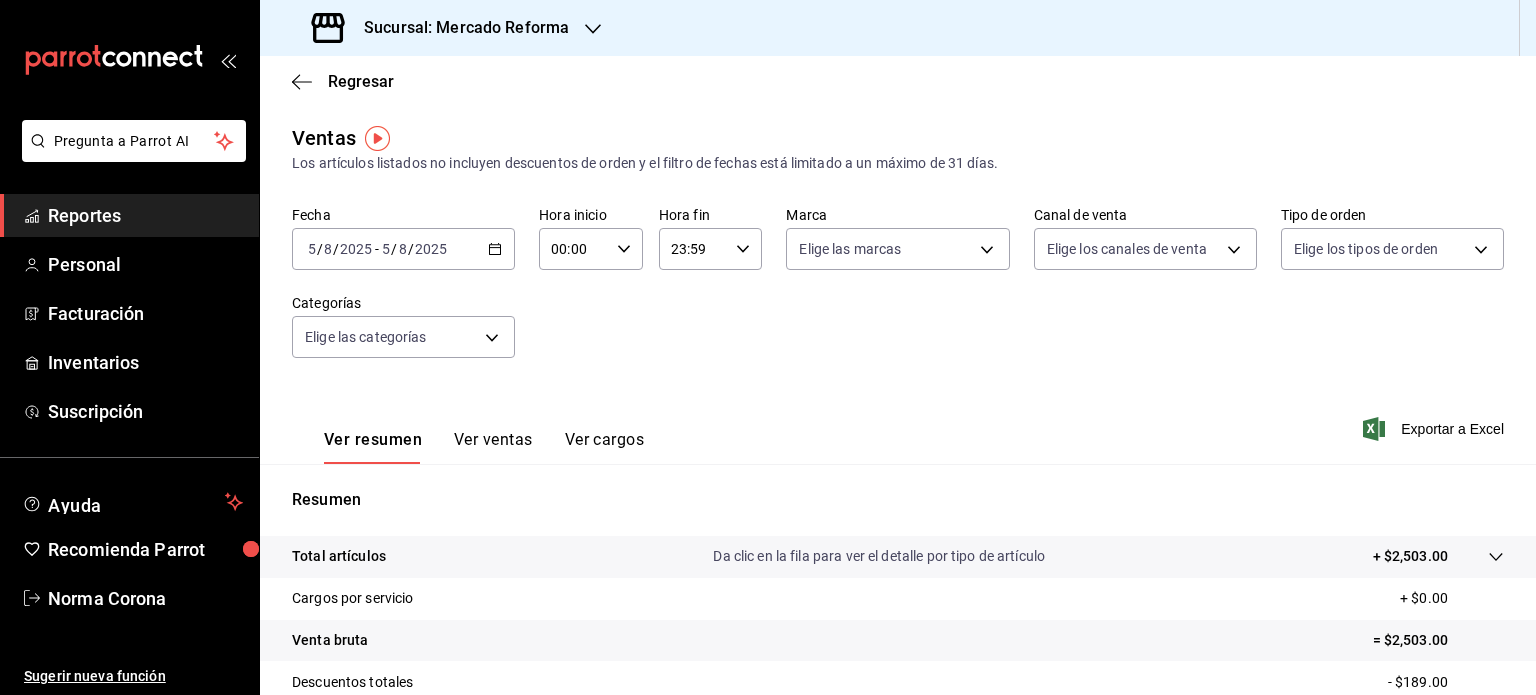 drag, startPoint x: 494, startPoint y: 259, endPoint x: 487, endPoint y: 273, distance: 15.652476 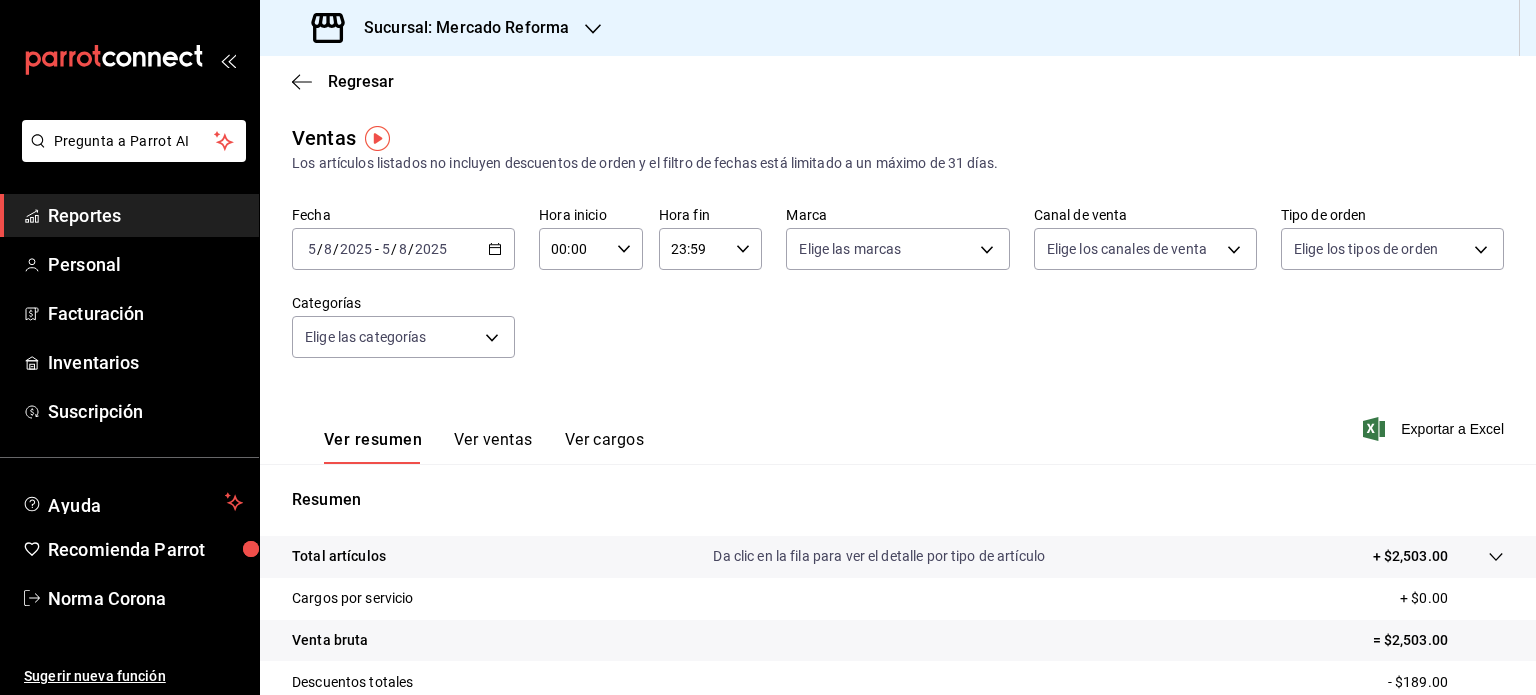 click on "2025-08-05 5 / 8 / 2025 - 2025-08-05 5 / 8 / 2025" at bounding box center [403, 249] 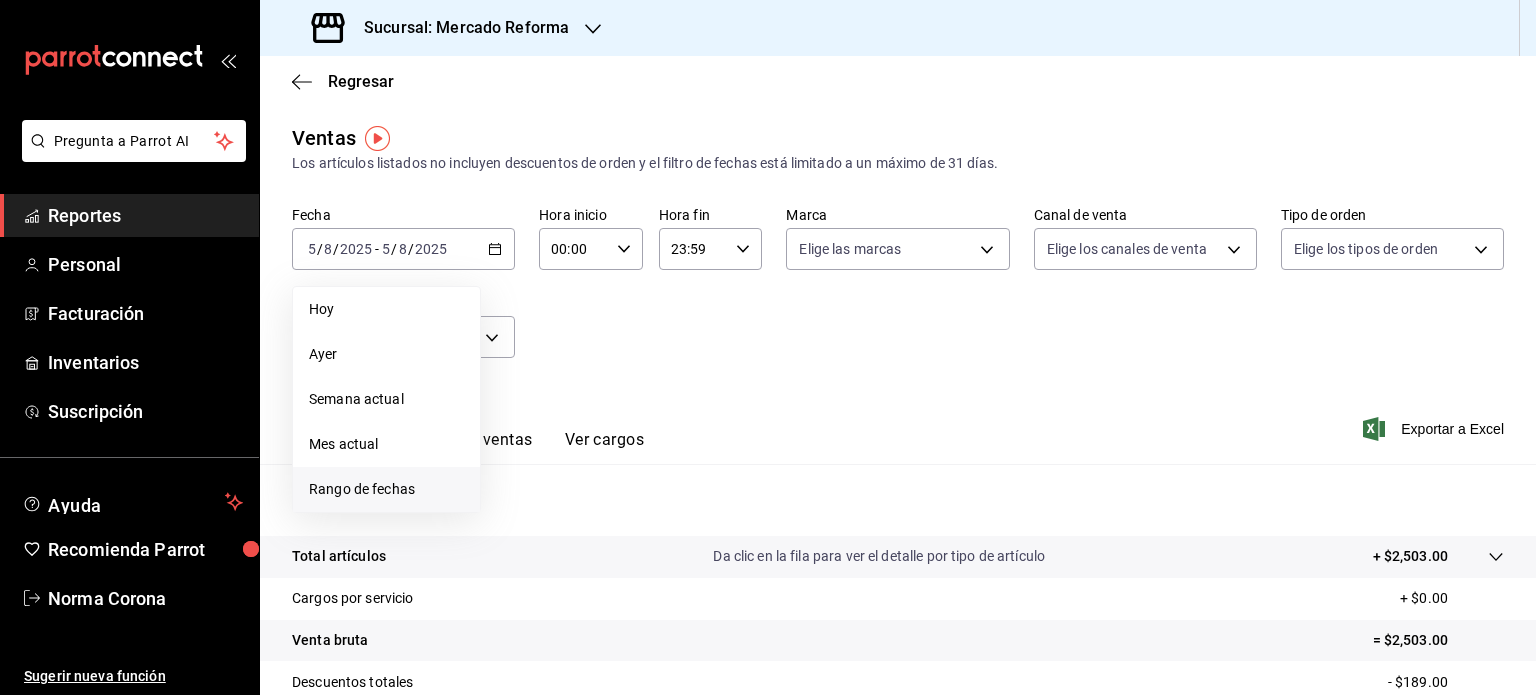 click on "Rango de fechas" at bounding box center (386, 489) 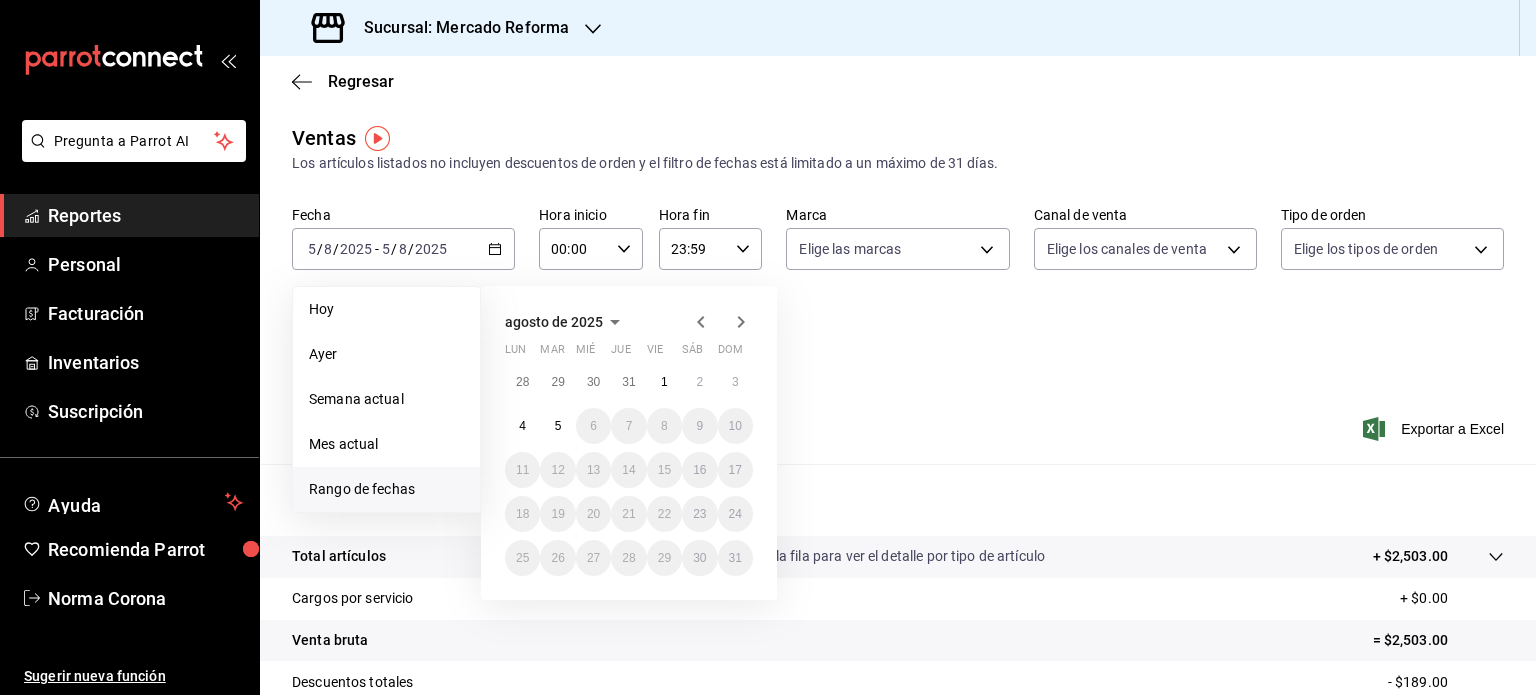 click 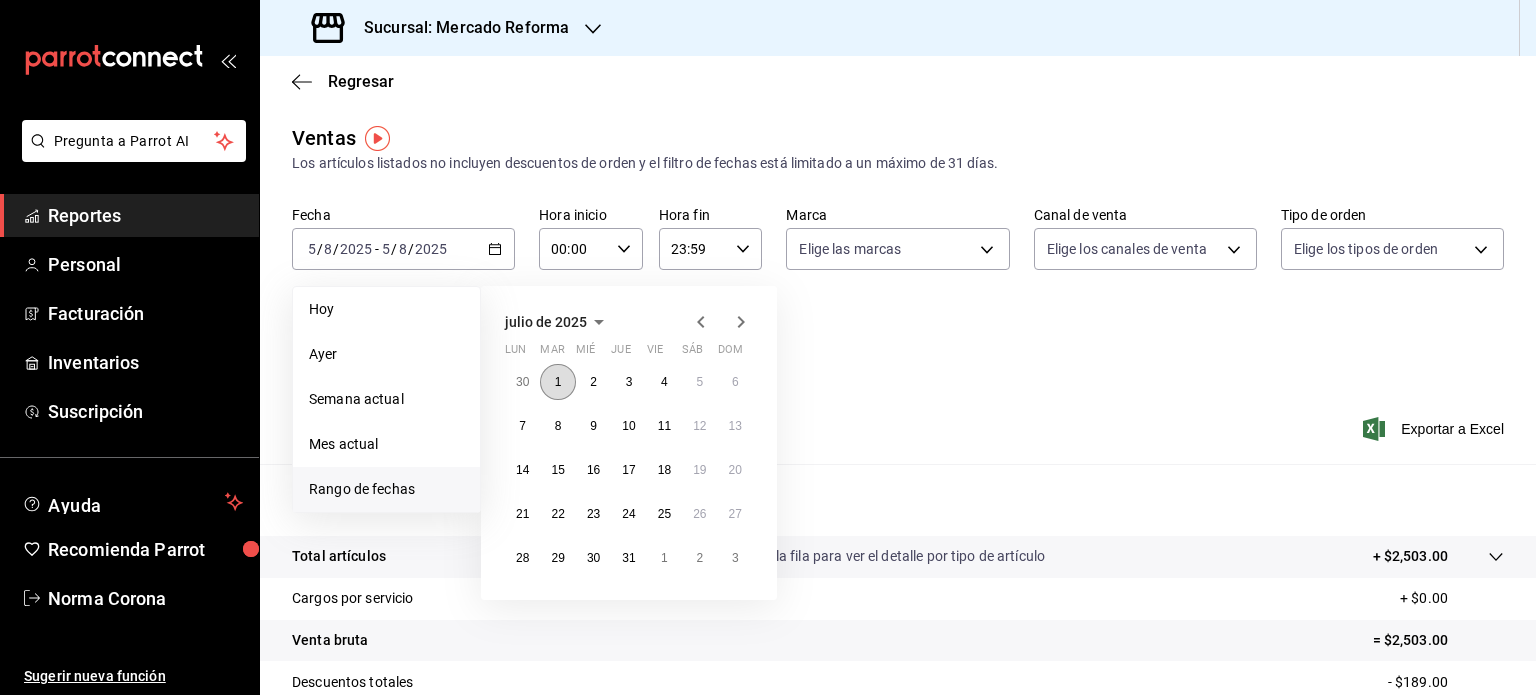 click on "1" at bounding box center (557, 382) 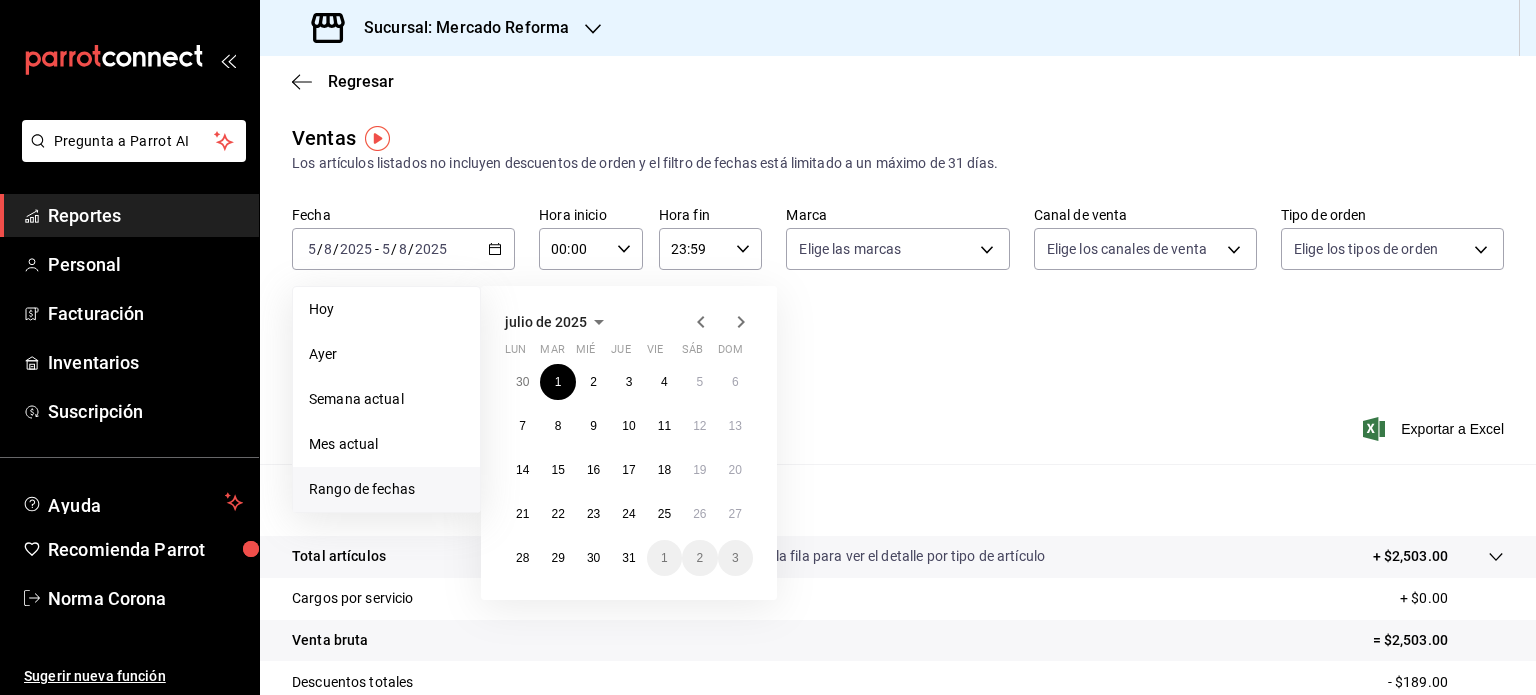 click on "Rango de fechas" at bounding box center [386, 489] 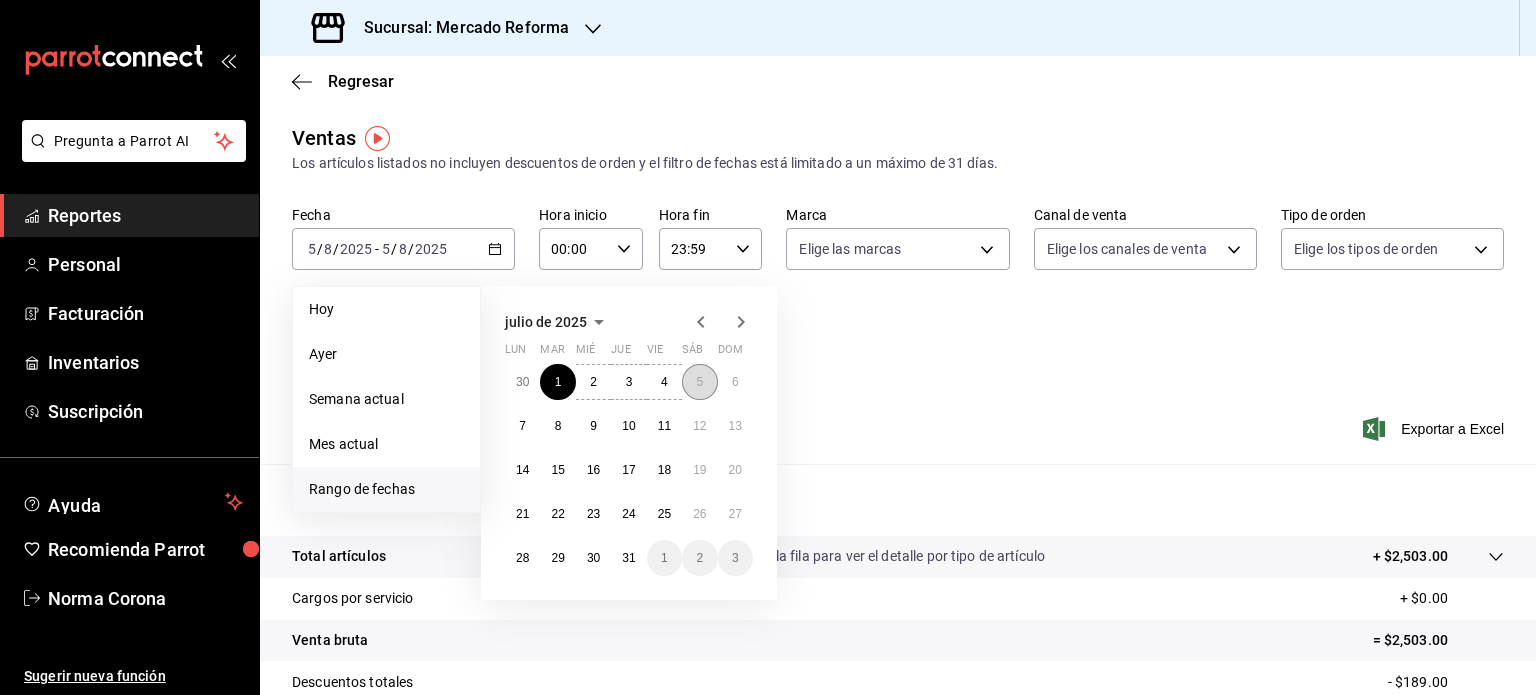 click on "5" at bounding box center (699, 382) 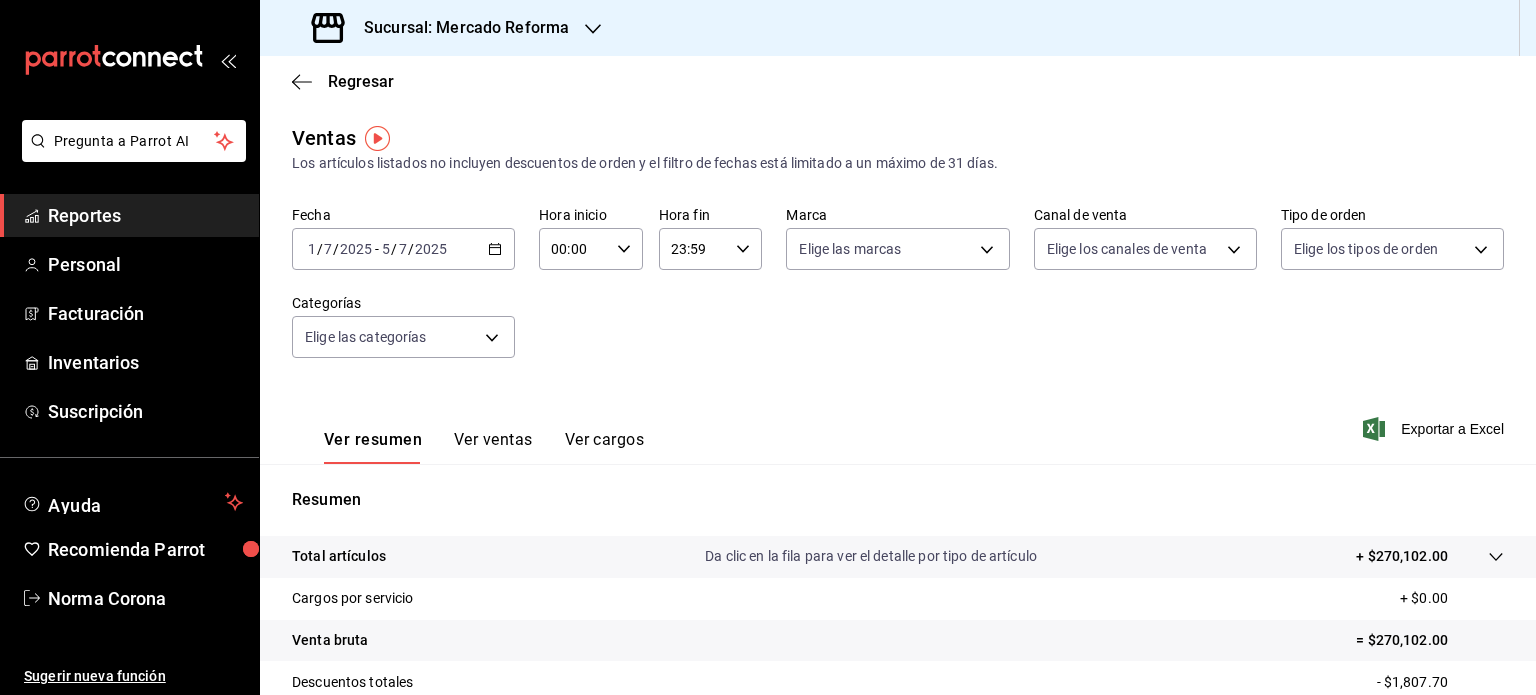 click on "00:00 Hora inicio" at bounding box center (591, 249) 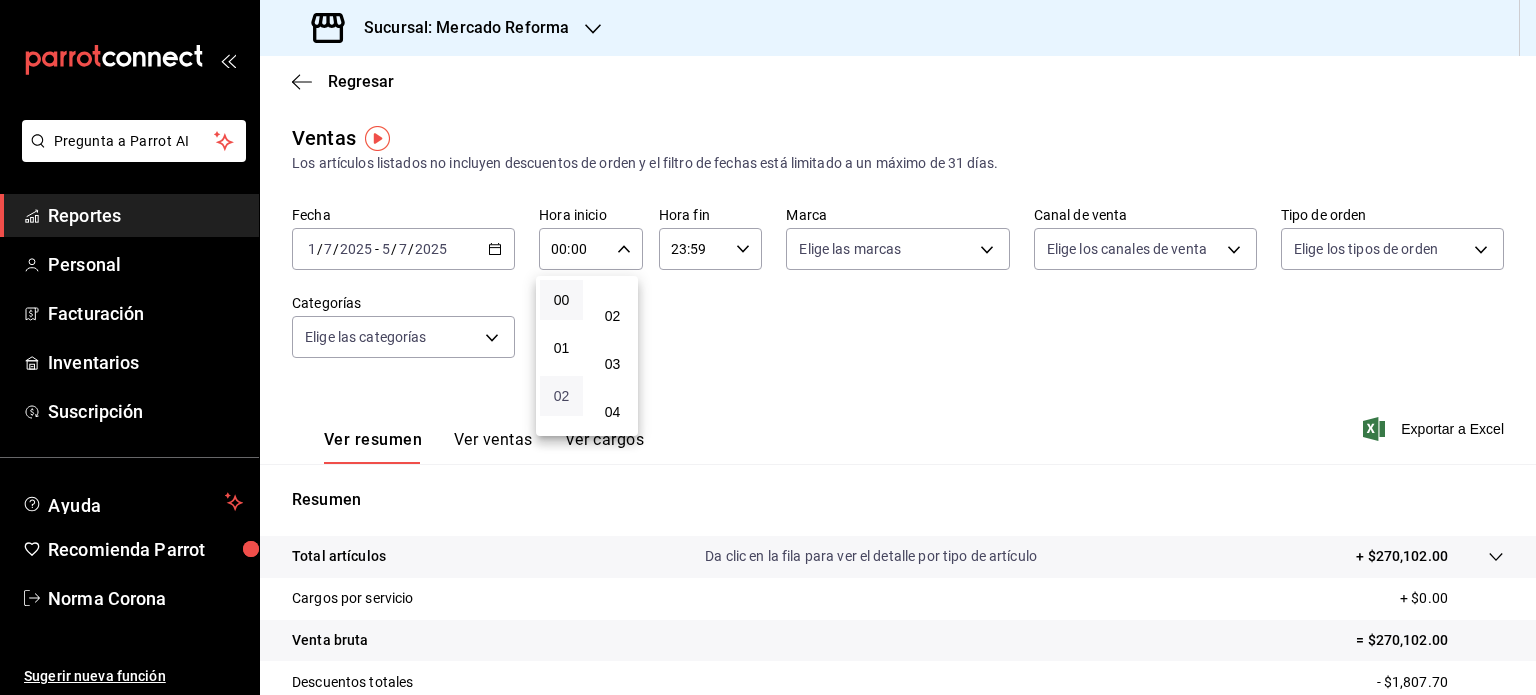 scroll, scrollTop: 200, scrollLeft: 0, axis: vertical 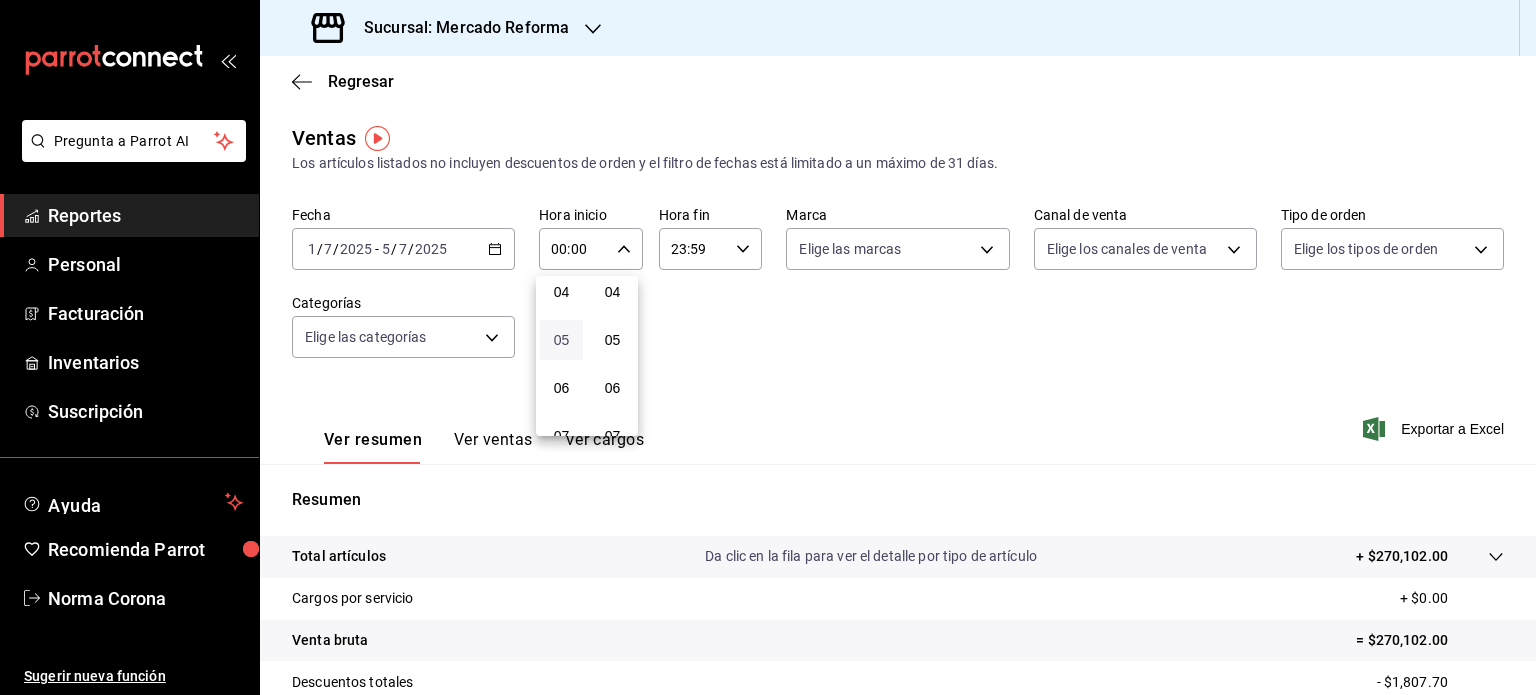 click on "05" at bounding box center [561, 340] 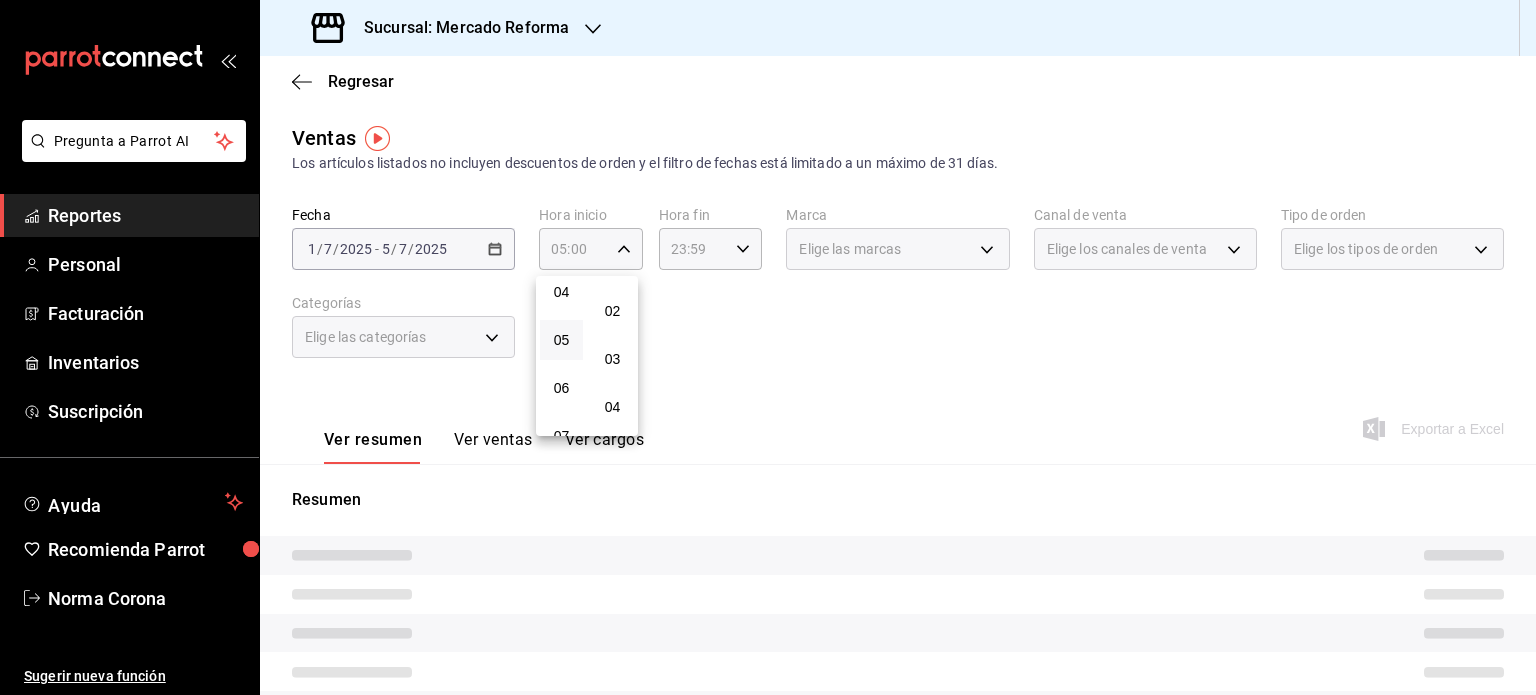scroll, scrollTop: 0, scrollLeft: 0, axis: both 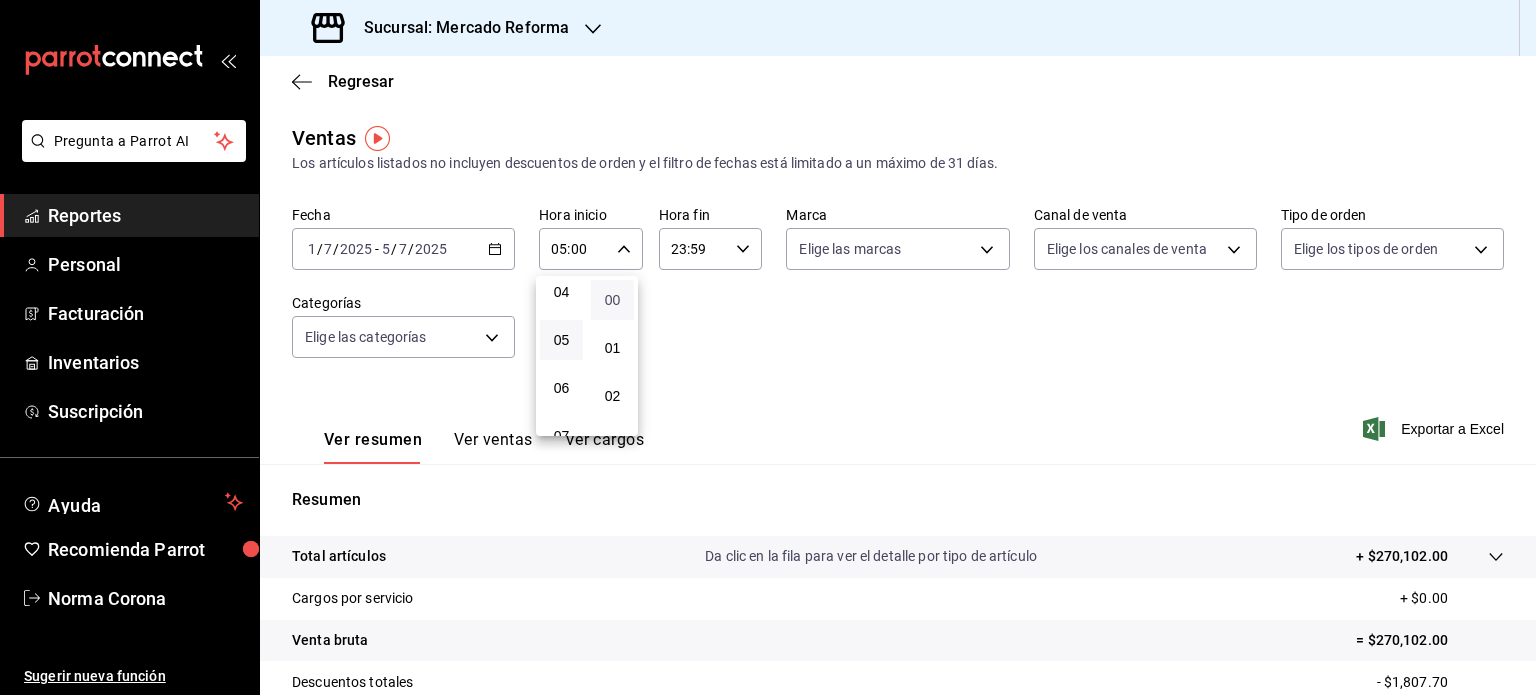 click on "00" at bounding box center (612, 300) 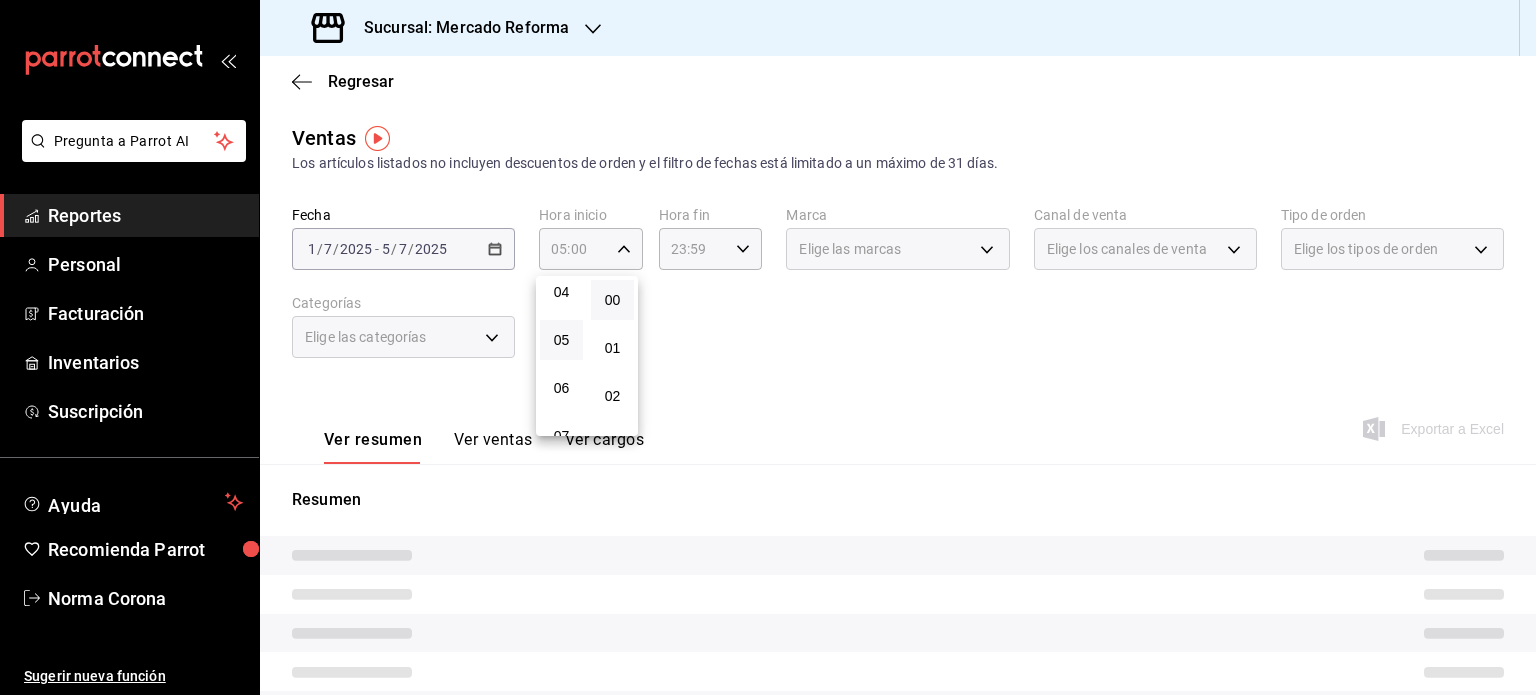click at bounding box center (768, 347) 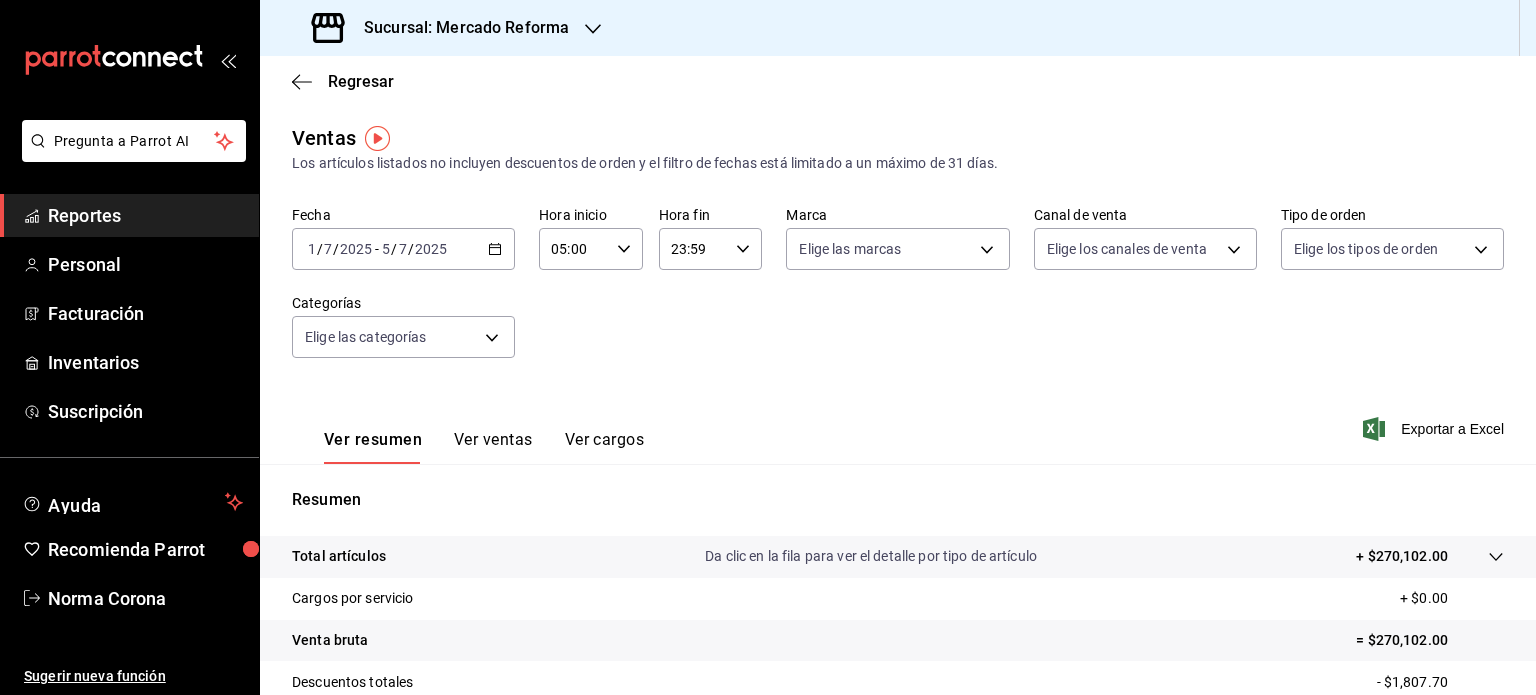 click on "23:59 Hora fin" at bounding box center (711, 249) 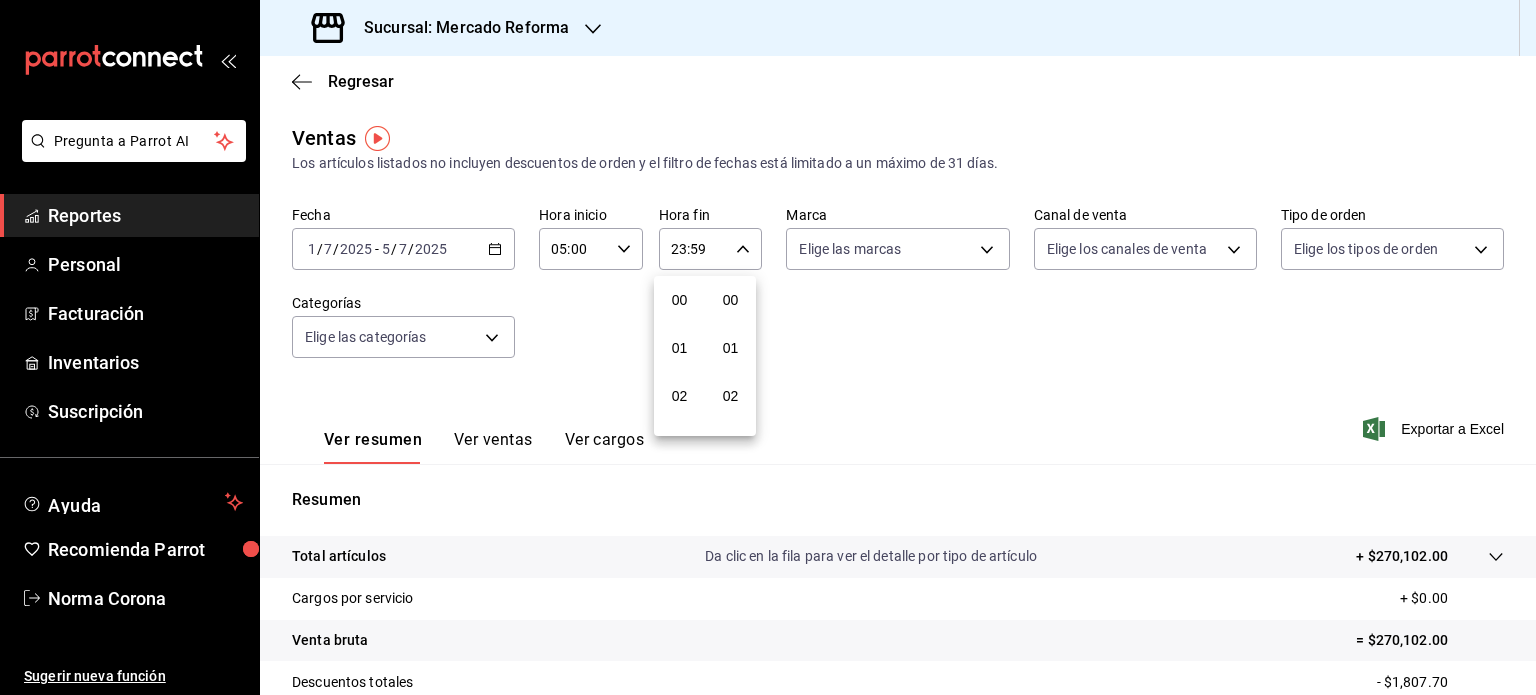 scroll, scrollTop: 1011, scrollLeft: 0, axis: vertical 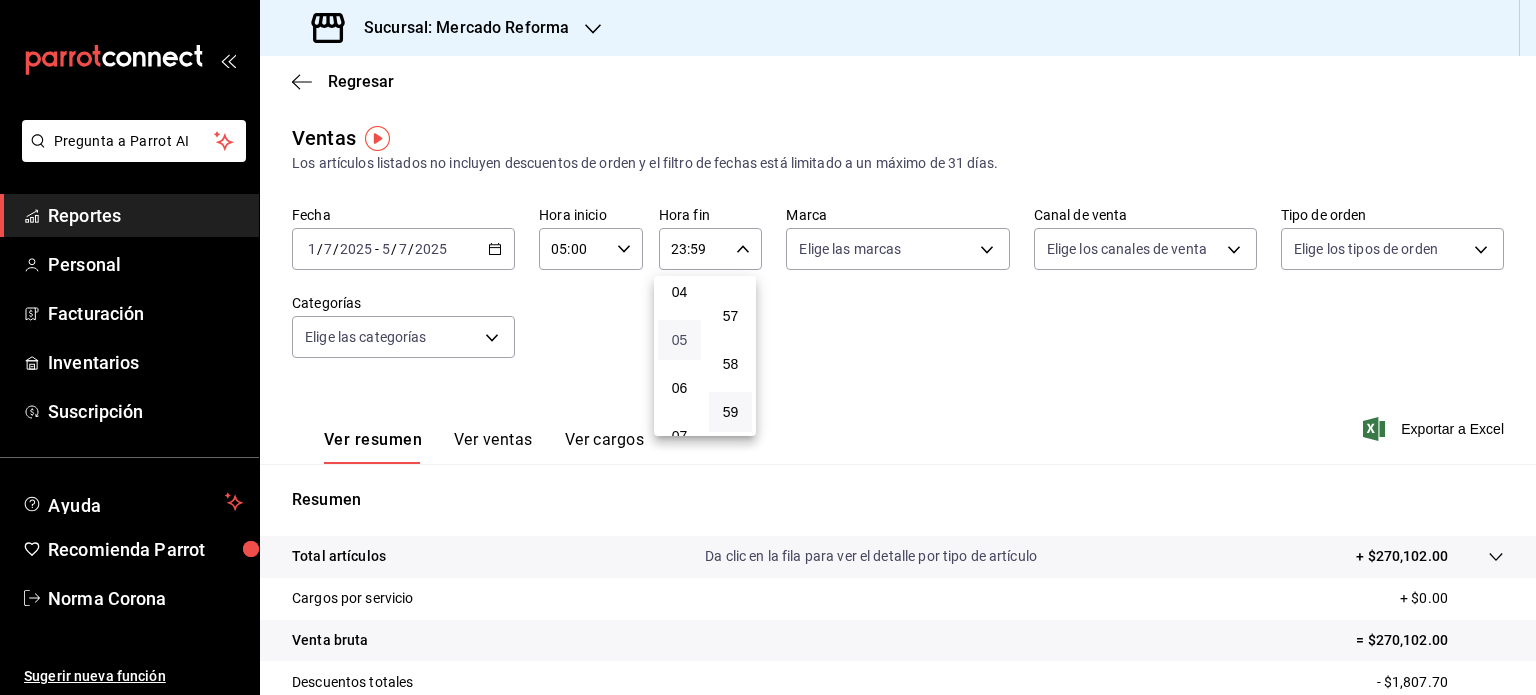 click on "05" at bounding box center (679, 340) 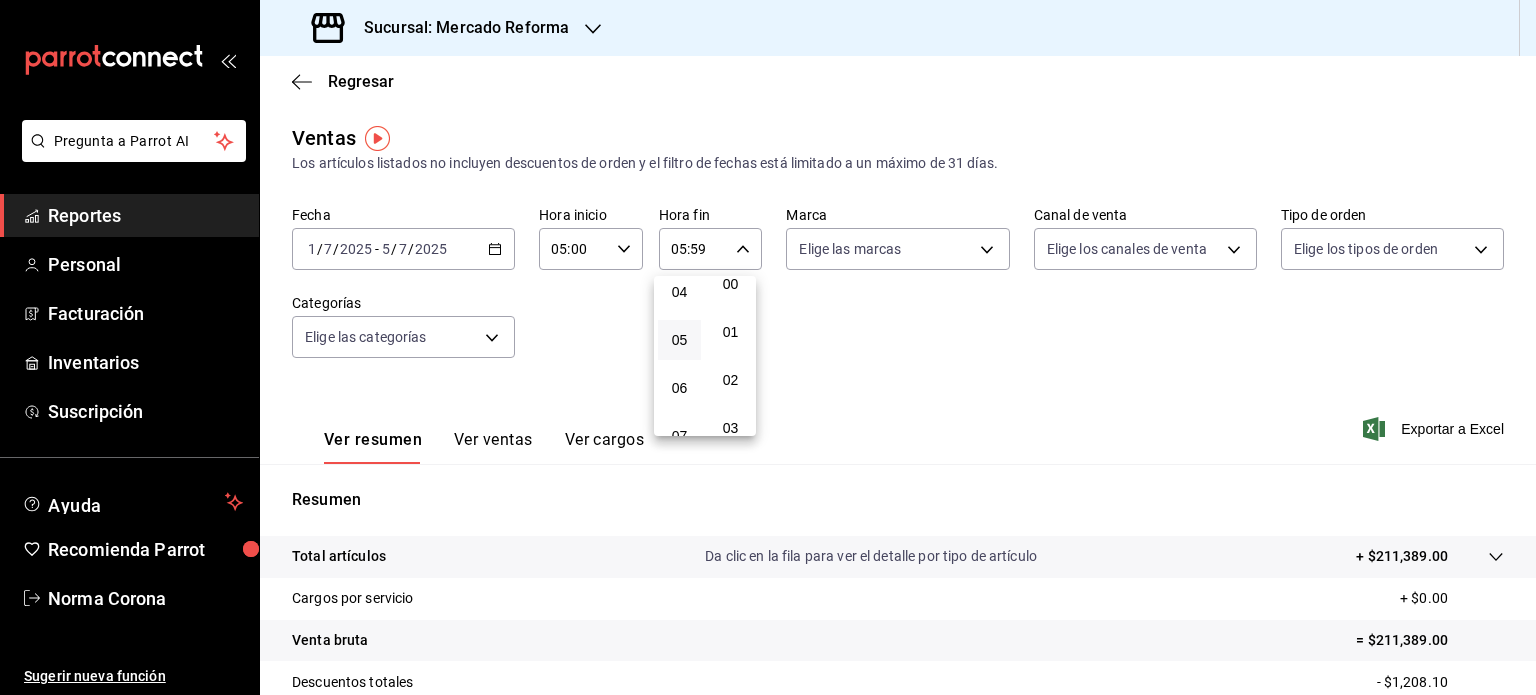 scroll, scrollTop: 0, scrollLeft: 0, axis: both 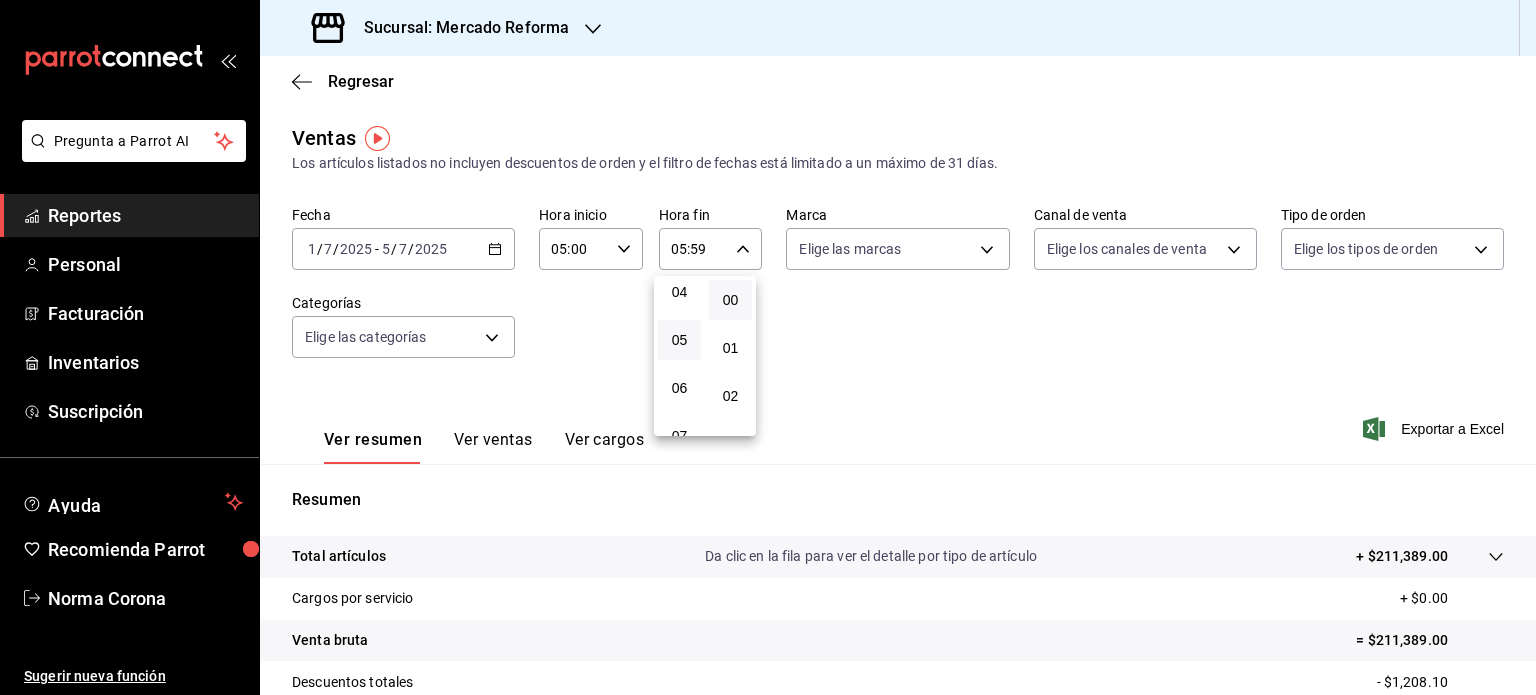 click on "00" at bounding box center (730, 300) 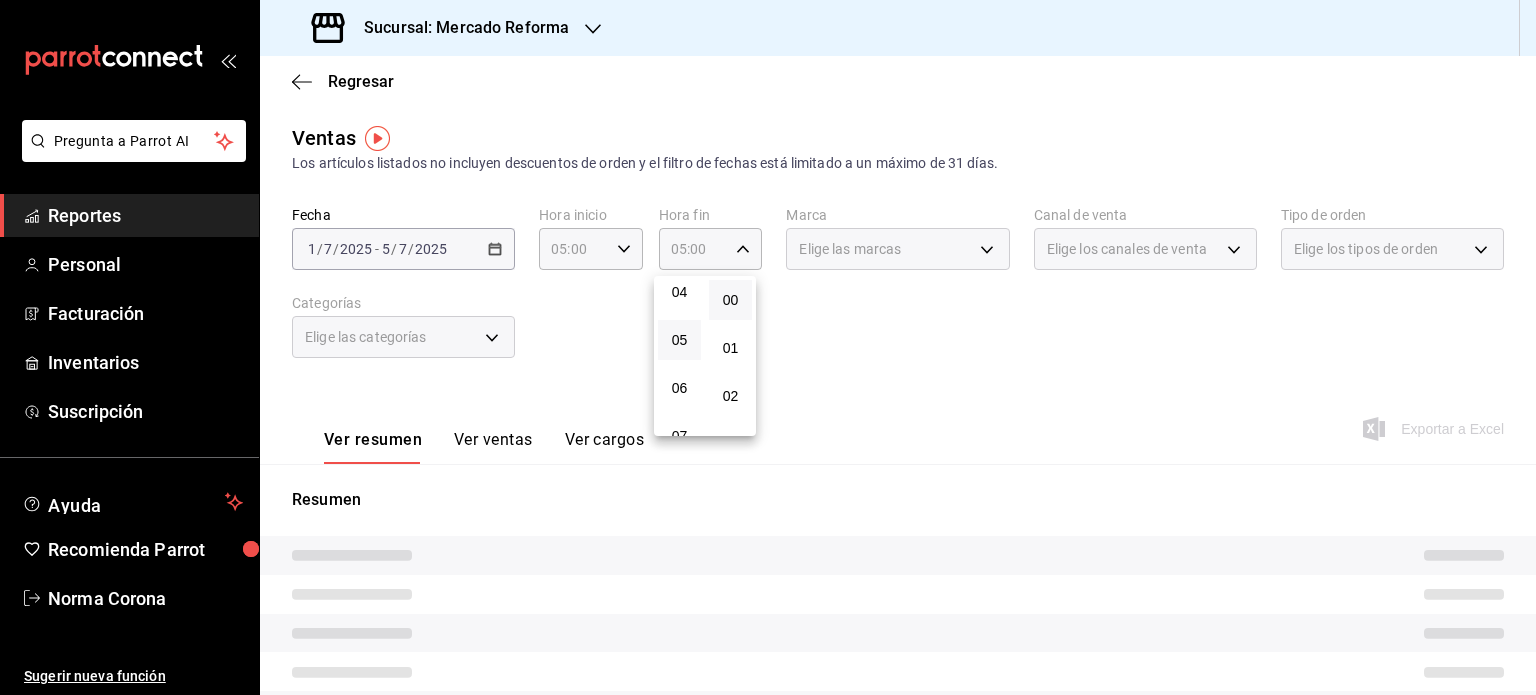 click at bounding box center (768, 347) 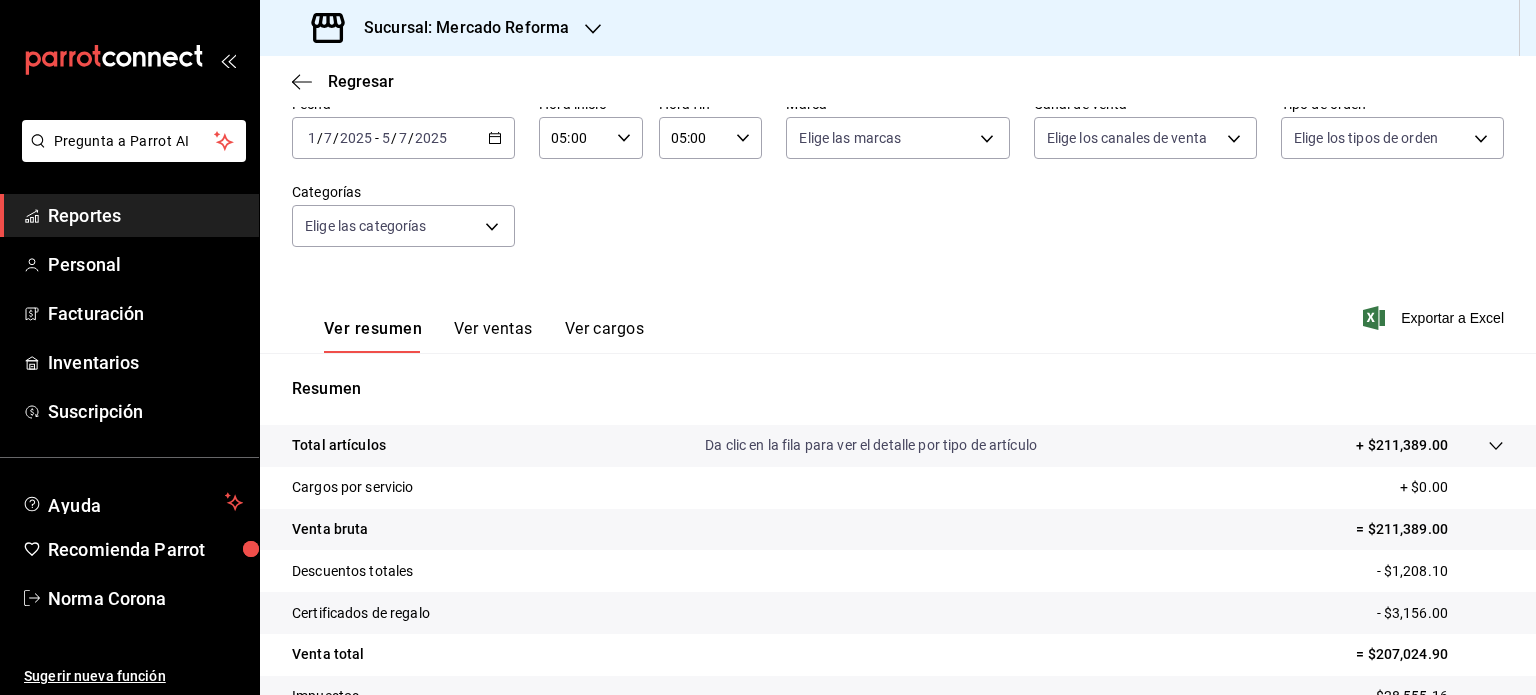scroll, scrollTop: 263, scrollLeft: 0, axis: vertical 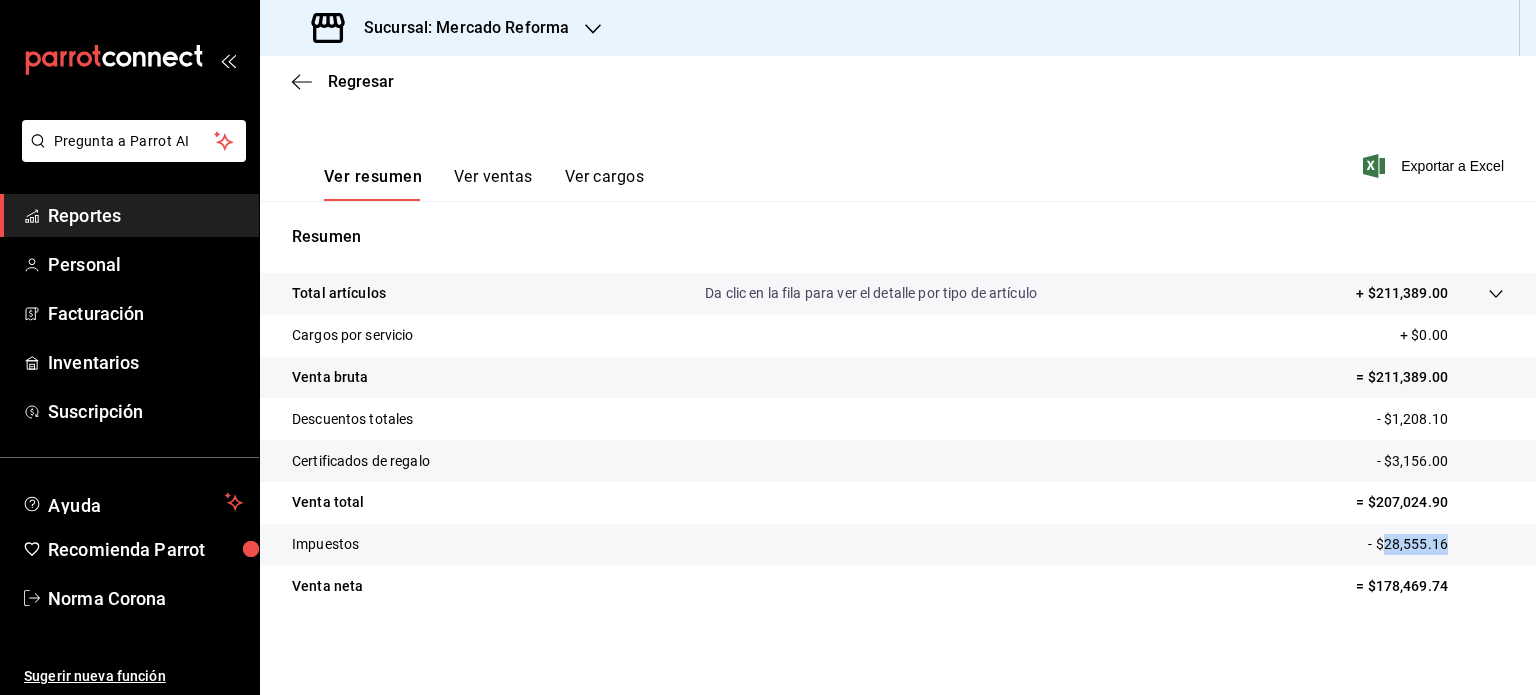 drag, startPoint x: 1446, startPoint y: 548, endPoint x: 1372, endPoint y: 545, distance: 74.06078 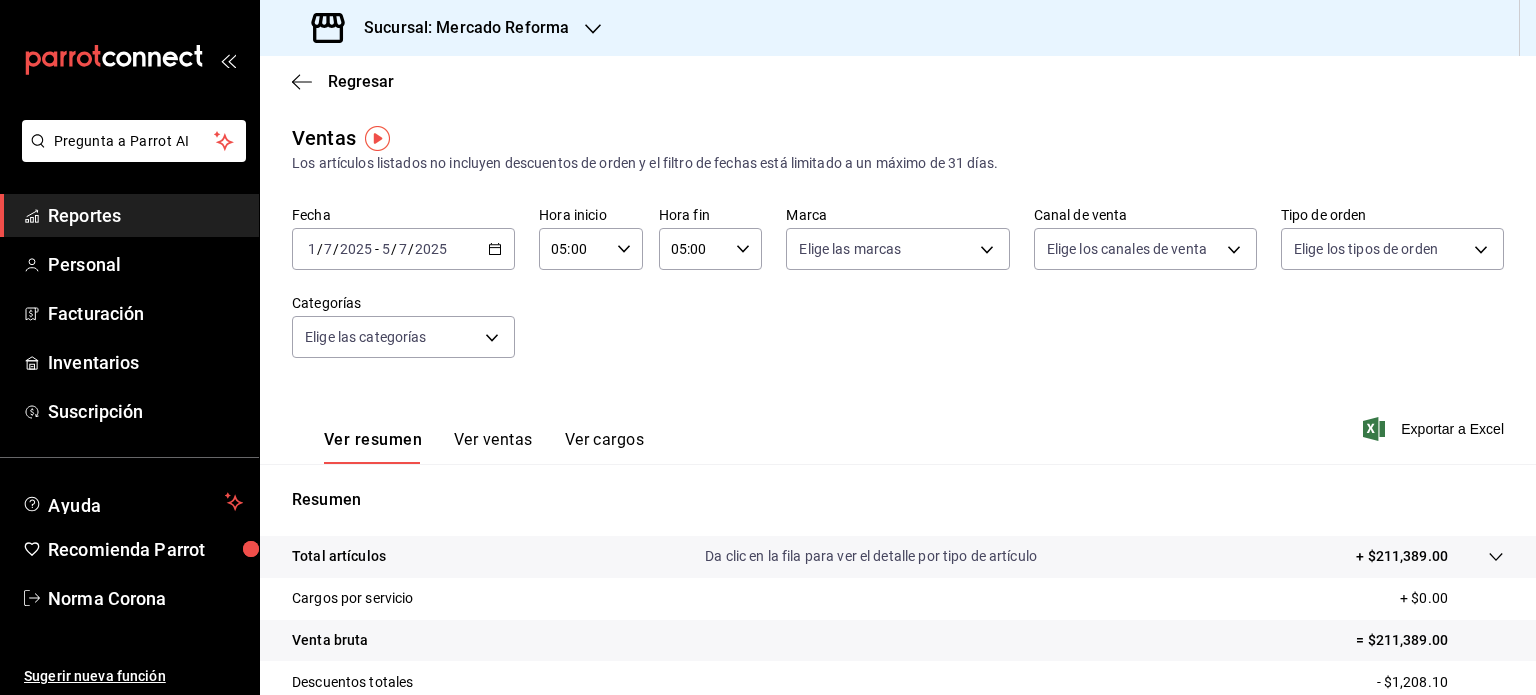 click 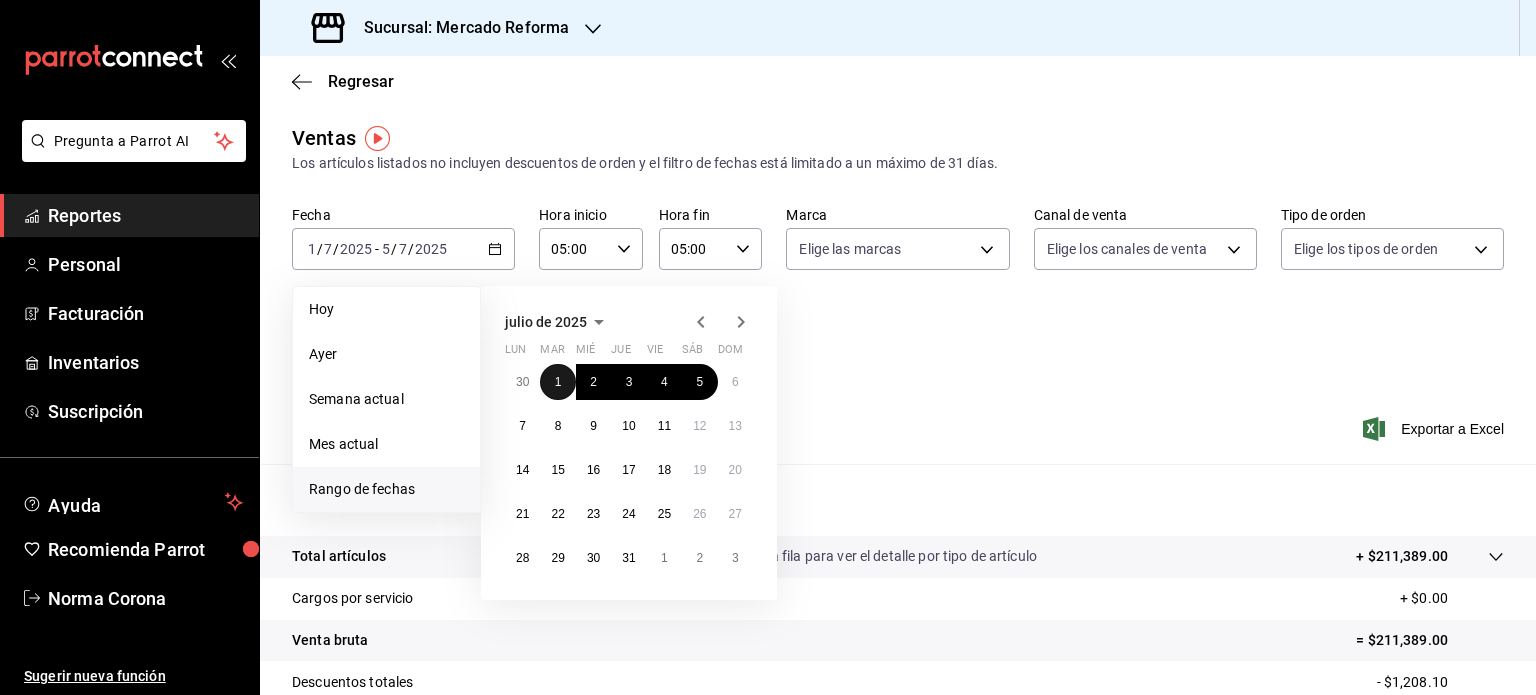 click on "1" at bounding box center [557, 382] 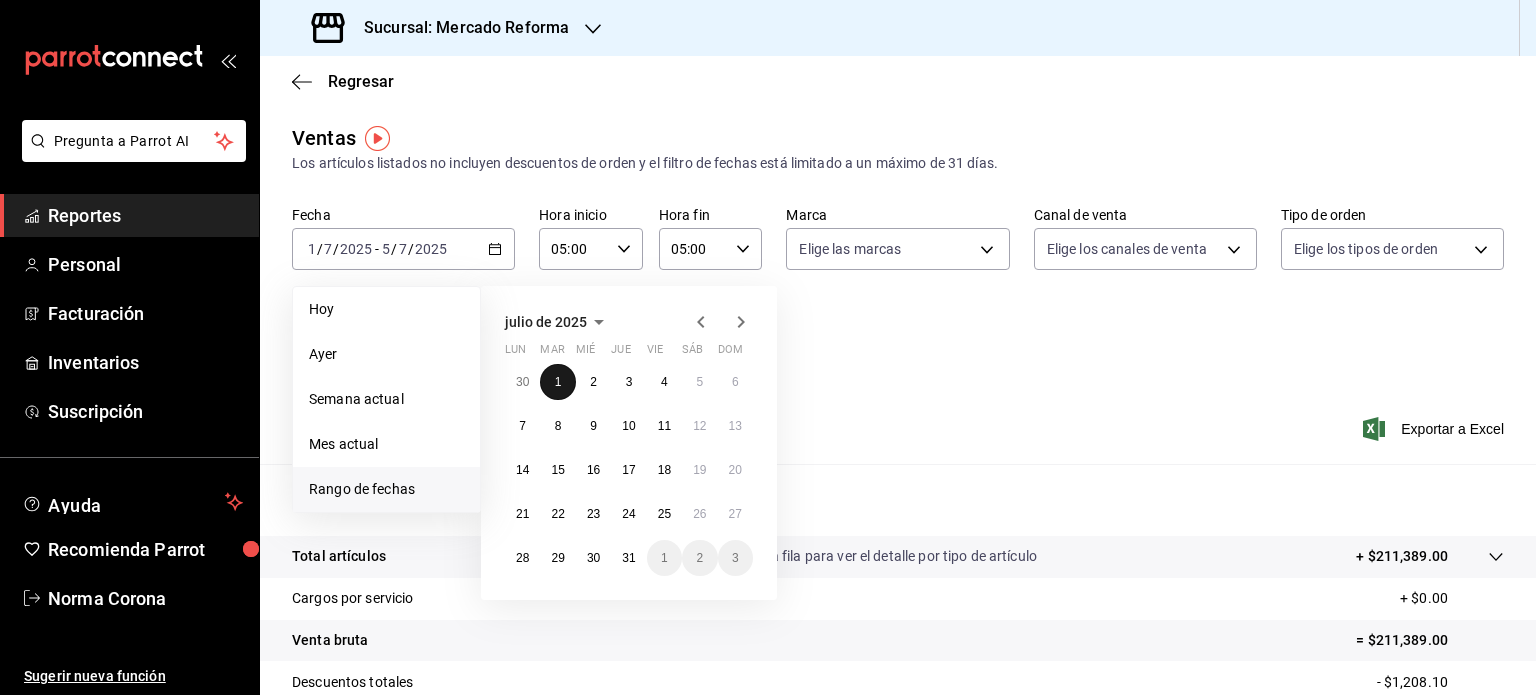 click on "1" at bounding box center (558, 382) 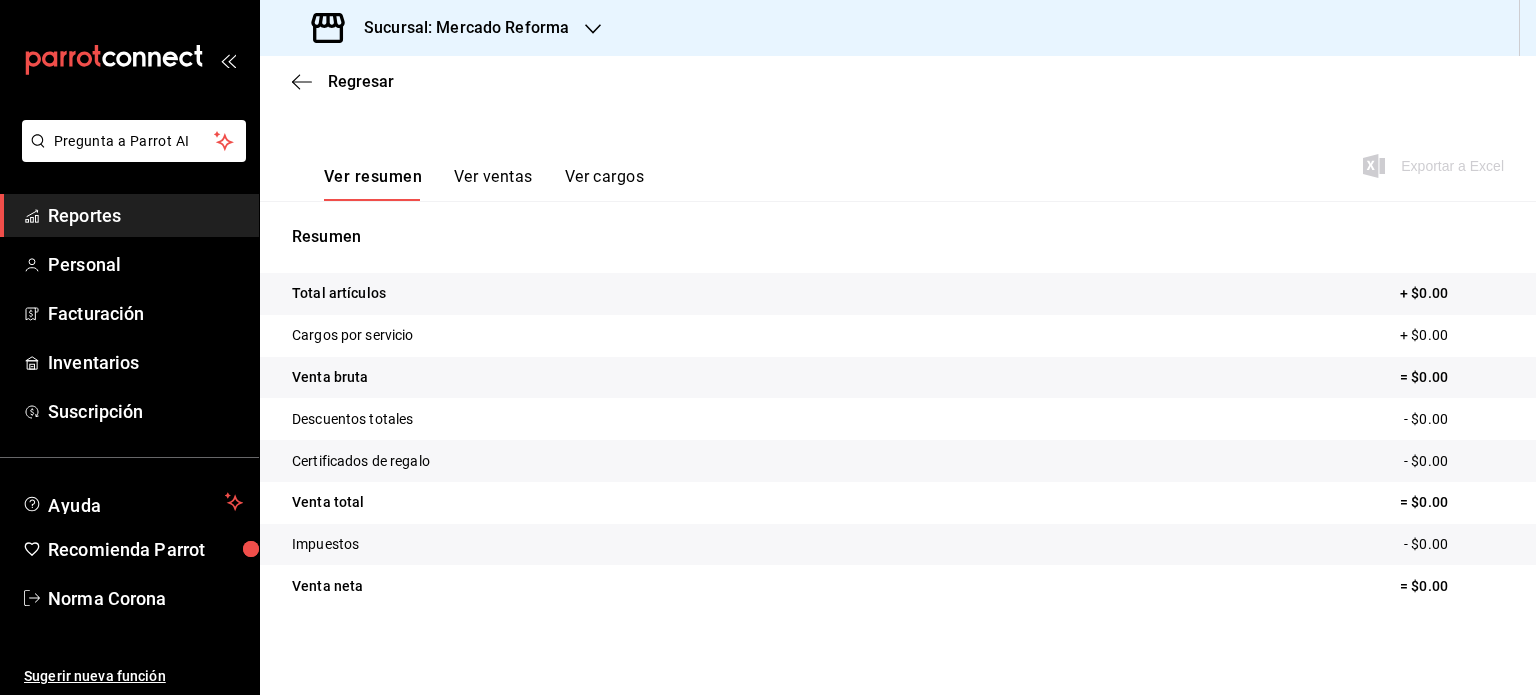 scroll, scrollTop: 0, scrollLeft: 0, axis: both 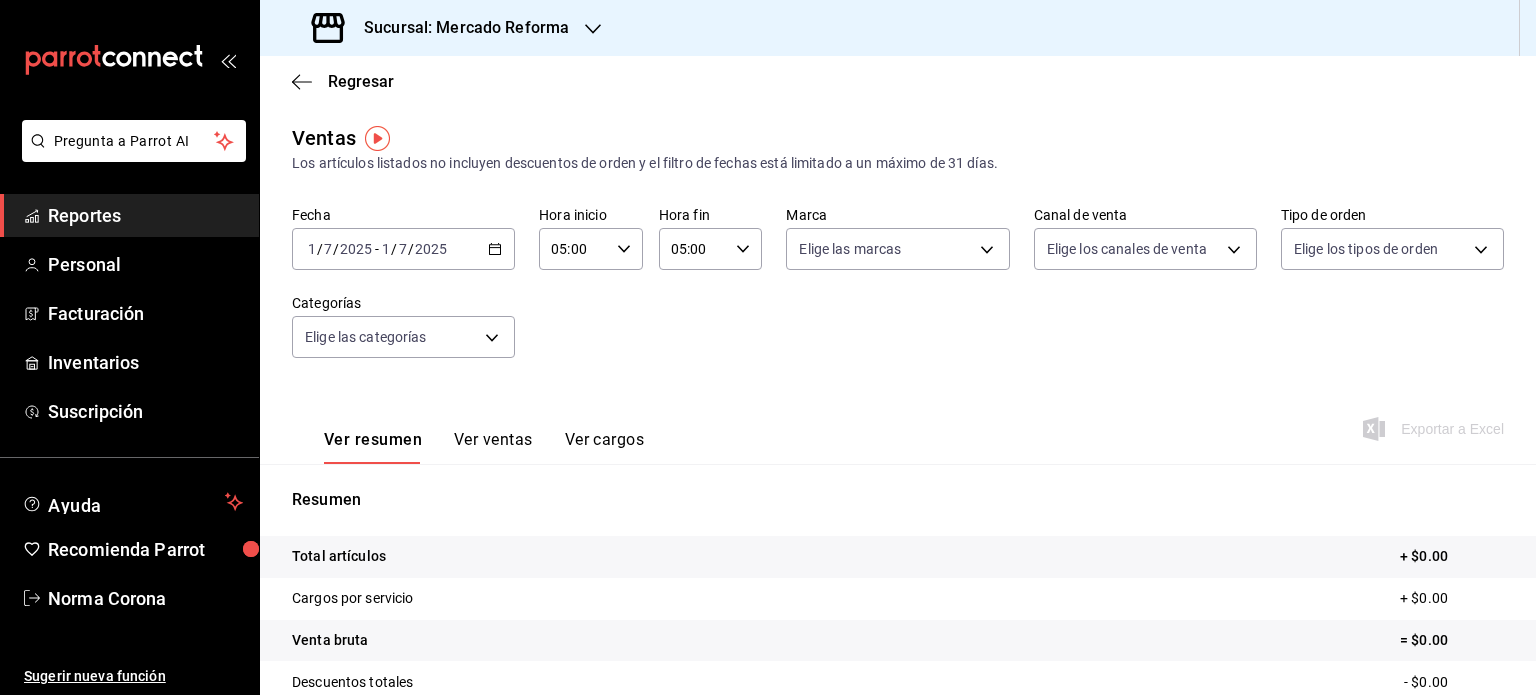 click 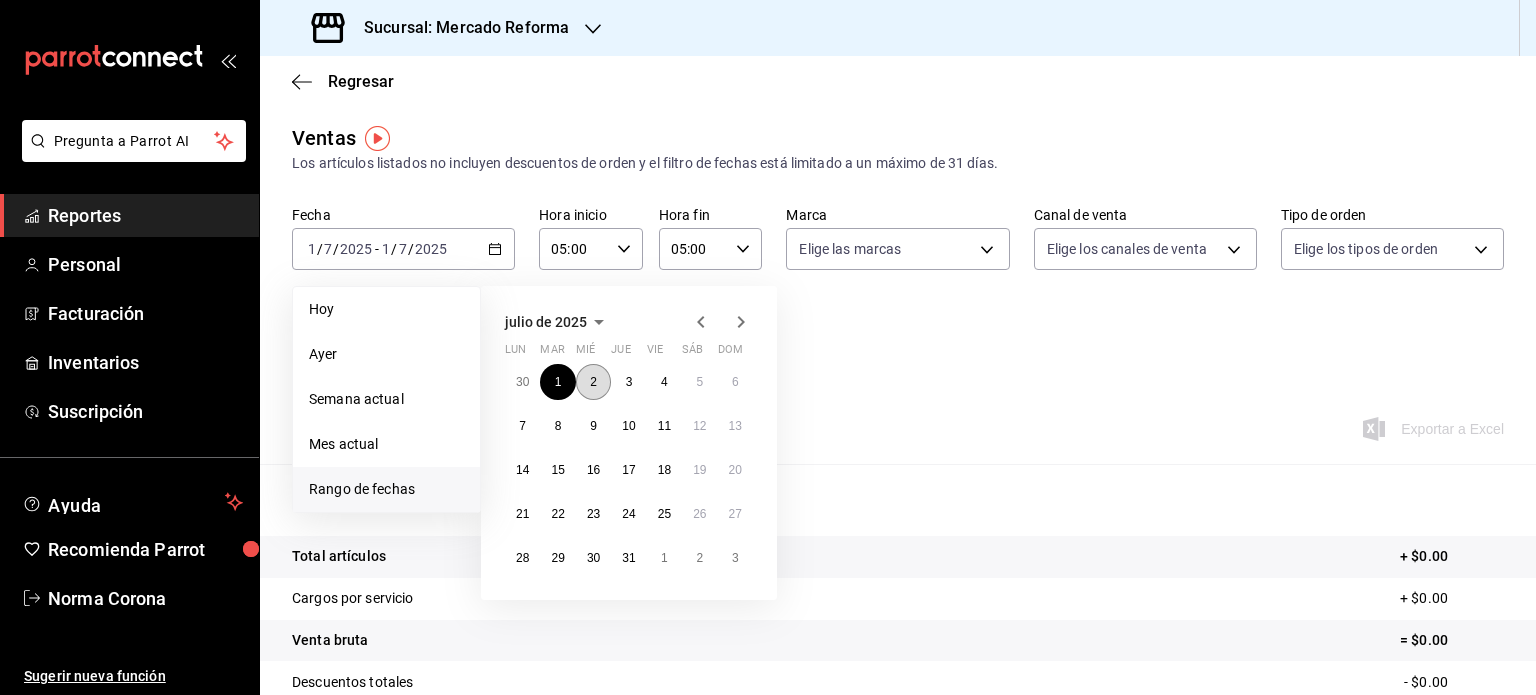 click on "2" at bounding box center [593, 382] 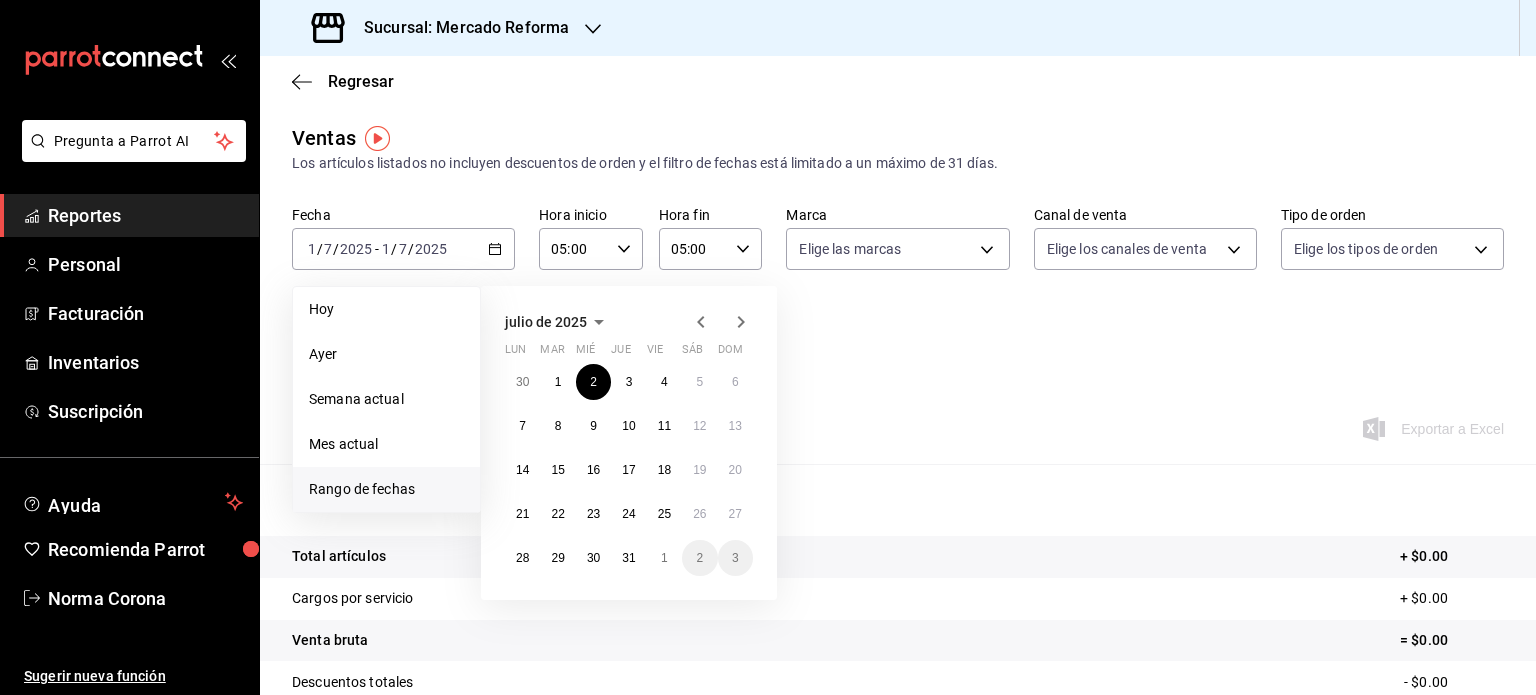 click on "Rango de fechas" at bounding box center (386, 489) 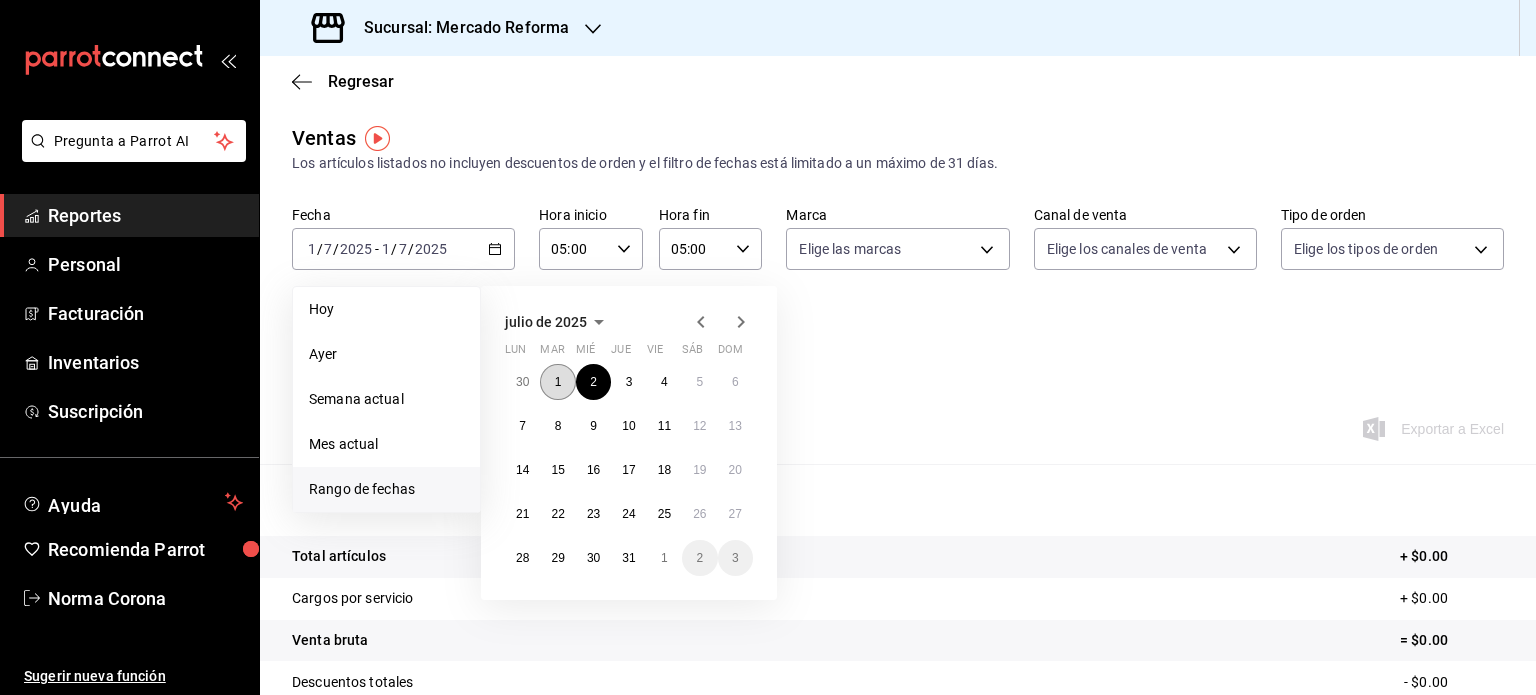 click on "1" at bounding box center [557, 382] 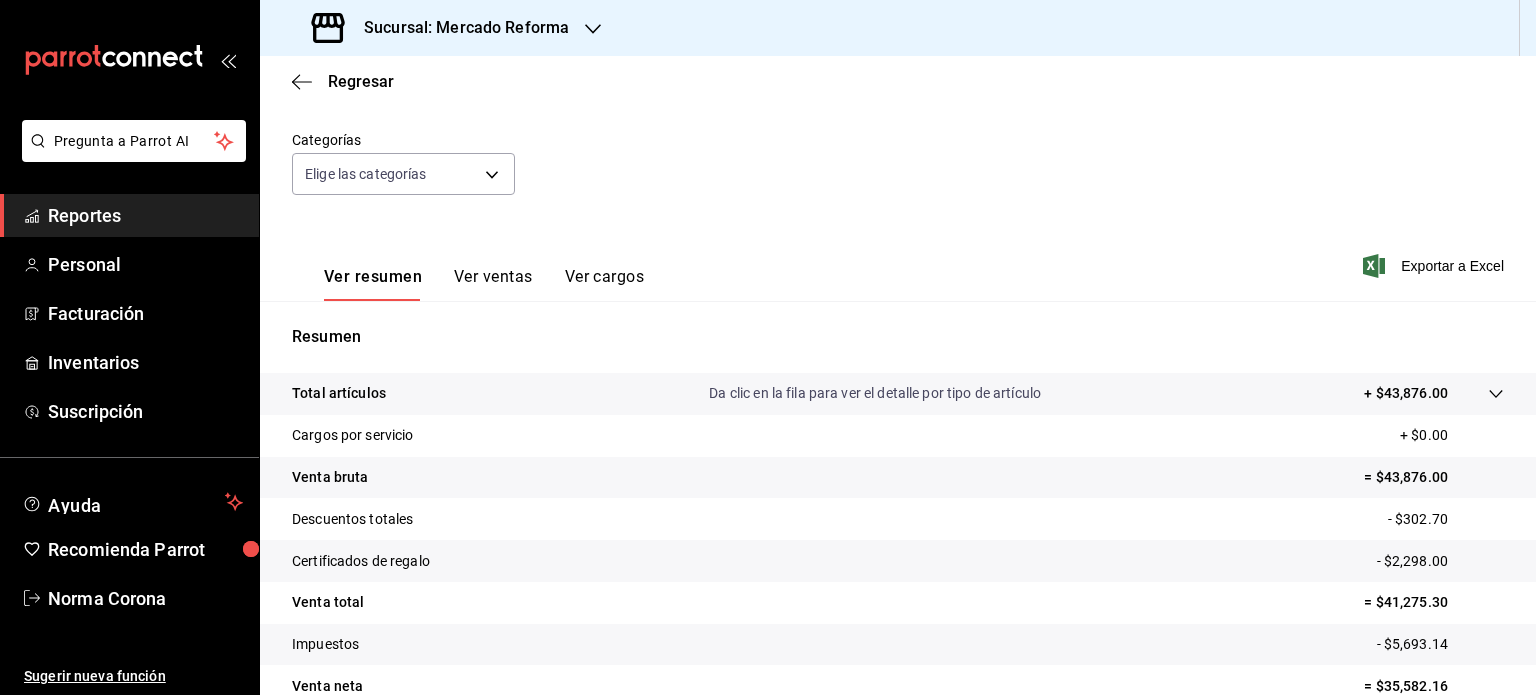scroll, scrollTop: 0, scrollLeft: 0, axis: both 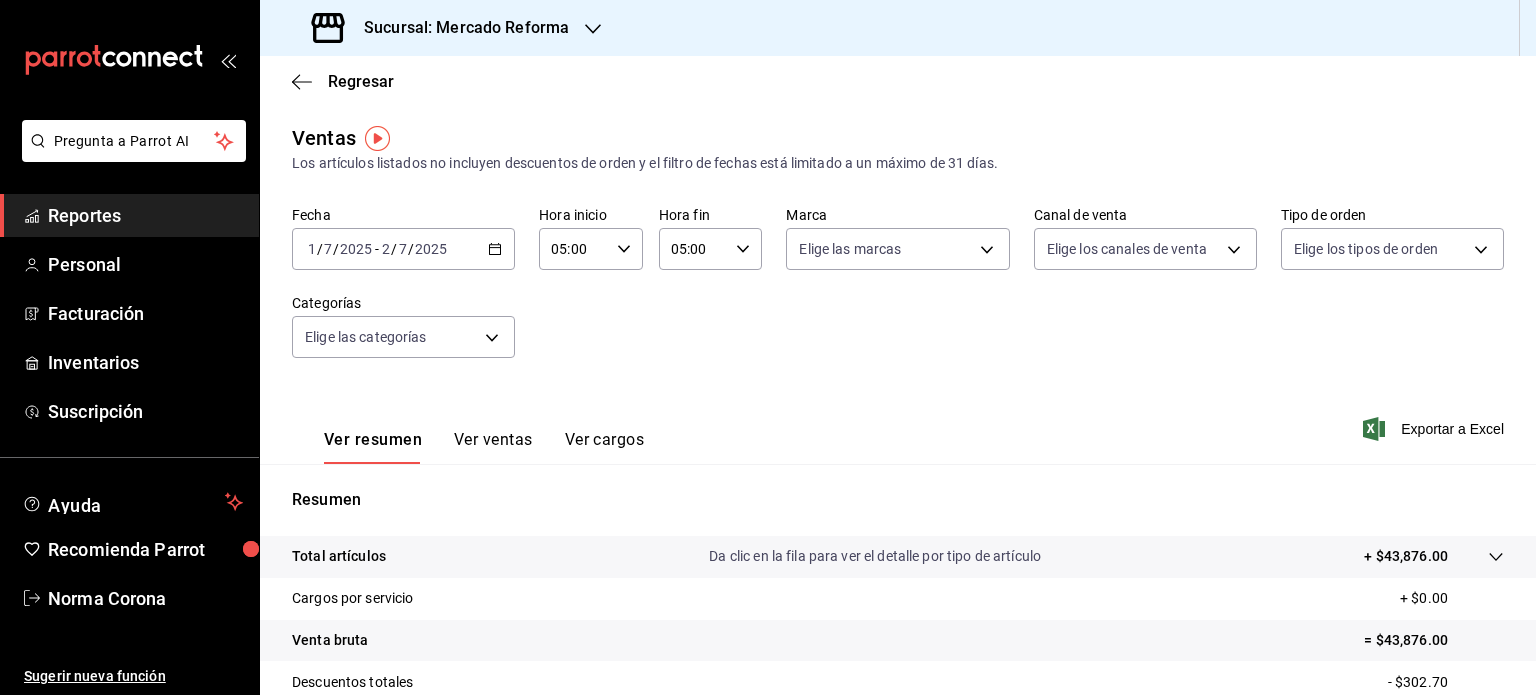 click 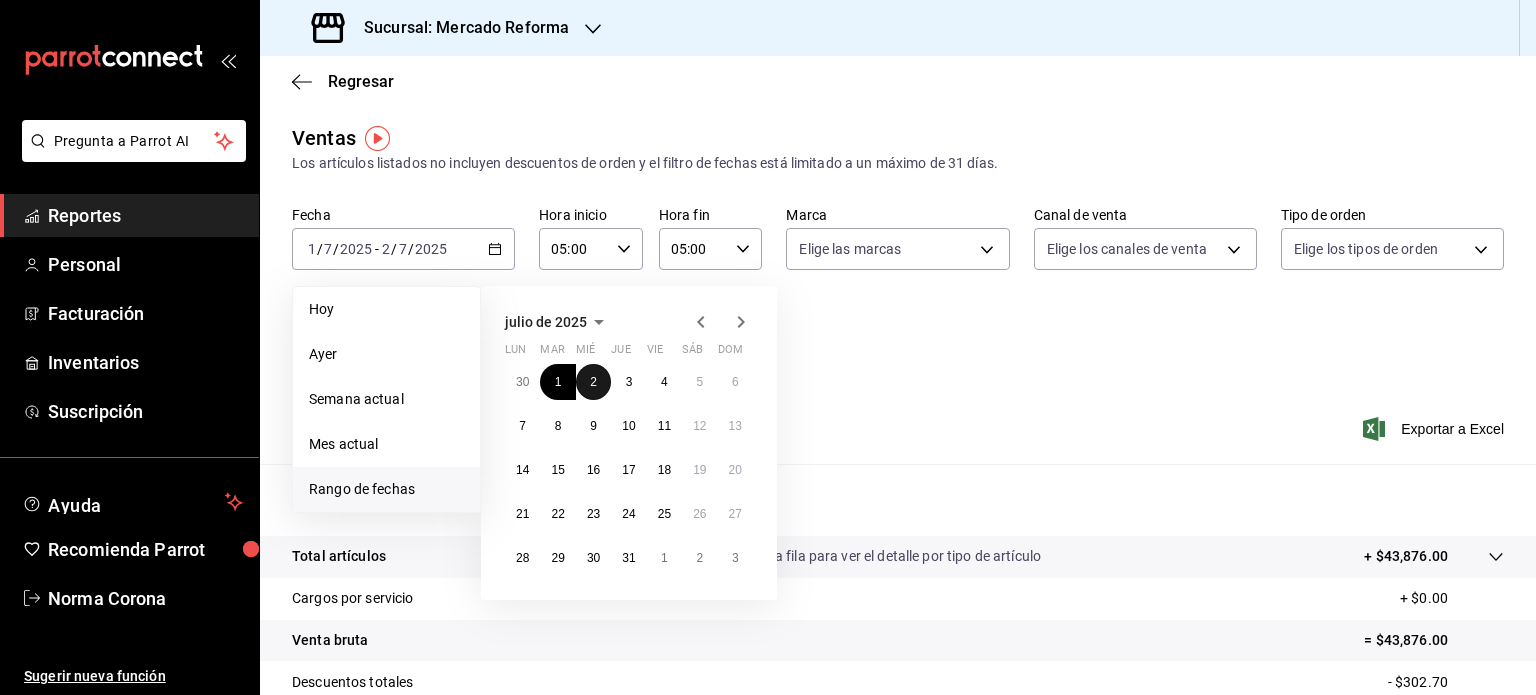 click on "2" at bounding box center (593, 382) 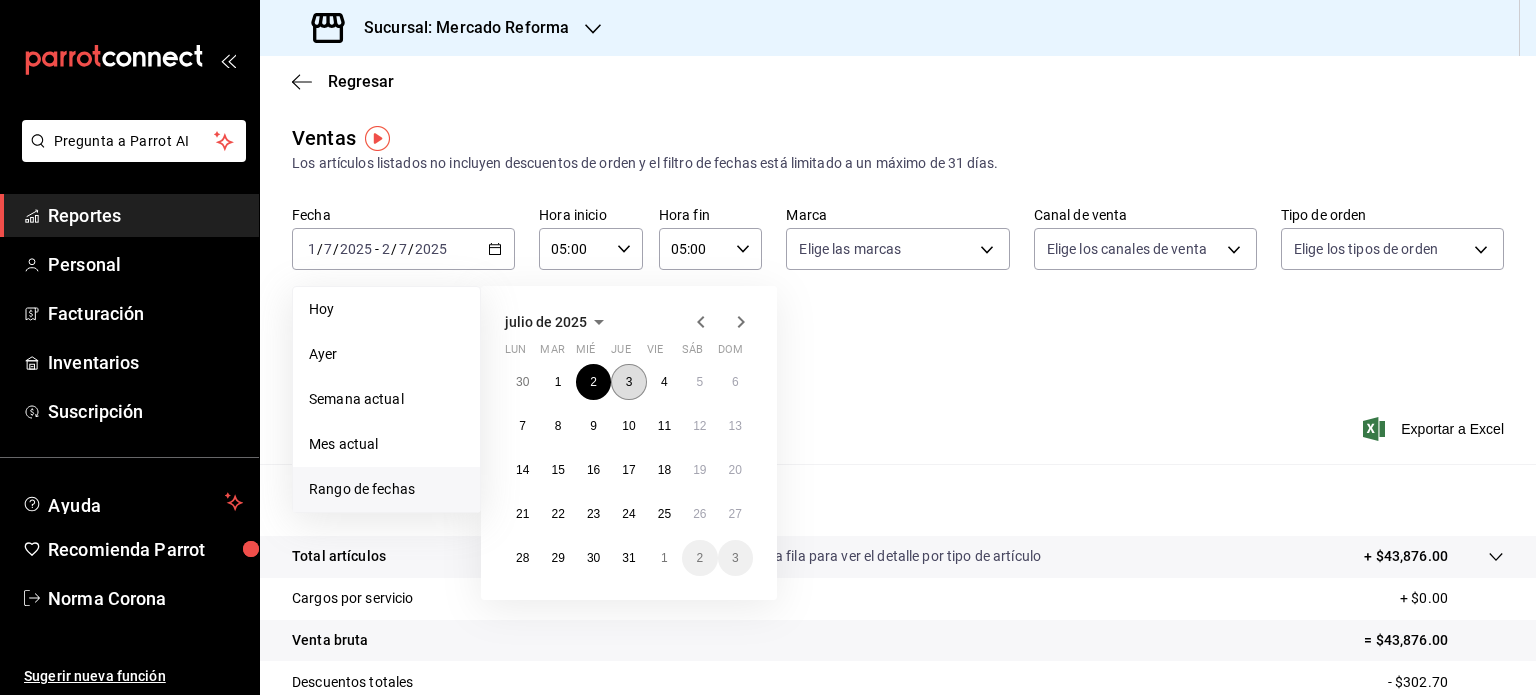 click on "3" at bounding box center (628, 382) 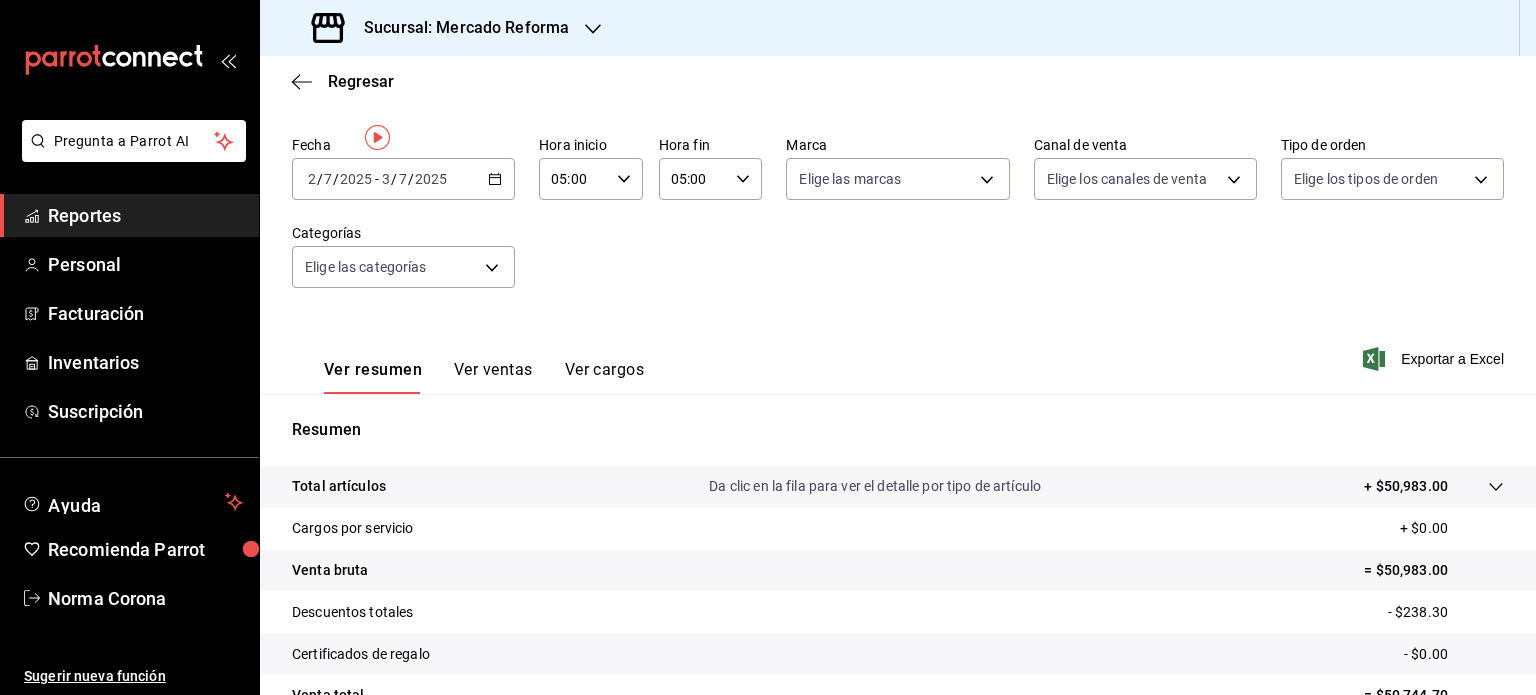 scroll, scrollTop: 0, scrollLeft: 0, axis: both 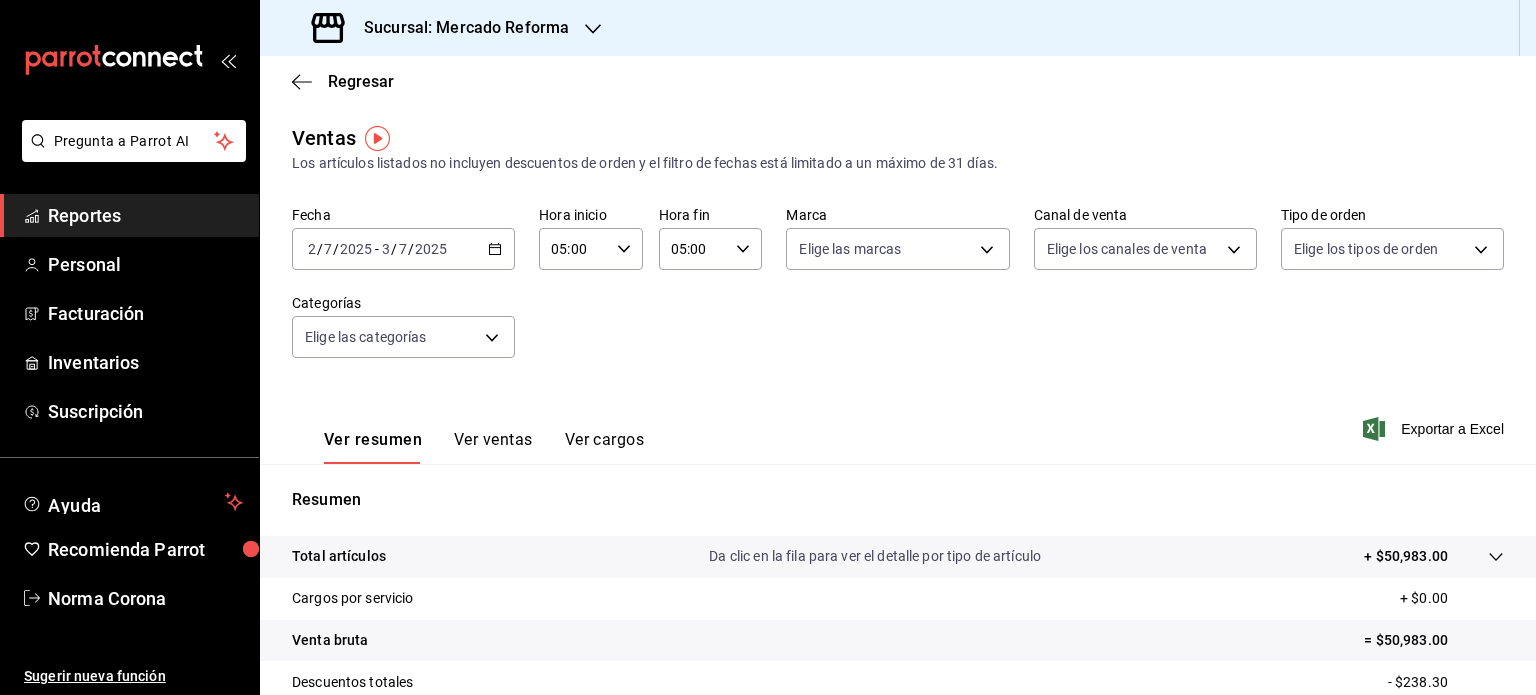 click 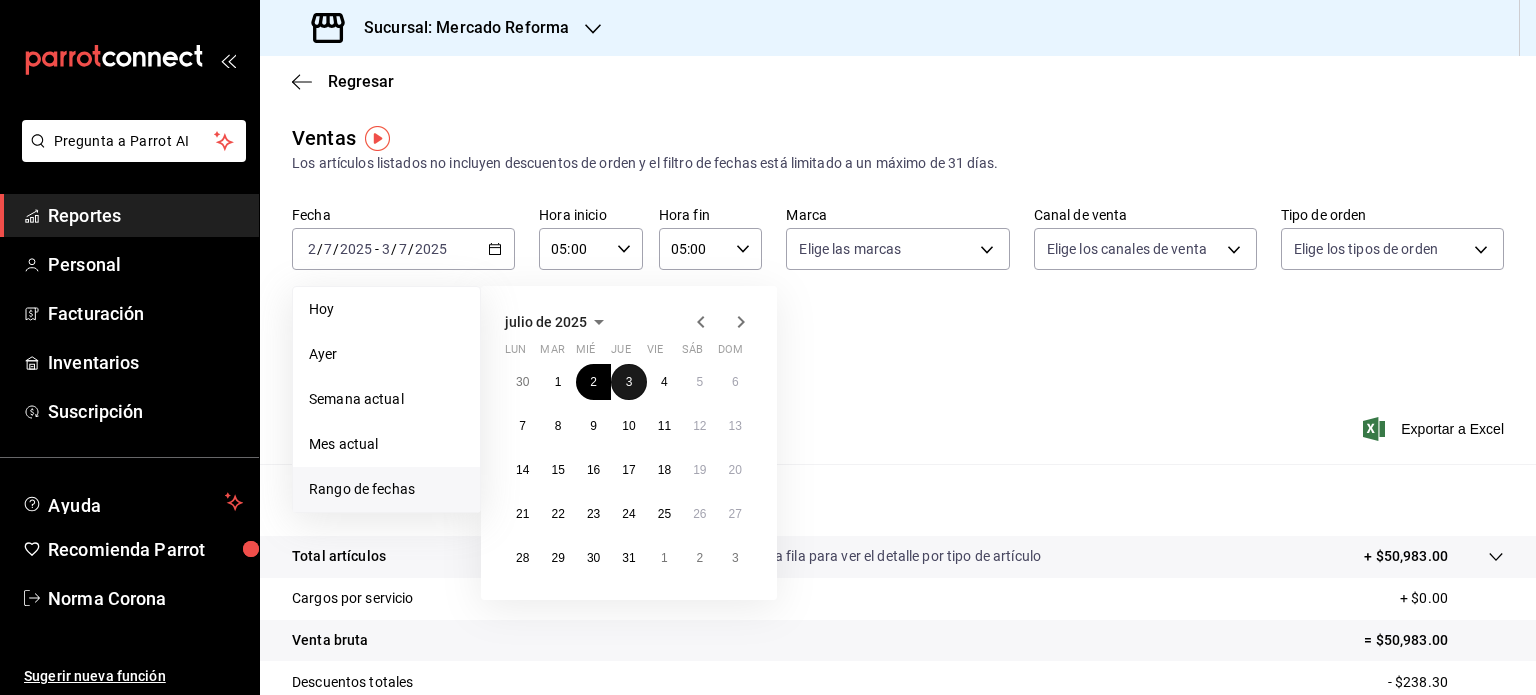 click on "3" at bounding box center (629, 382) 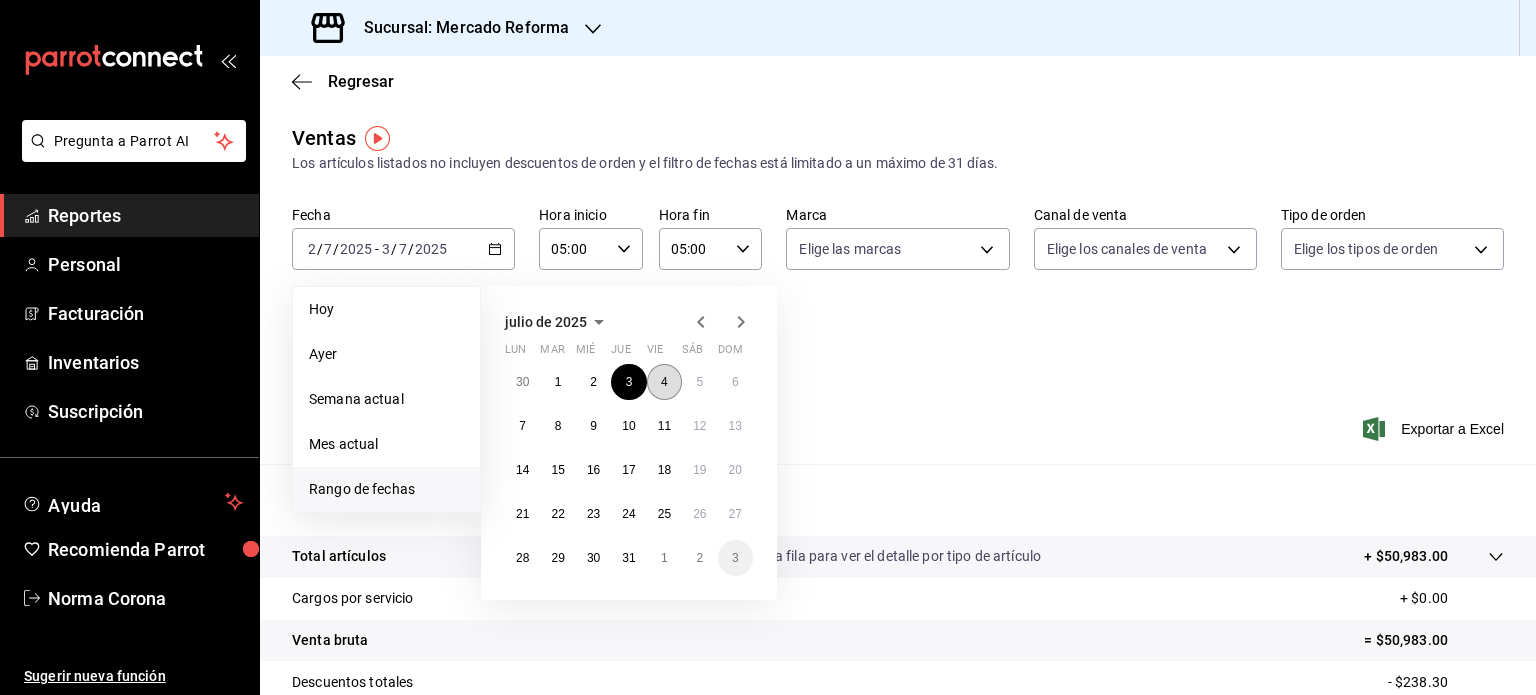 click on "4" at bounding box center (664, 382) 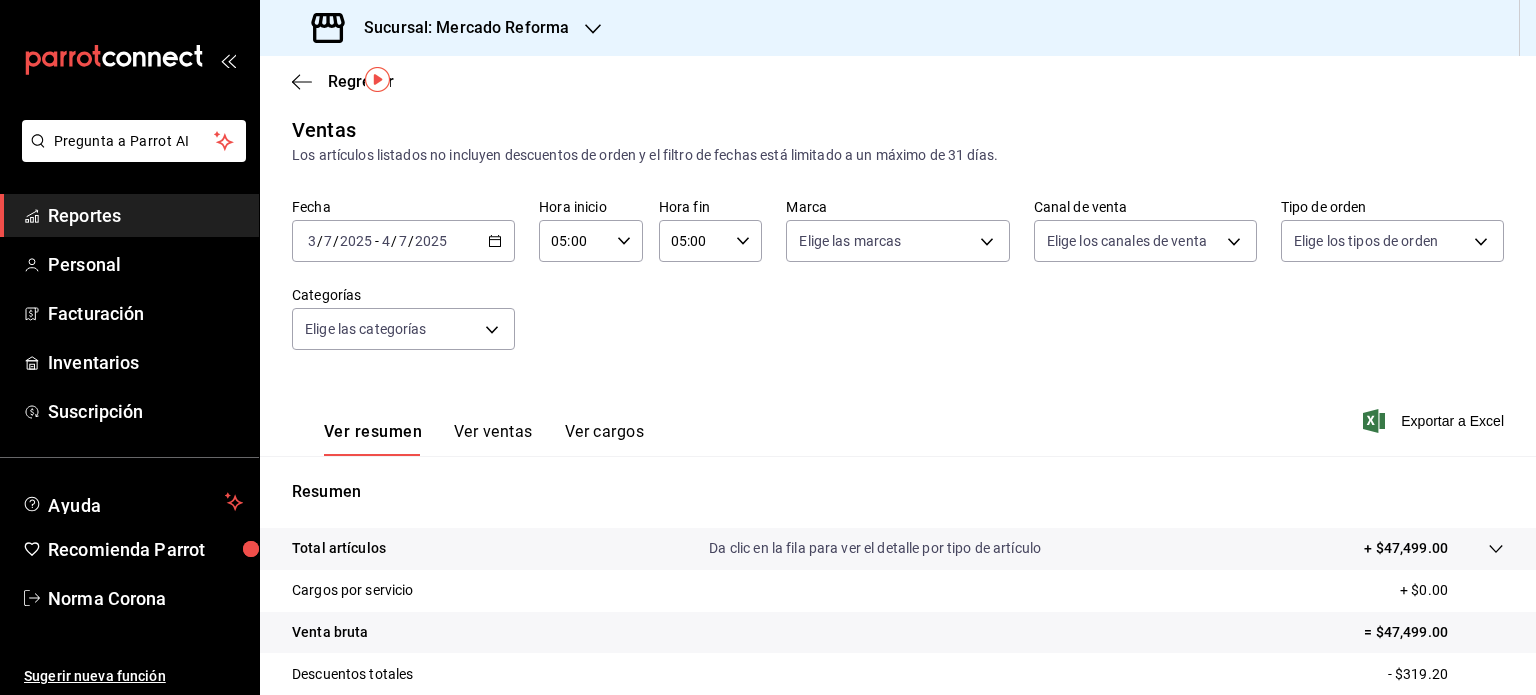 scroll, scrollTop: 0, scrollLeft: 0, axis: both 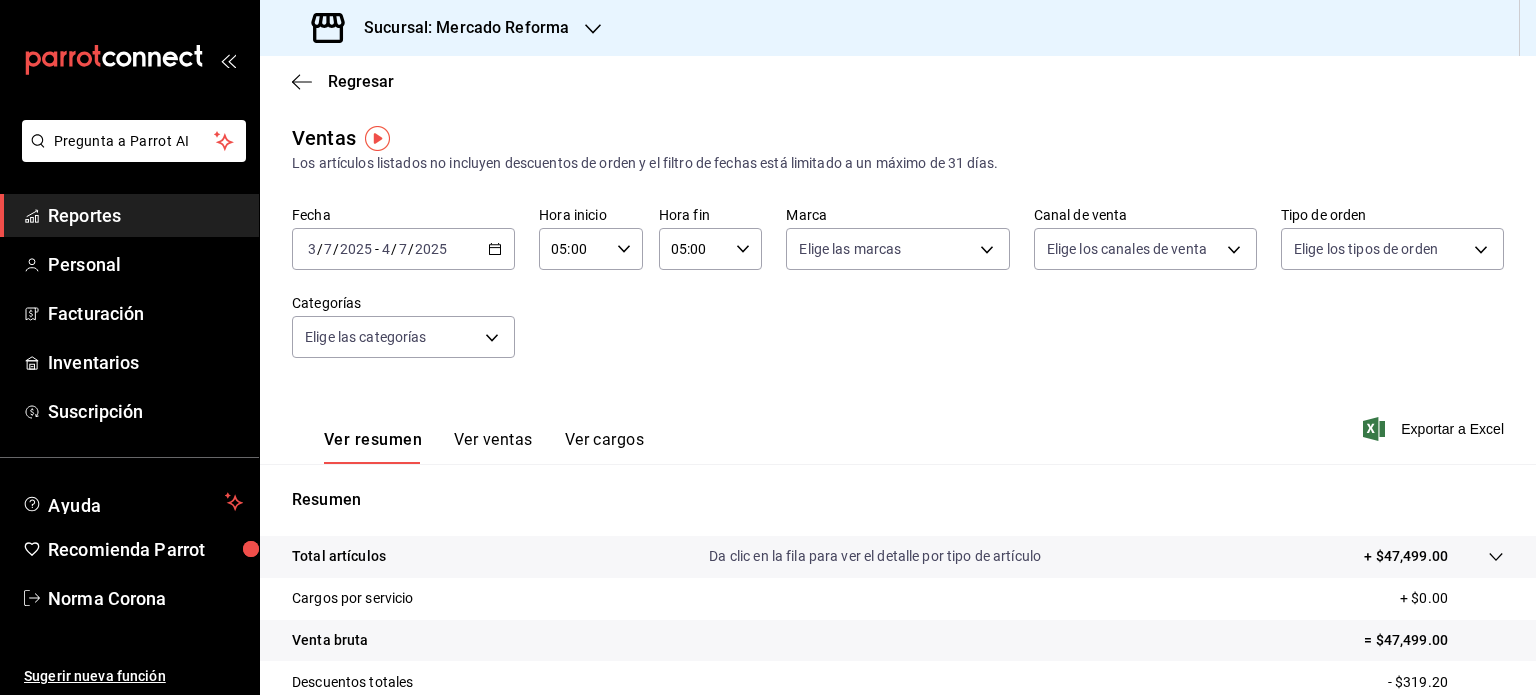 click 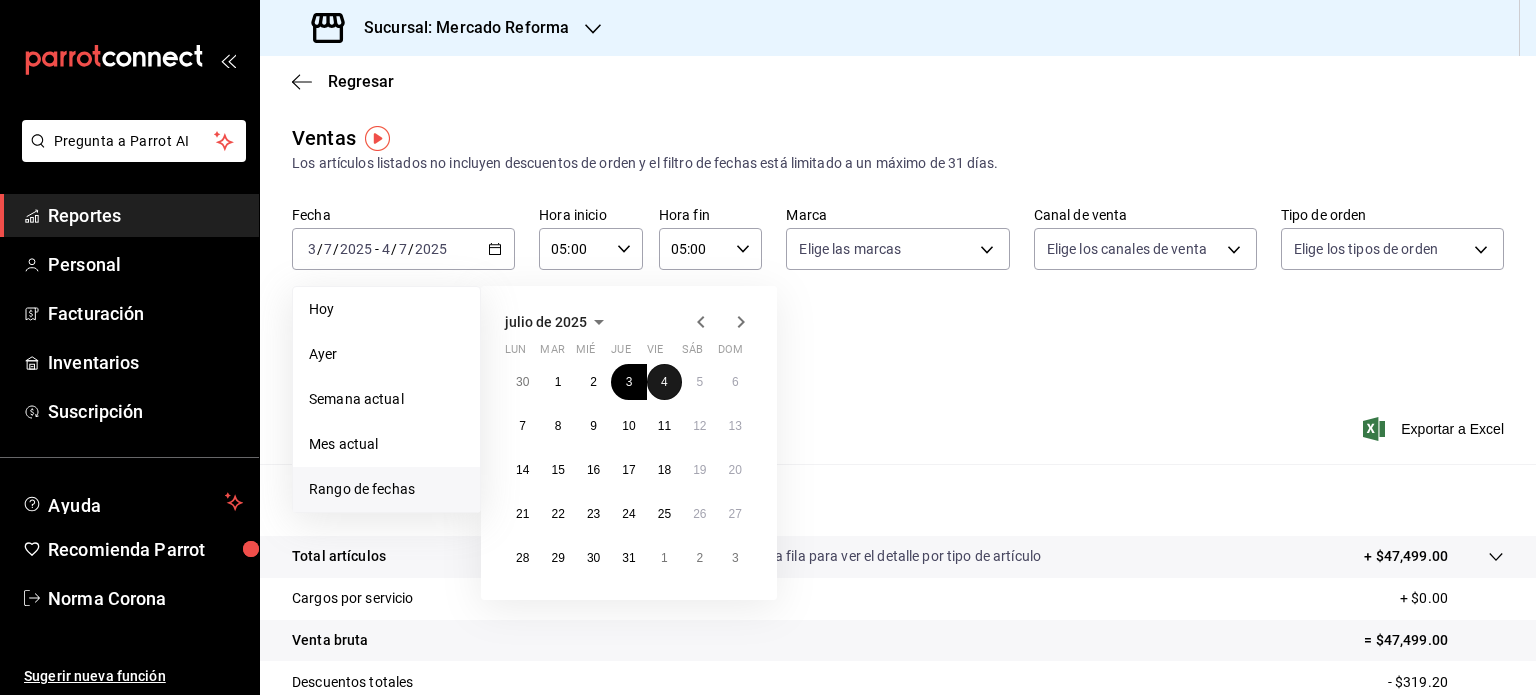 click on "4" at bounding box center [664, 382] 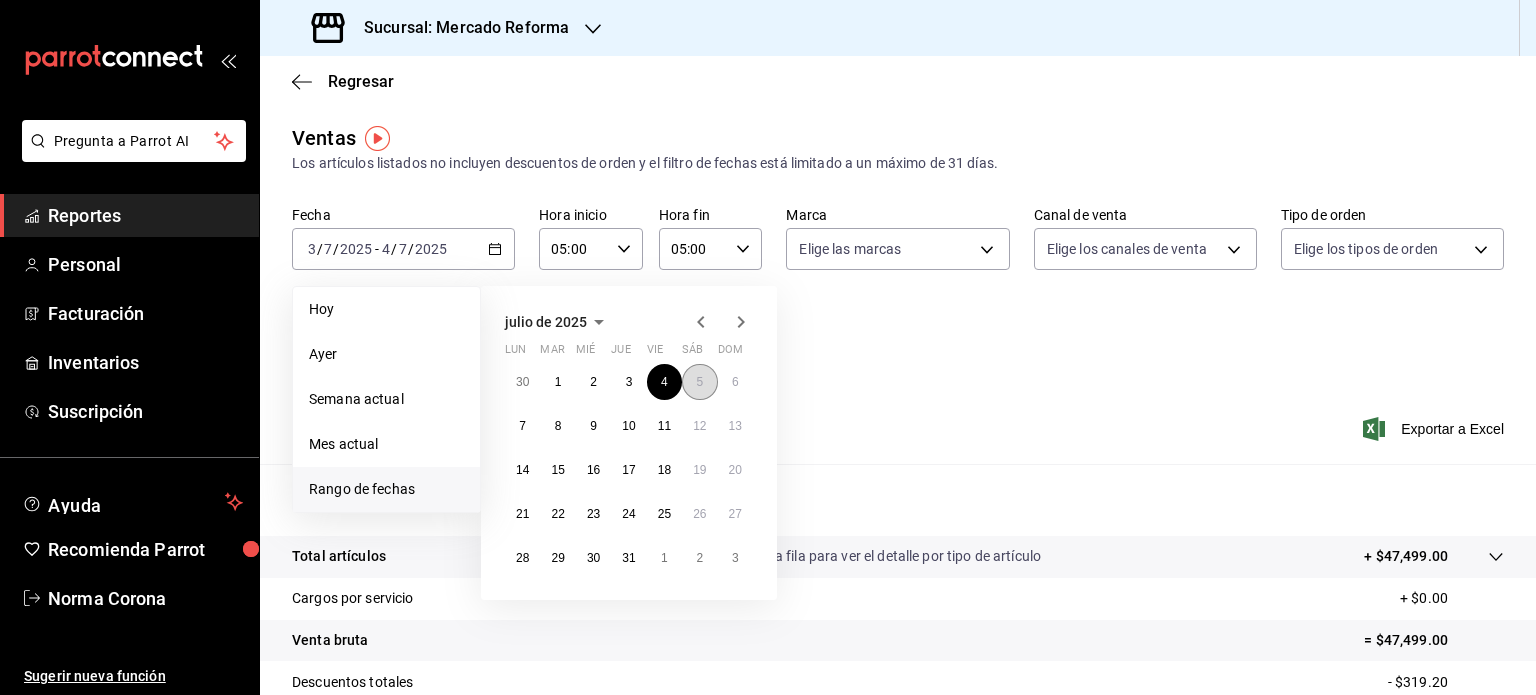 click on "5" at bounding box center (699, 382) 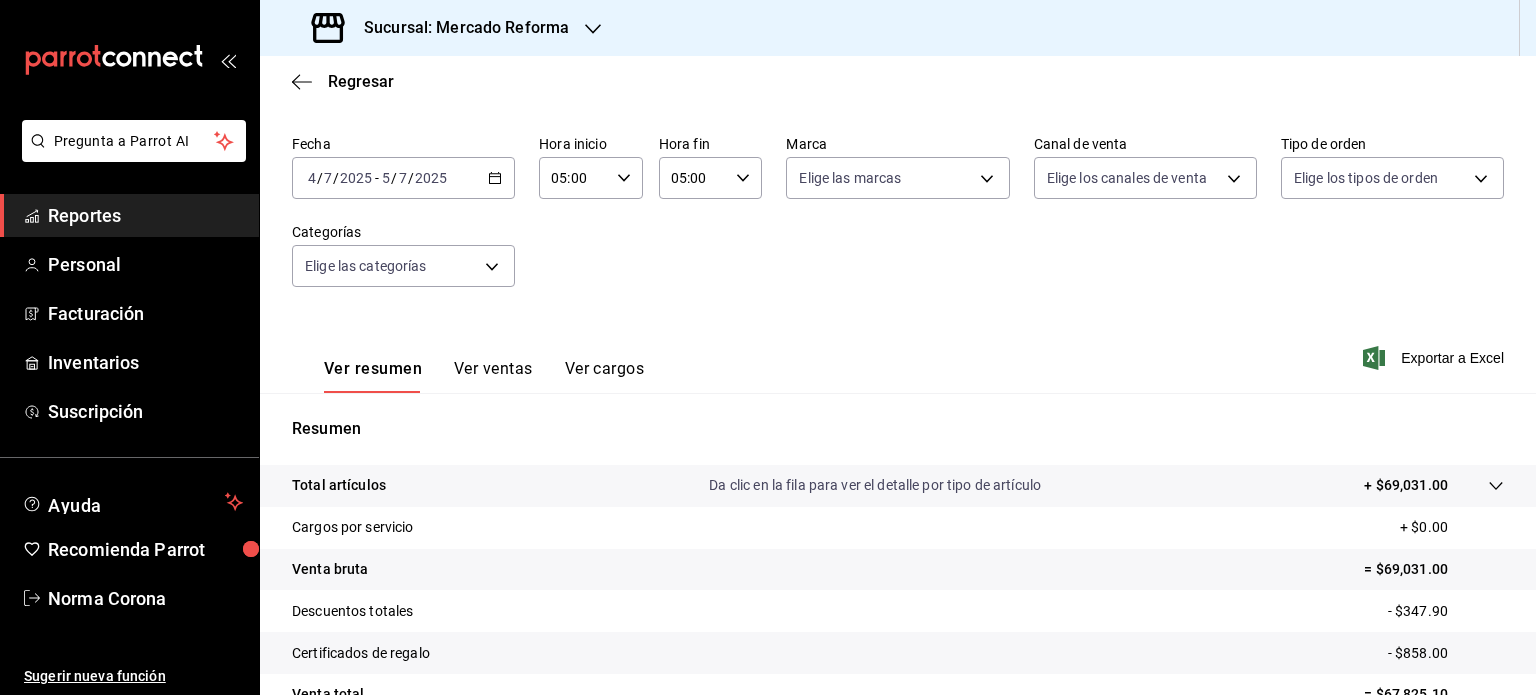 scroll, scrollTop: 0, scrollLeft: 0, axis: both 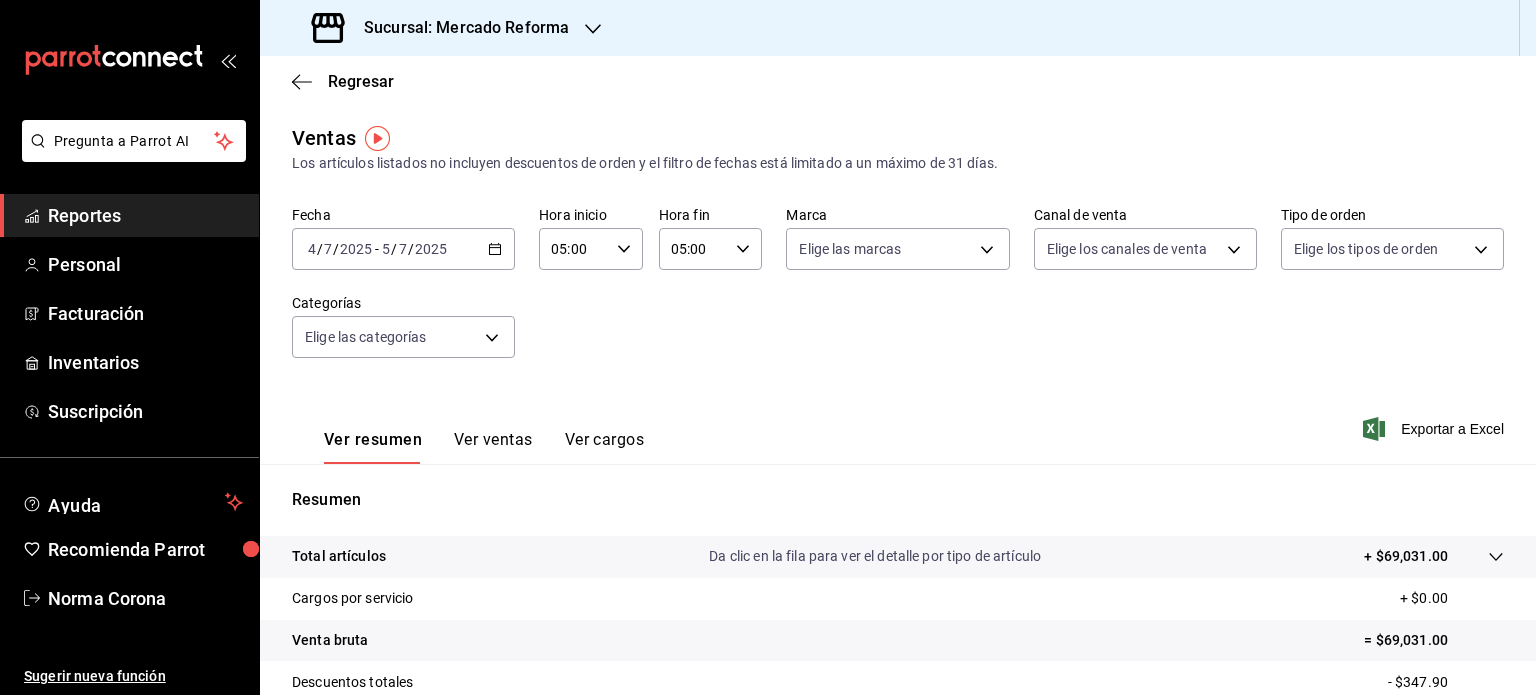 click 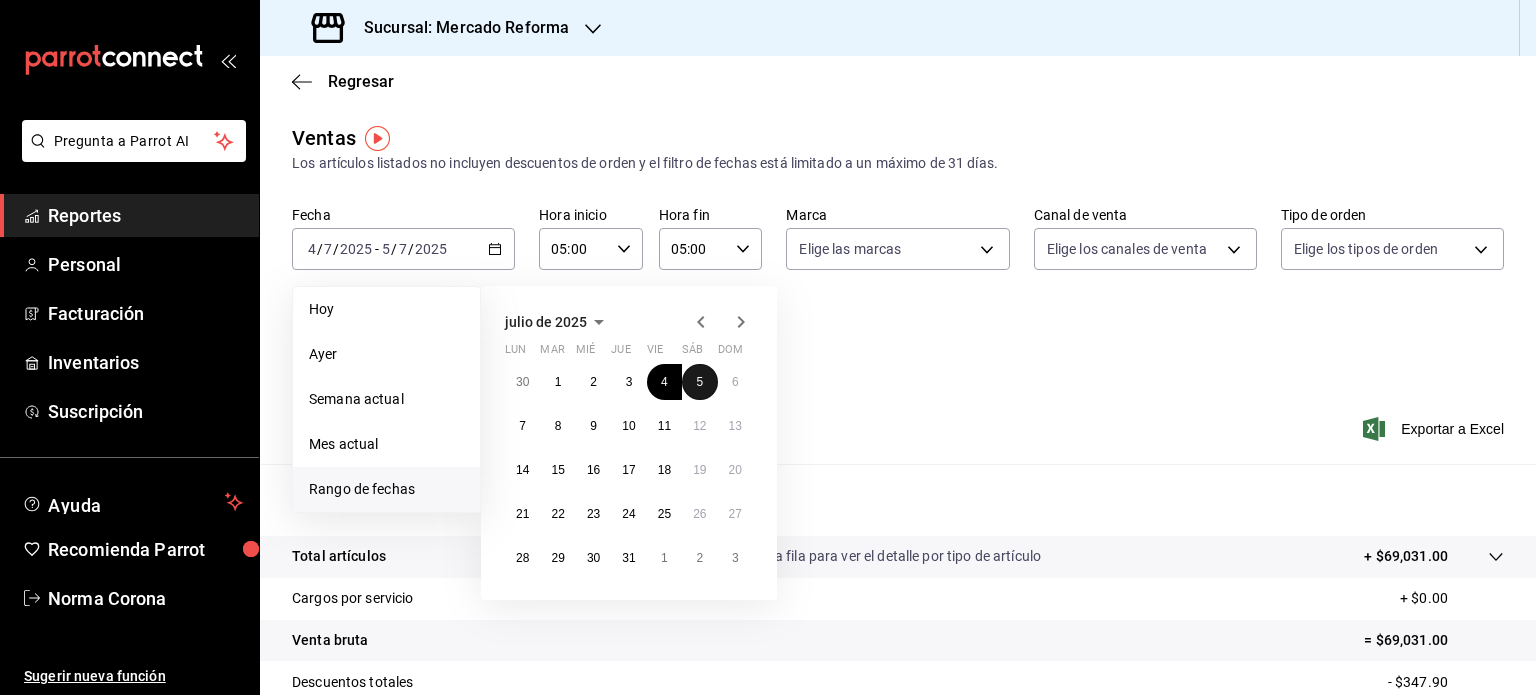click on "5" at bounding box center [699, 382] 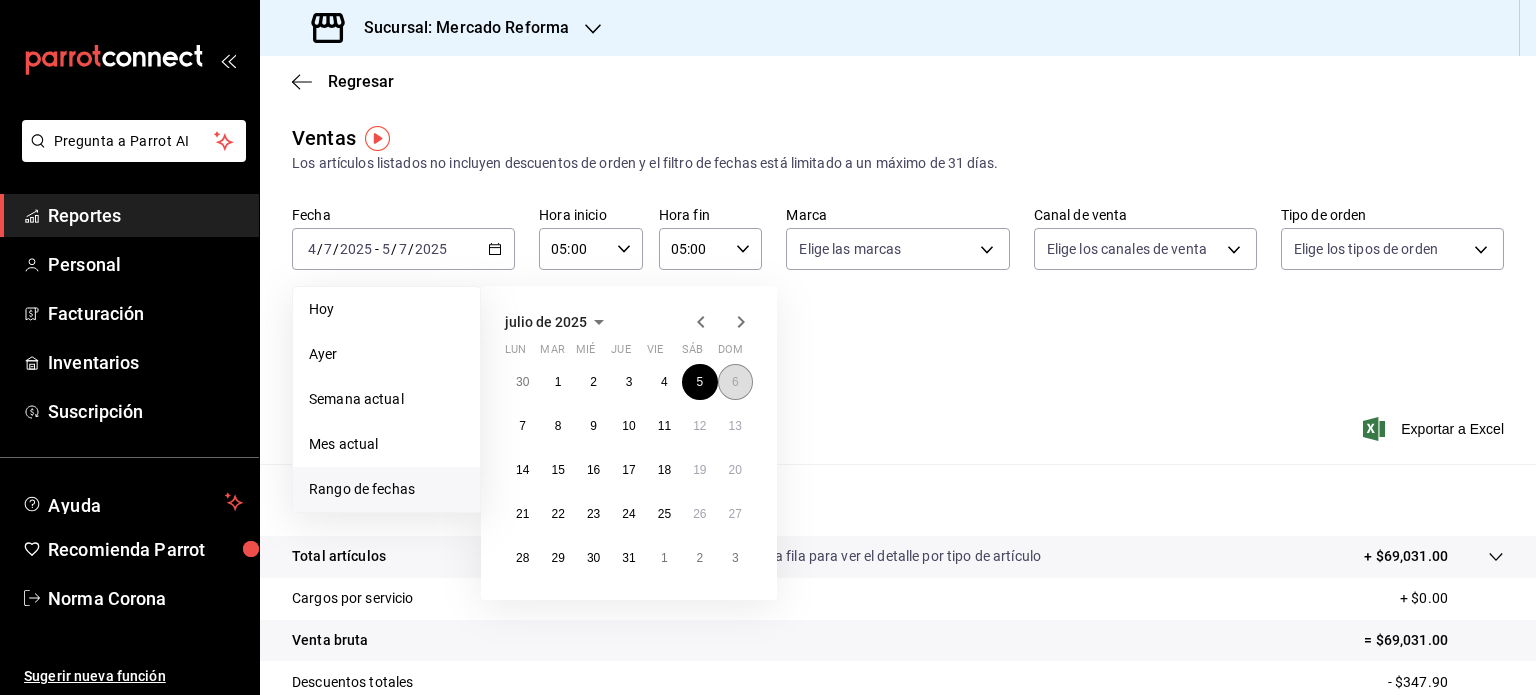 click on "6" at bounding box center (735, 382) 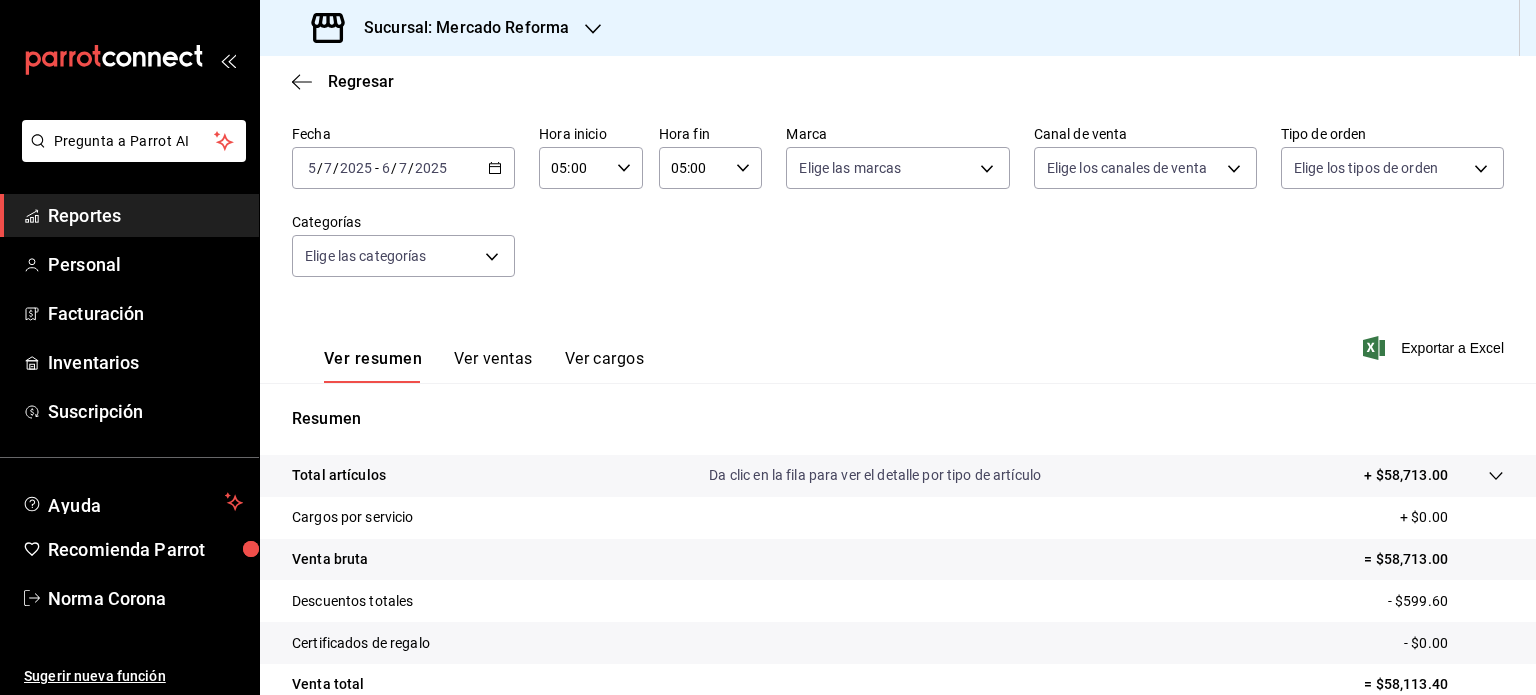 scroll, scrollTop: 0, scrollLeft: 0, axis: both 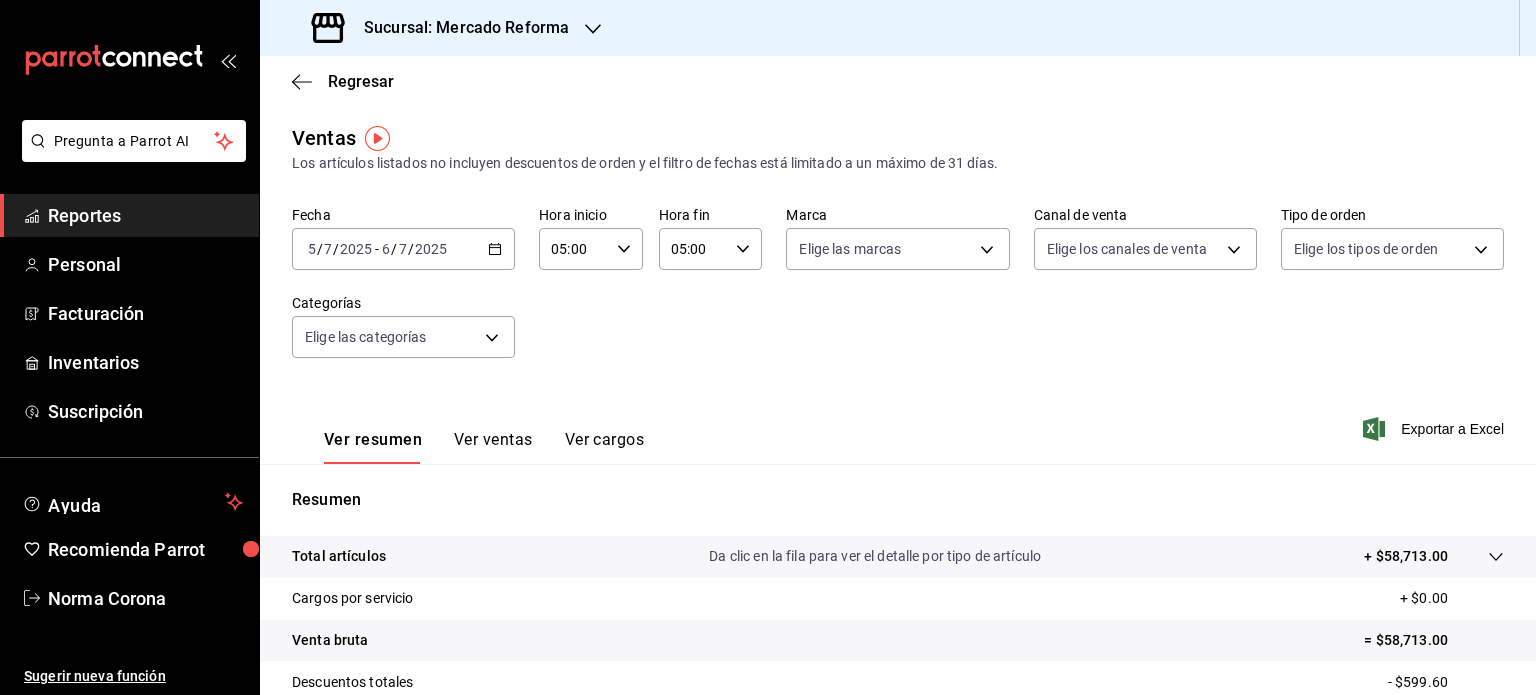 click 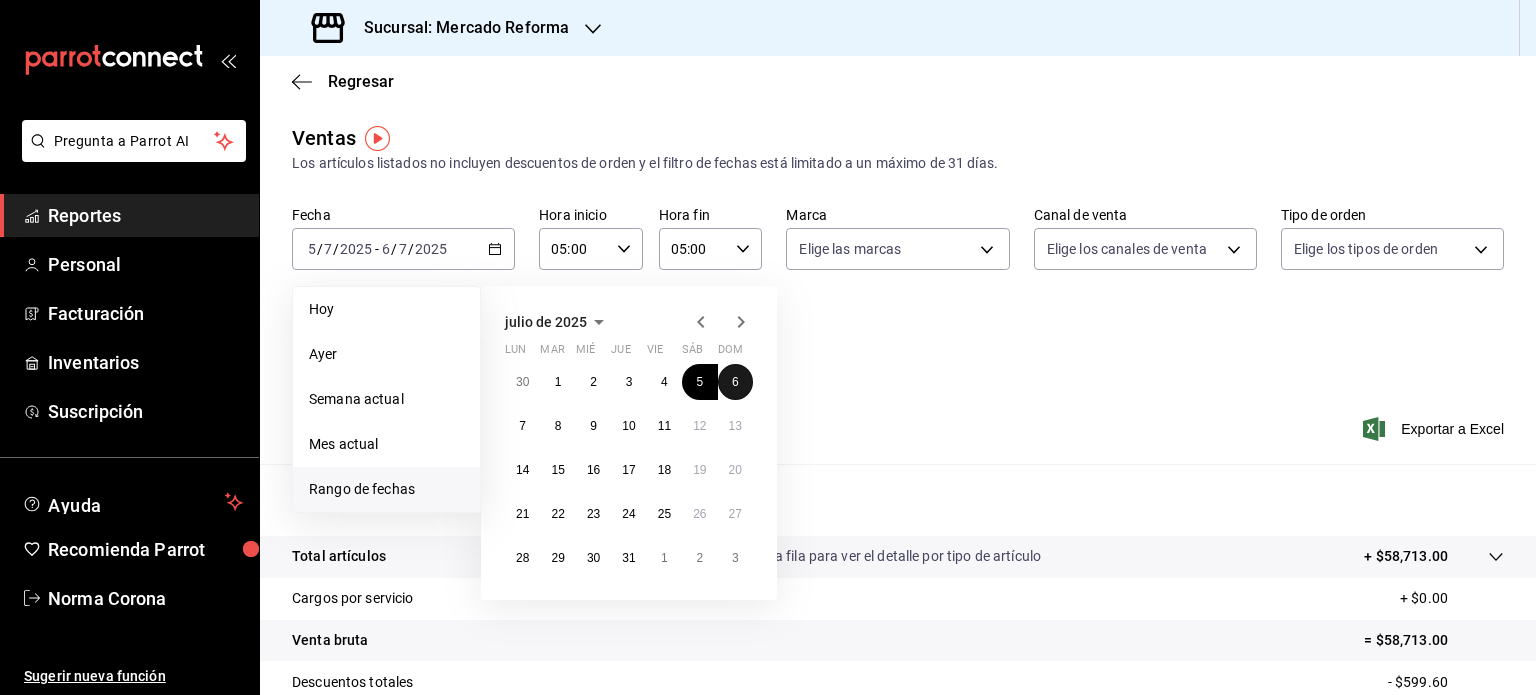 click on "6" at bounding box center [735, 382] 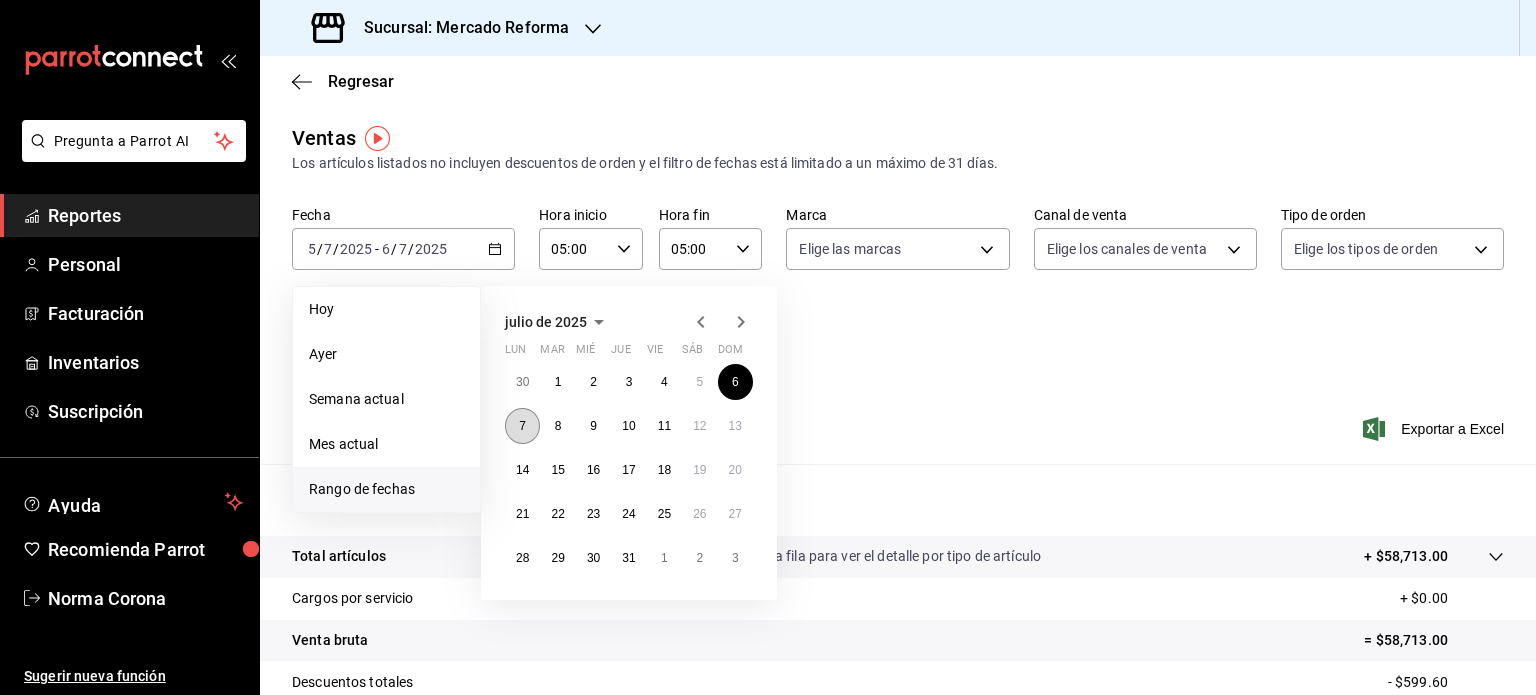 click on "7" at bounding box center (522, 426) 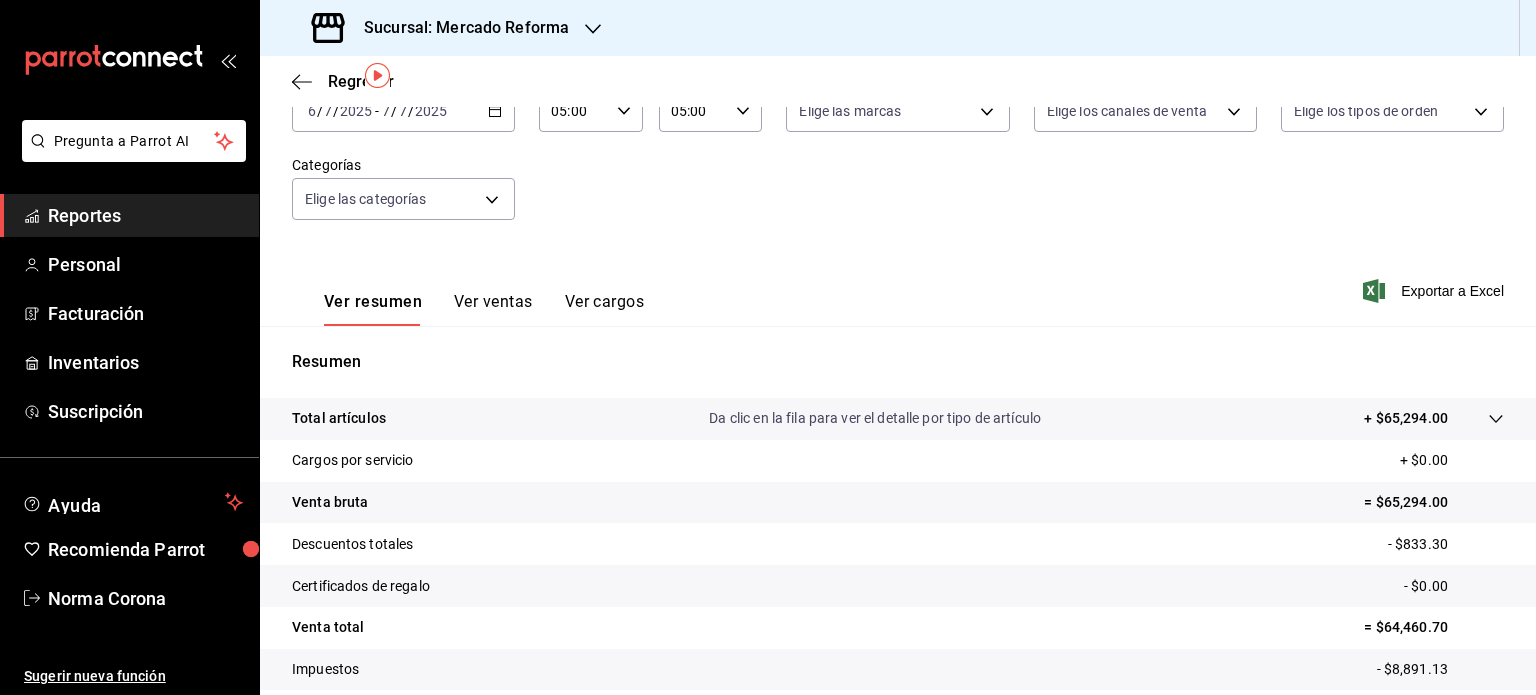 scroll, scrollTop: 63, scrollLeft: 0, axis: vertical 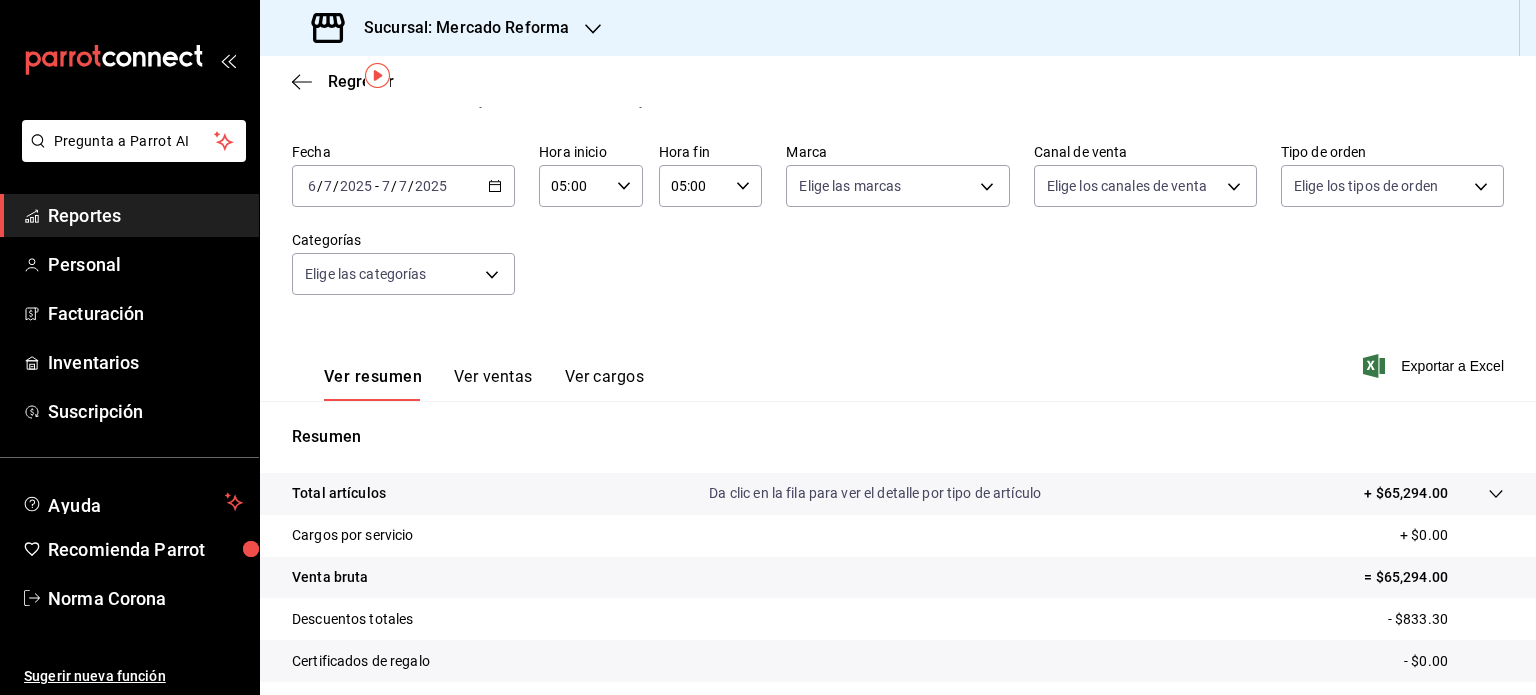 click 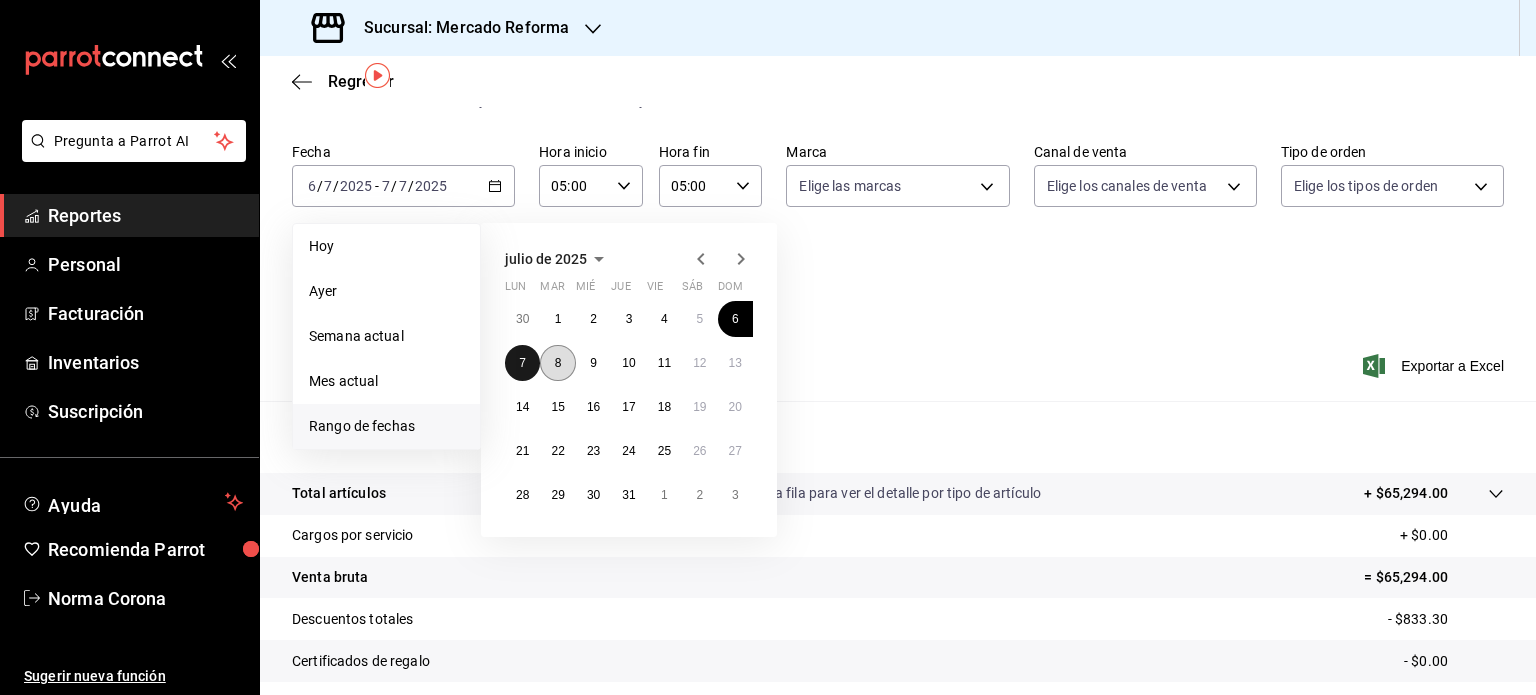 drag, startPoint x: 523, startPoint y: 361, endPoint x: 558, endPoint y: 368, distance: 35.69314 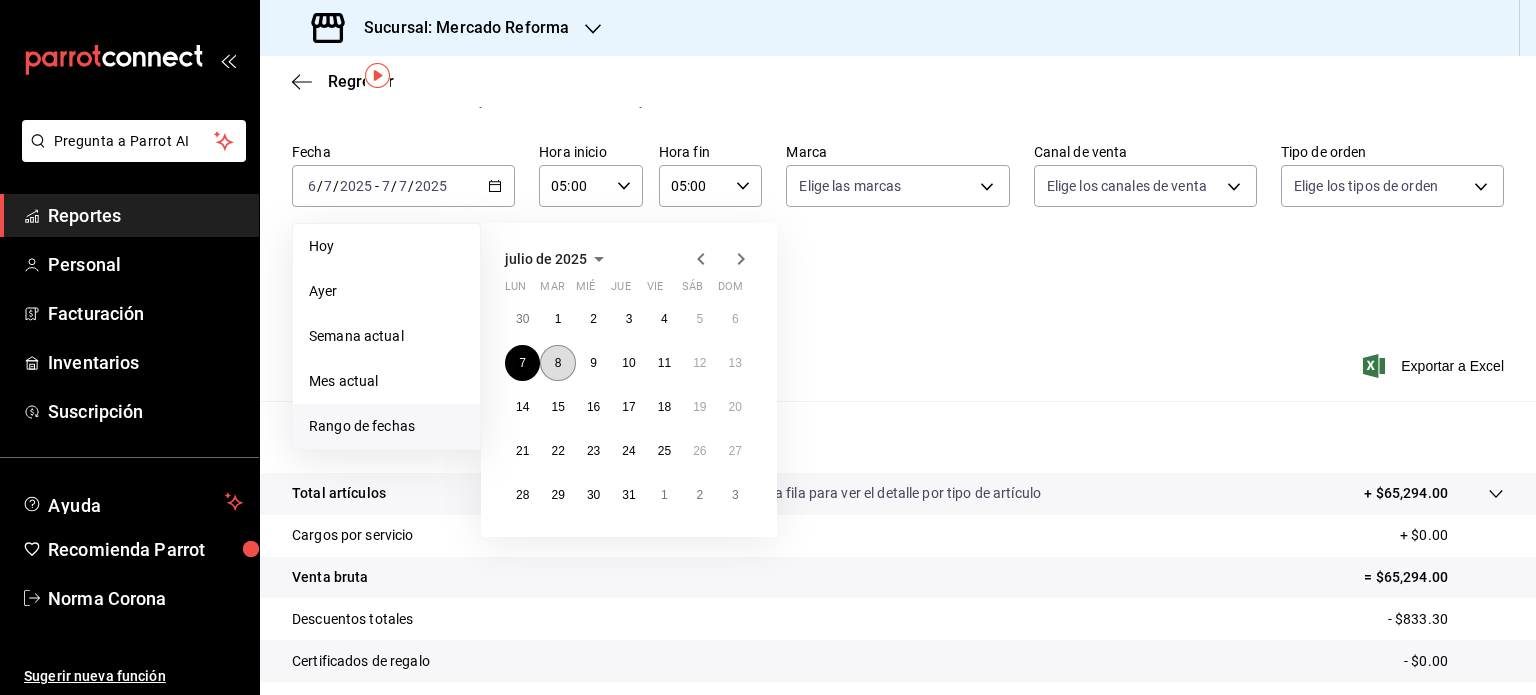 click on "8" at bounding box center (557, 363) 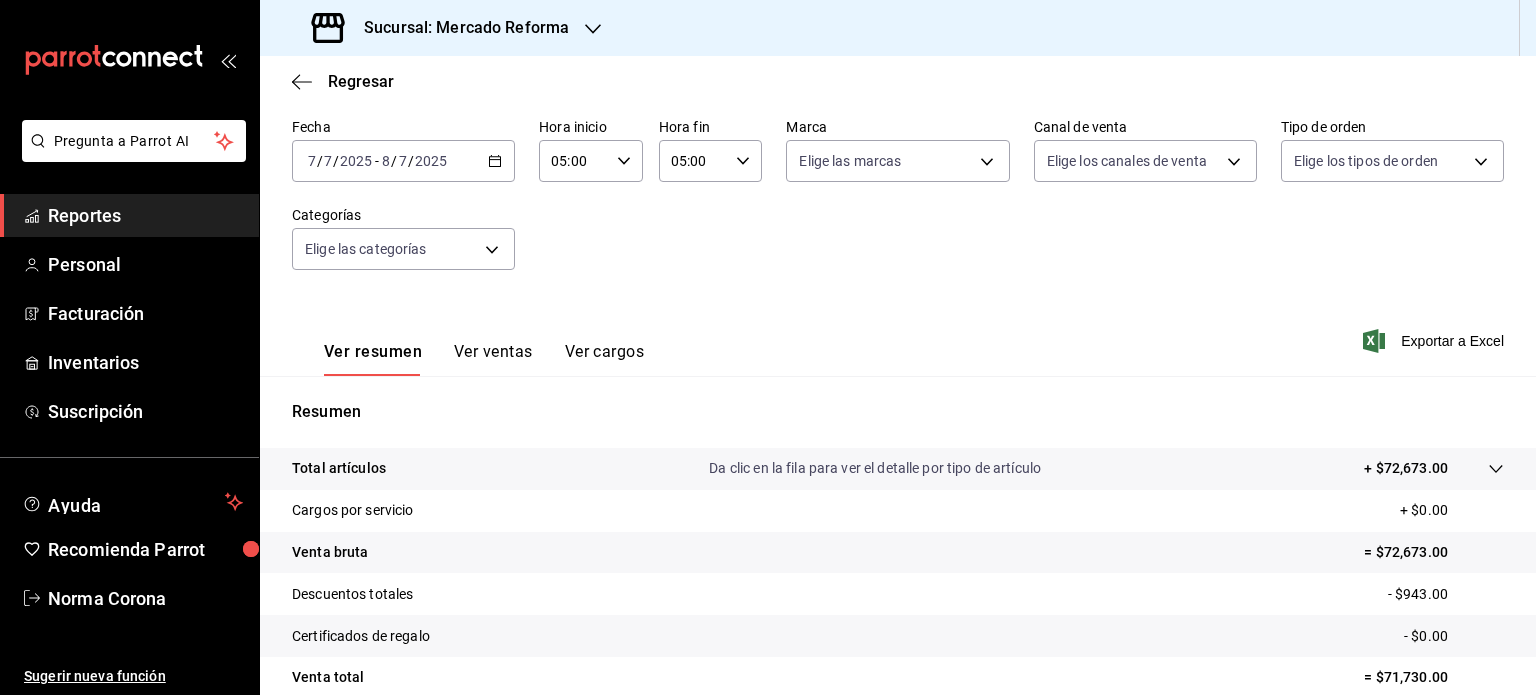 scroll, scrollTop: 0, scrollLeft: 0, axis: both 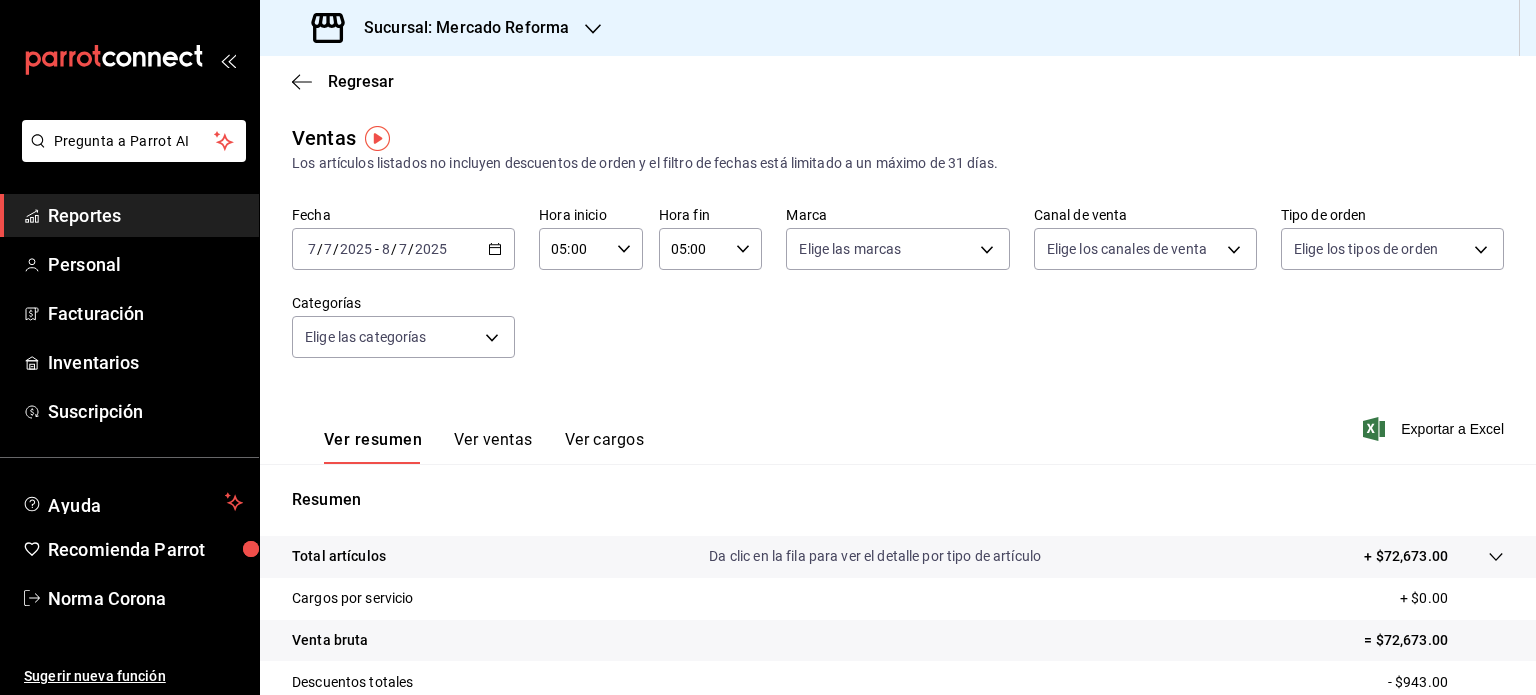 click on "[DATE] [DATE] - [DATE] [DATE]" at bounding box center (403, 249) 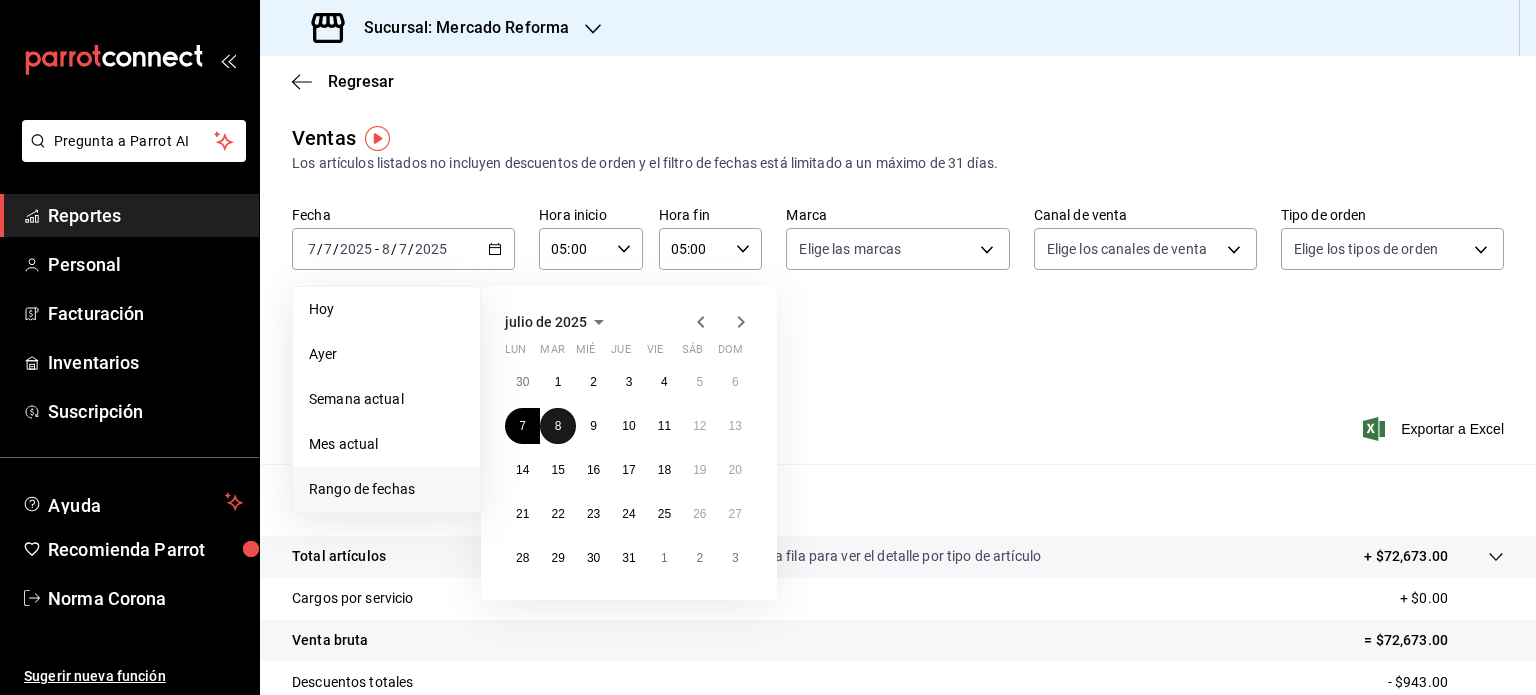 click on "8" at bounding box center (557, 426) 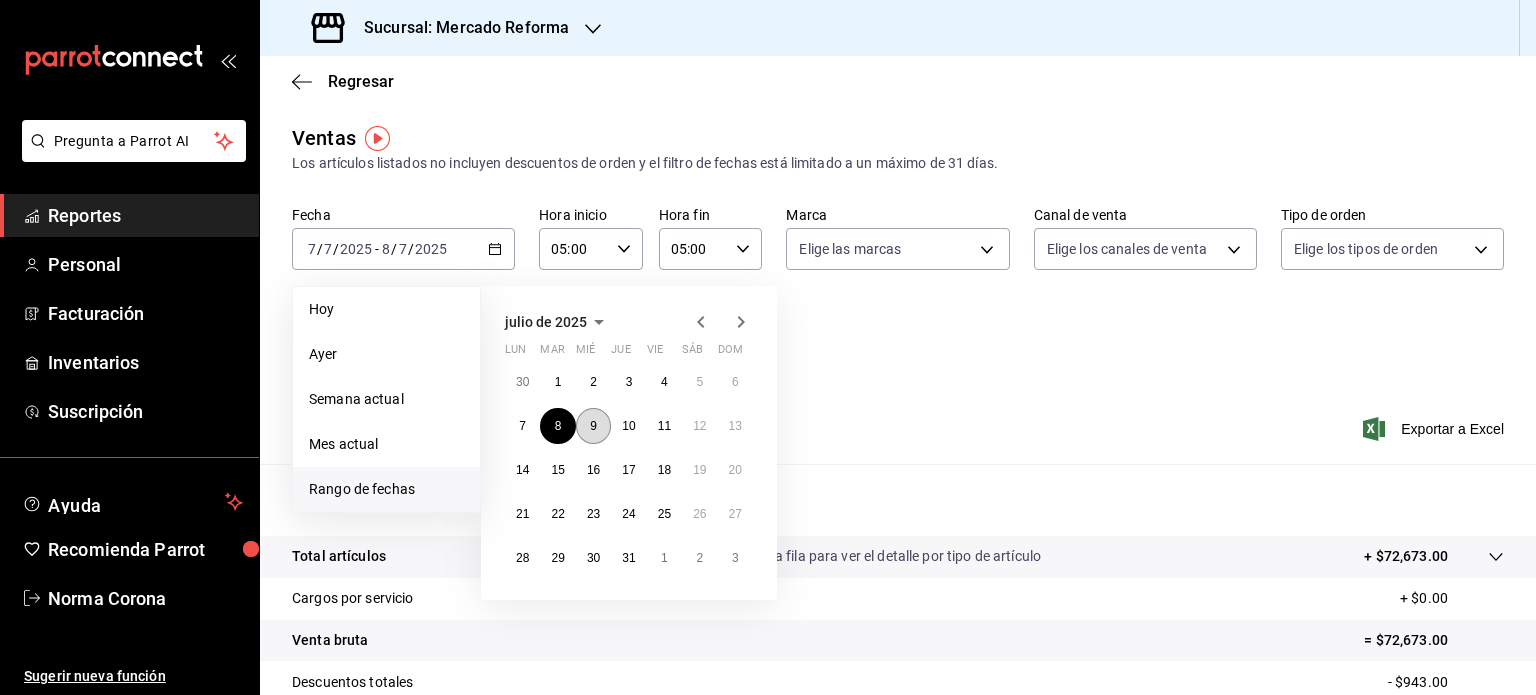 click on "9" at bounding box center [593, 426] 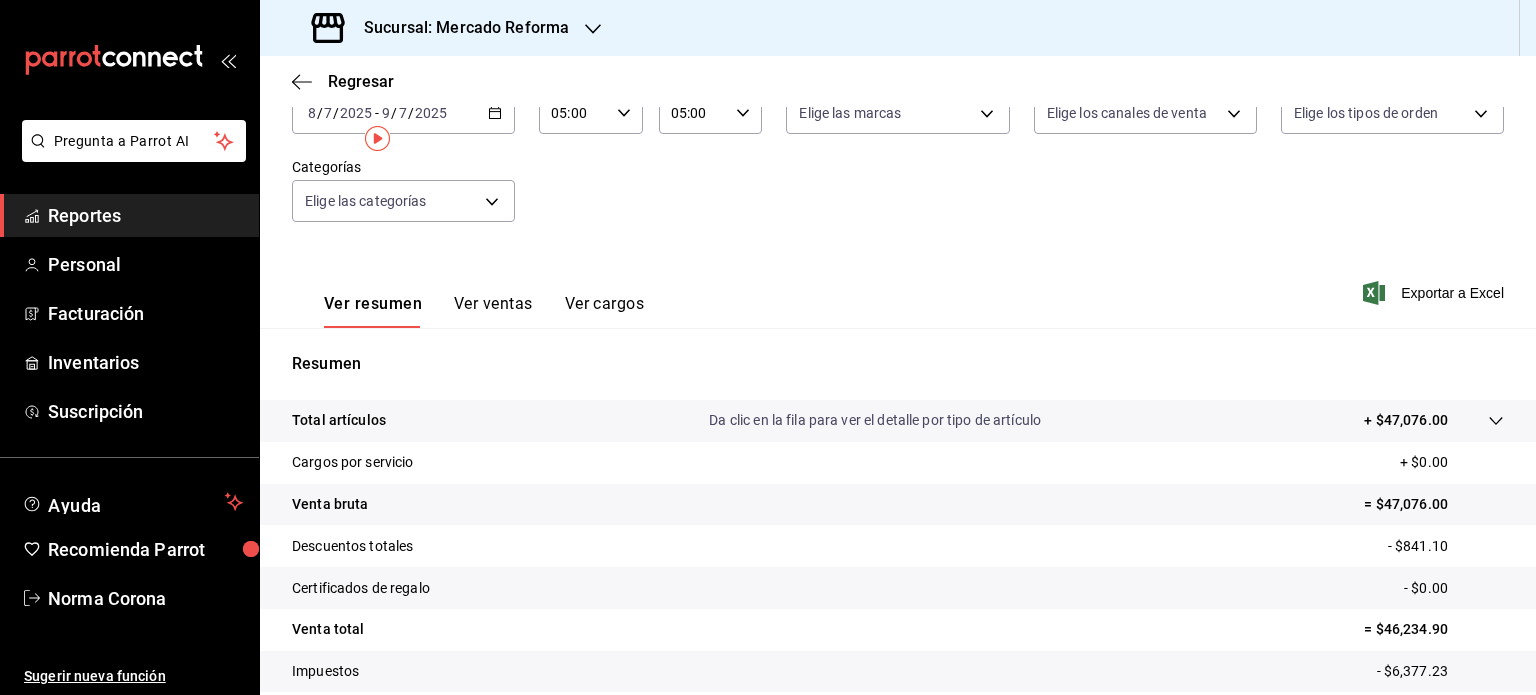 scroll, scrollTop: 0, scrollLeft: 0, axis: both 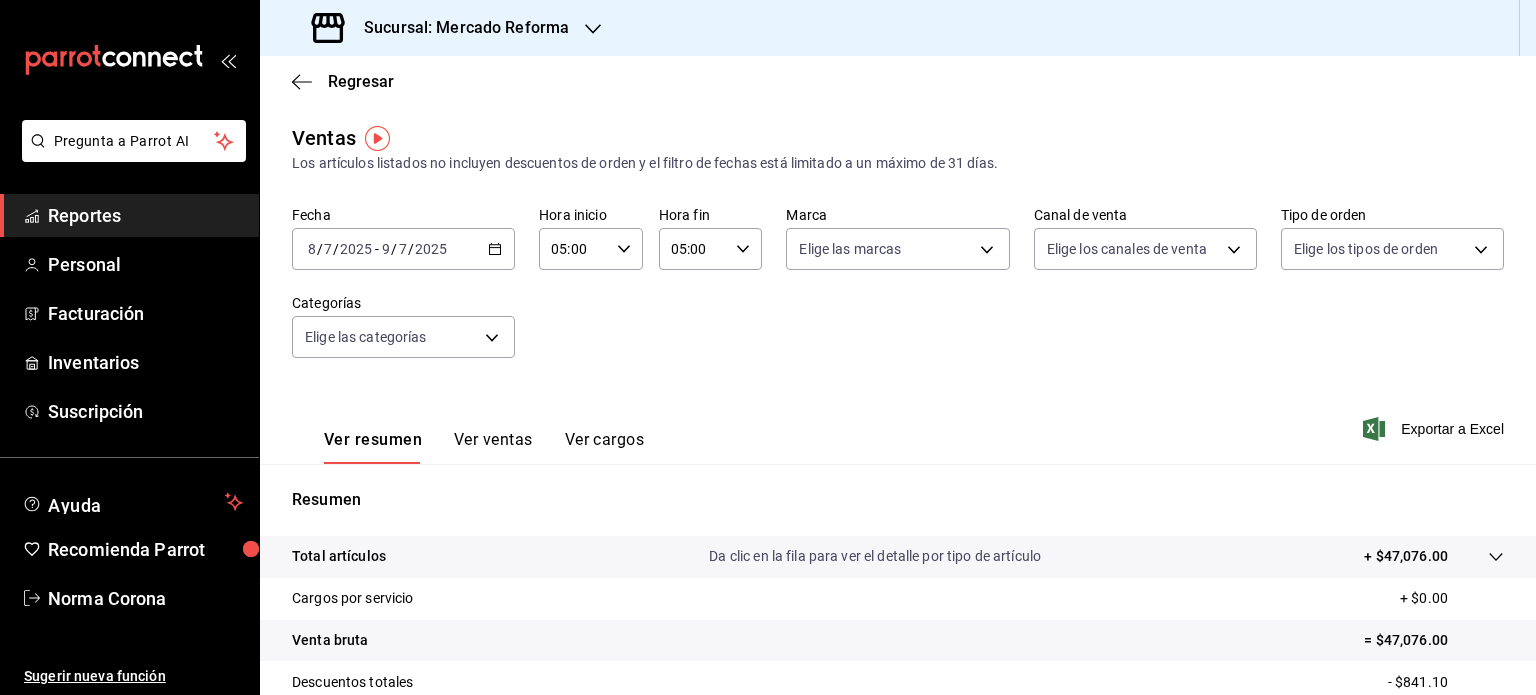 click 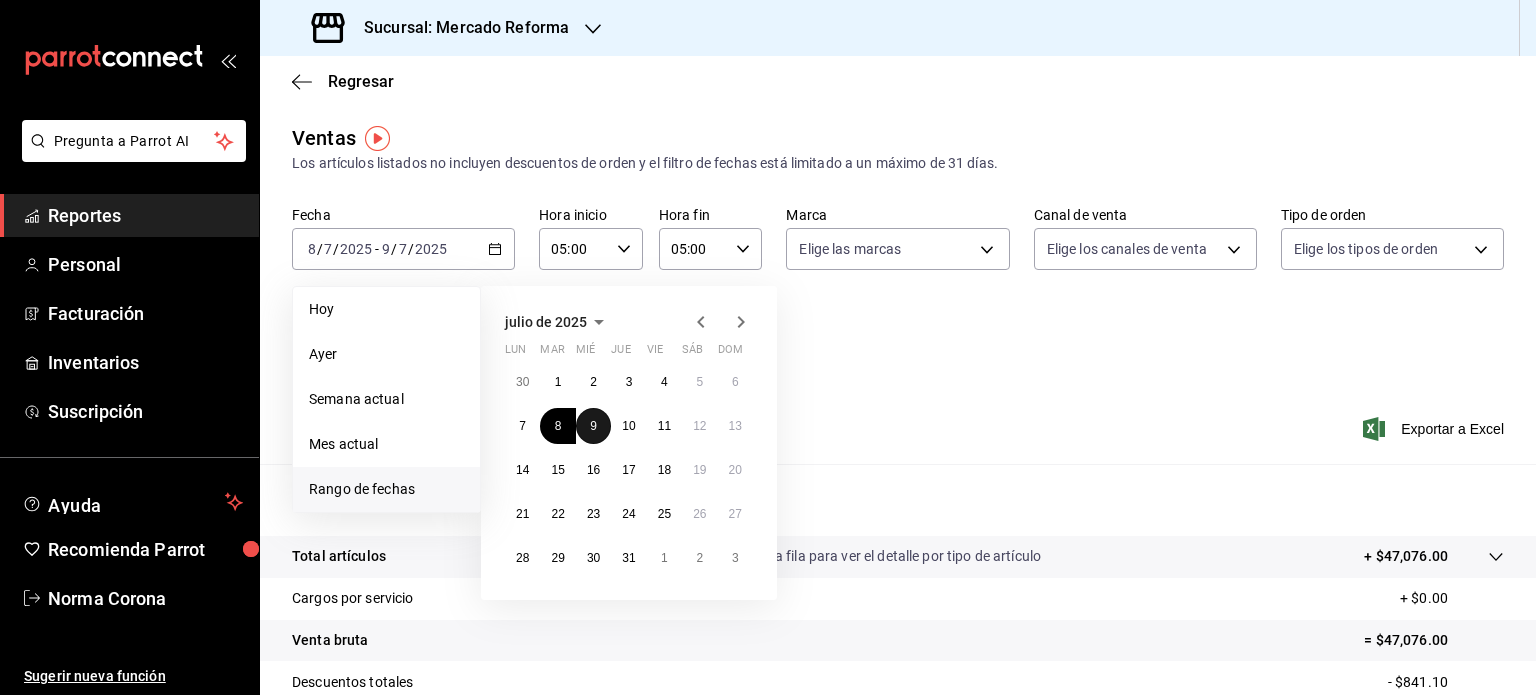 click on "9" at bounding box center (593, 426) 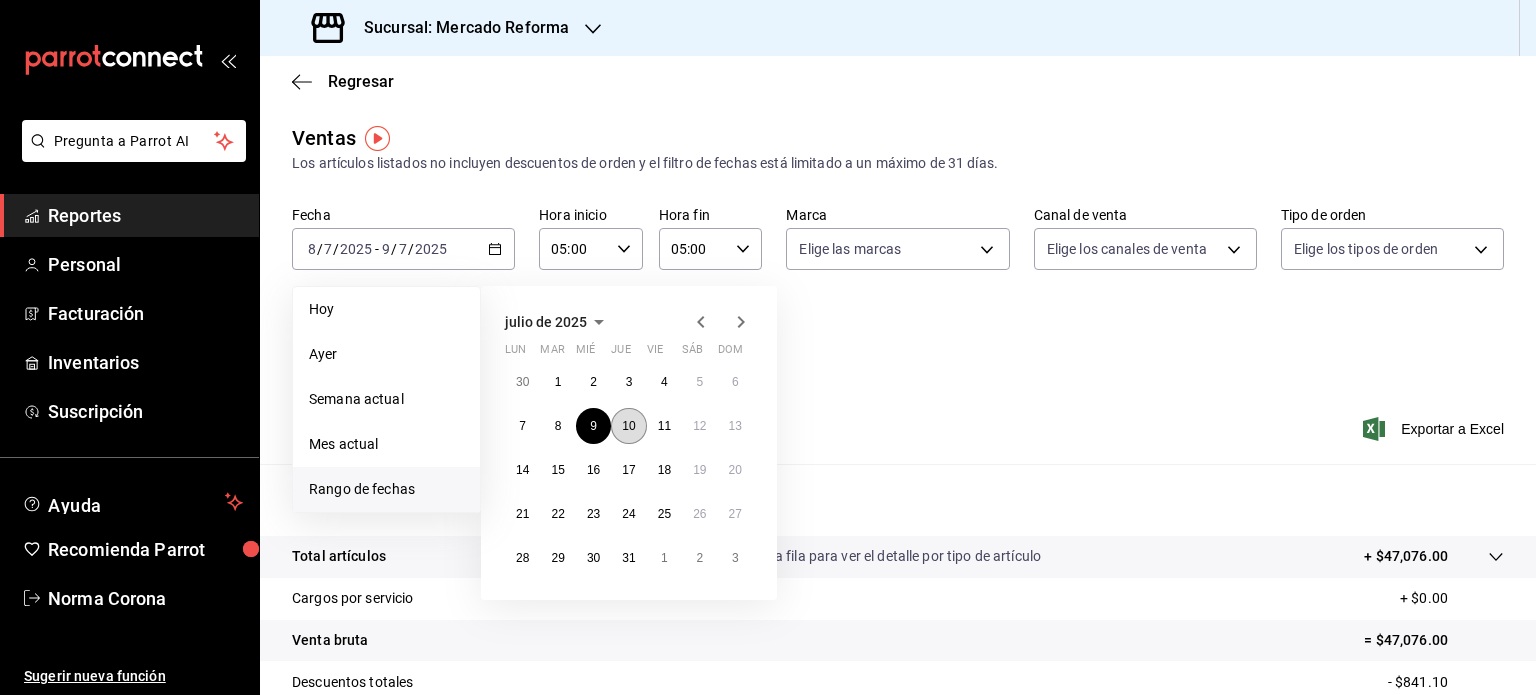 click on "10" at bounding box center [628, 426] 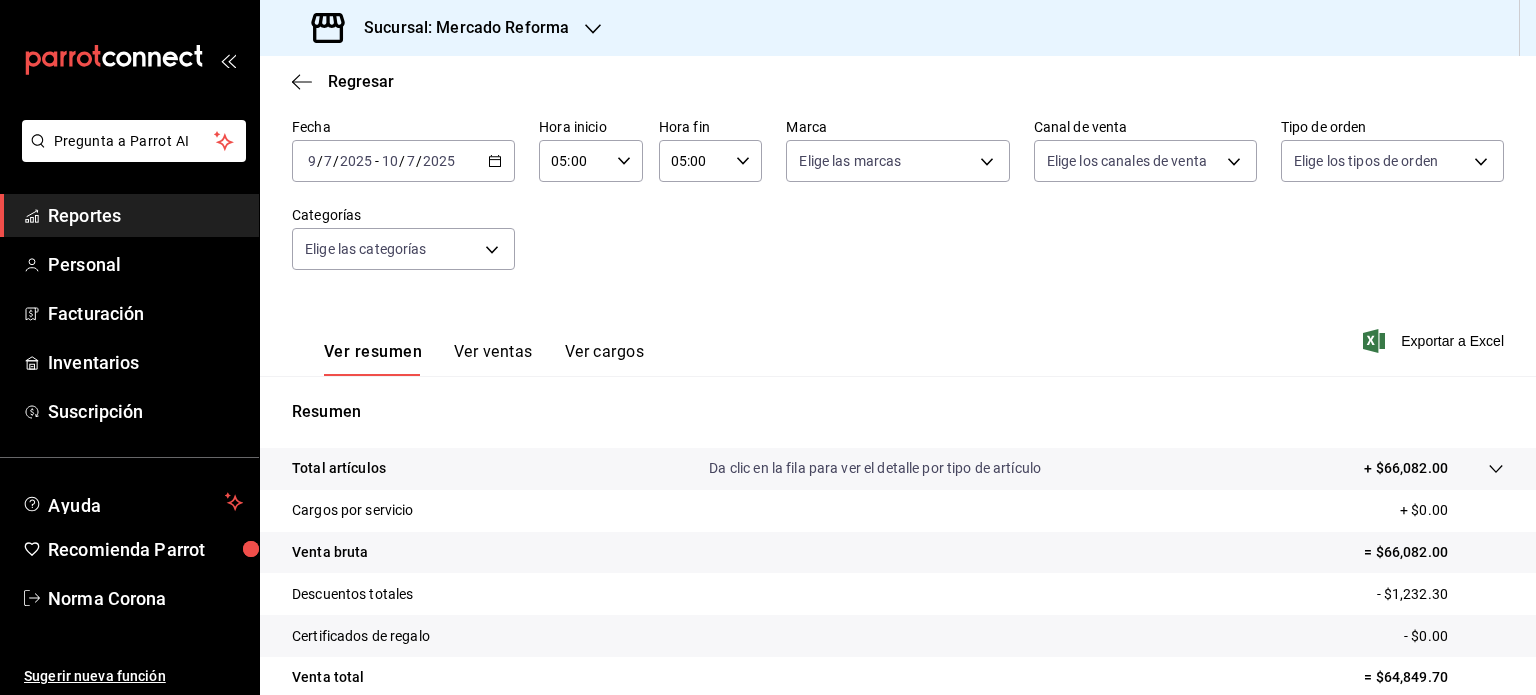 scroll, scrollTop: 63, scrollLeft: 0, axis: vertical 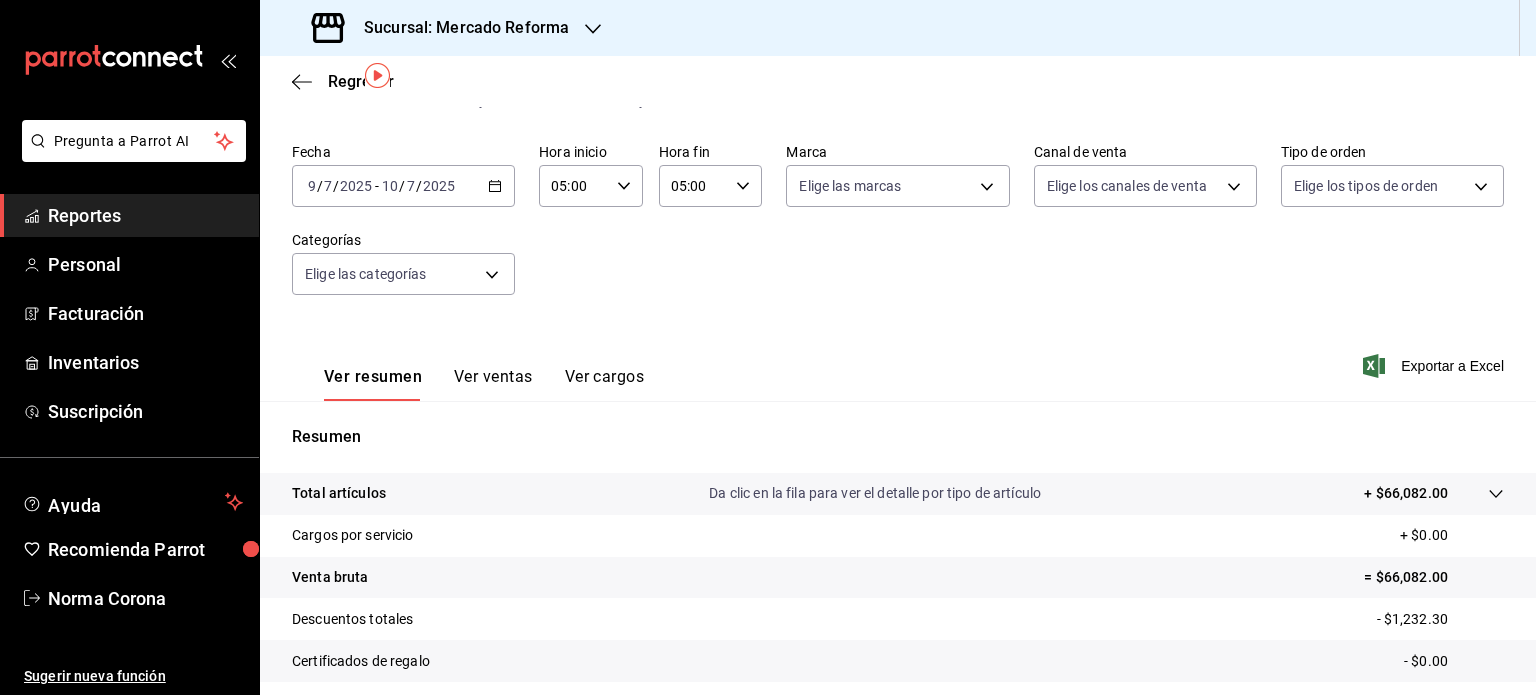 click 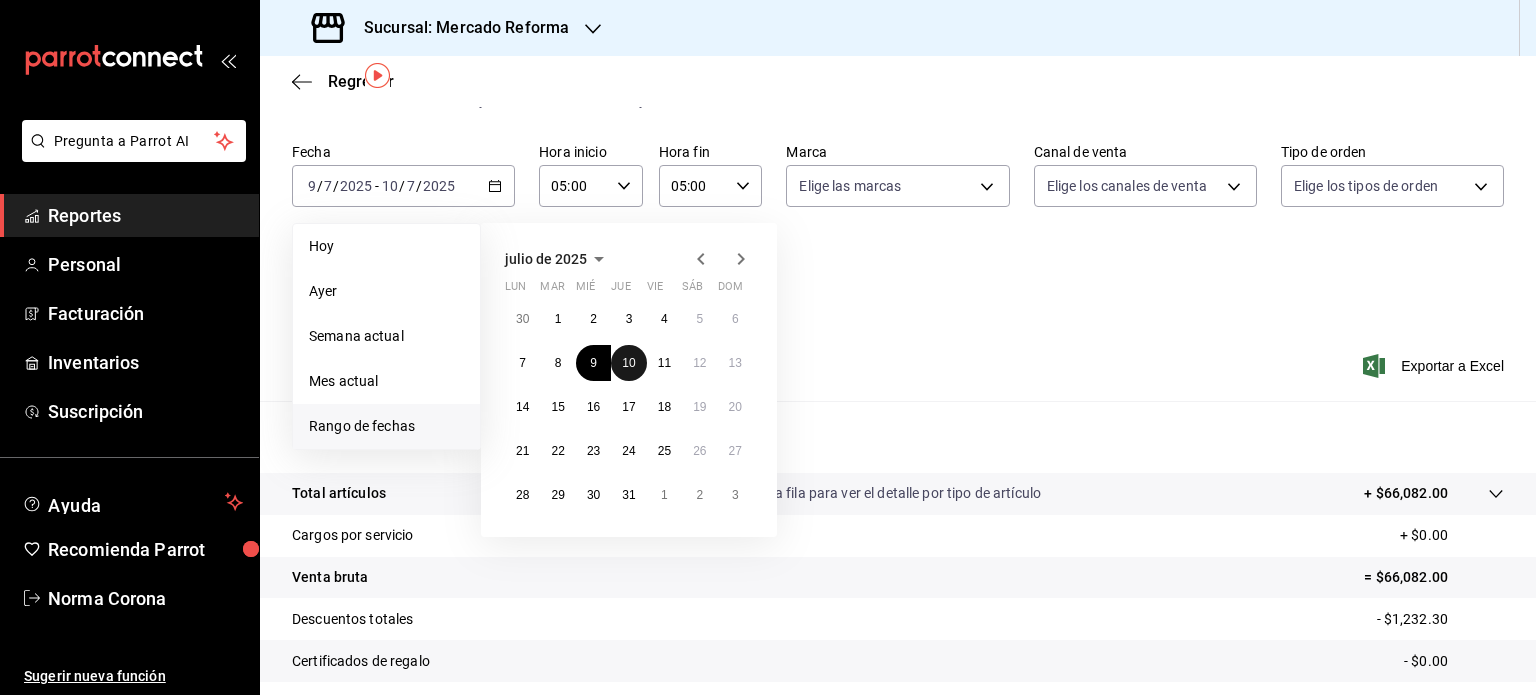drag, startPoint x: 628, startPoint y: 363, endPoint x: 644, endPoint y: 371, distance: 17.888544 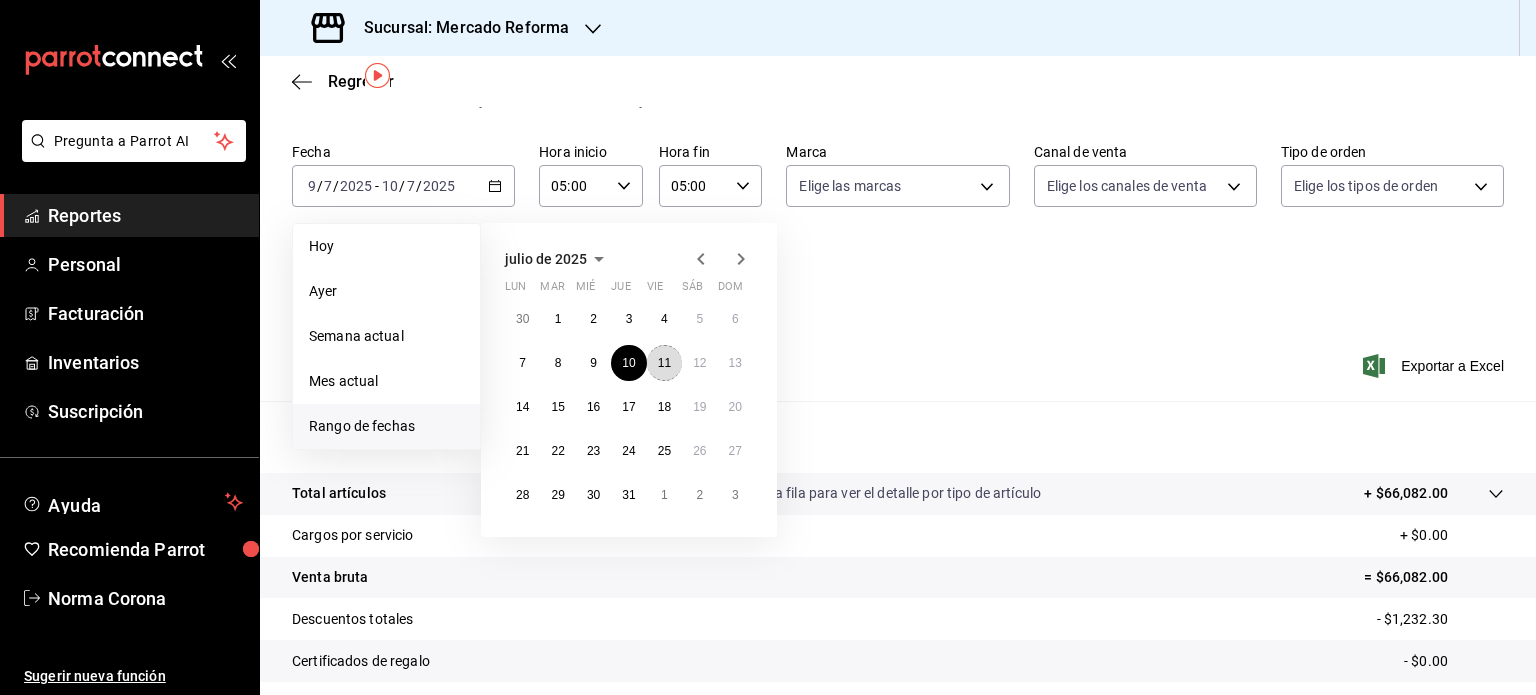 click on "11" at bounding box center (664, 363) 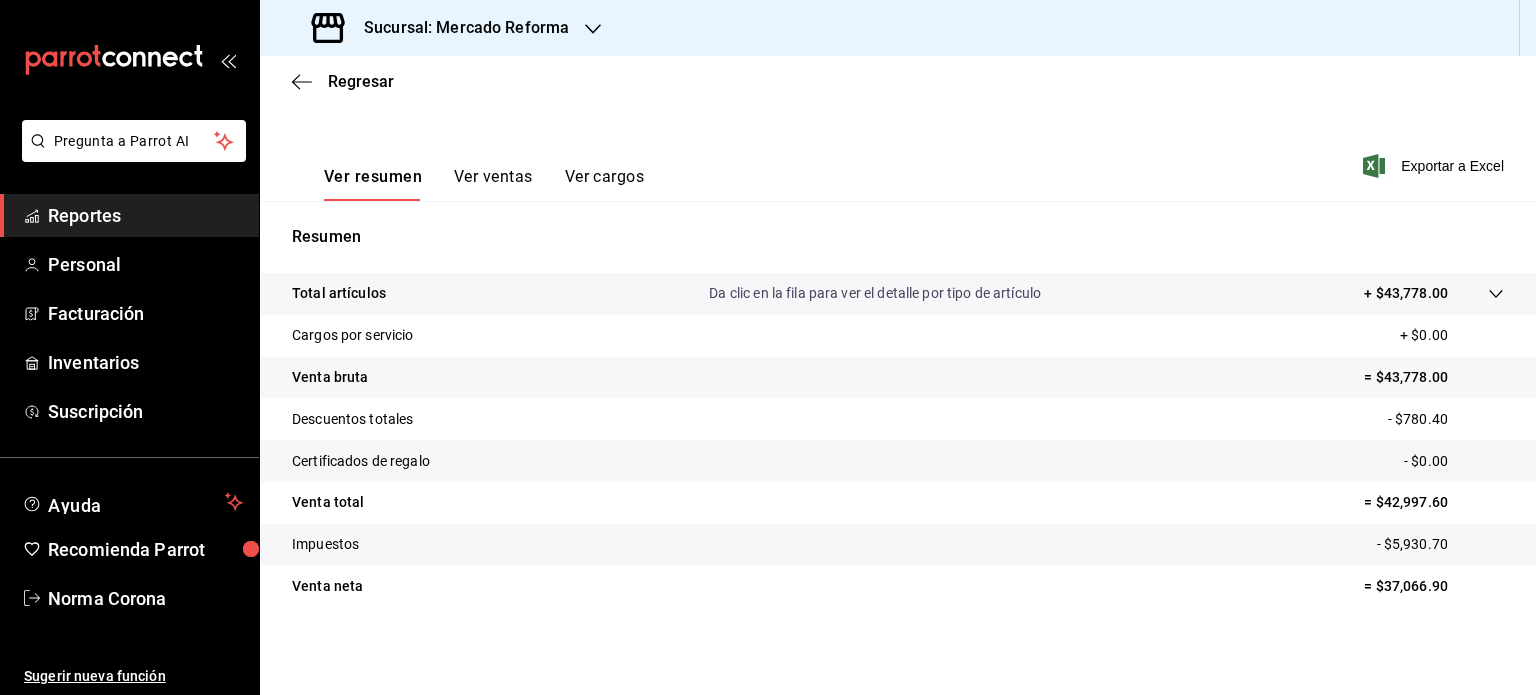 scroll, scrollTop: 0, scrollLeft: 0, axis: both 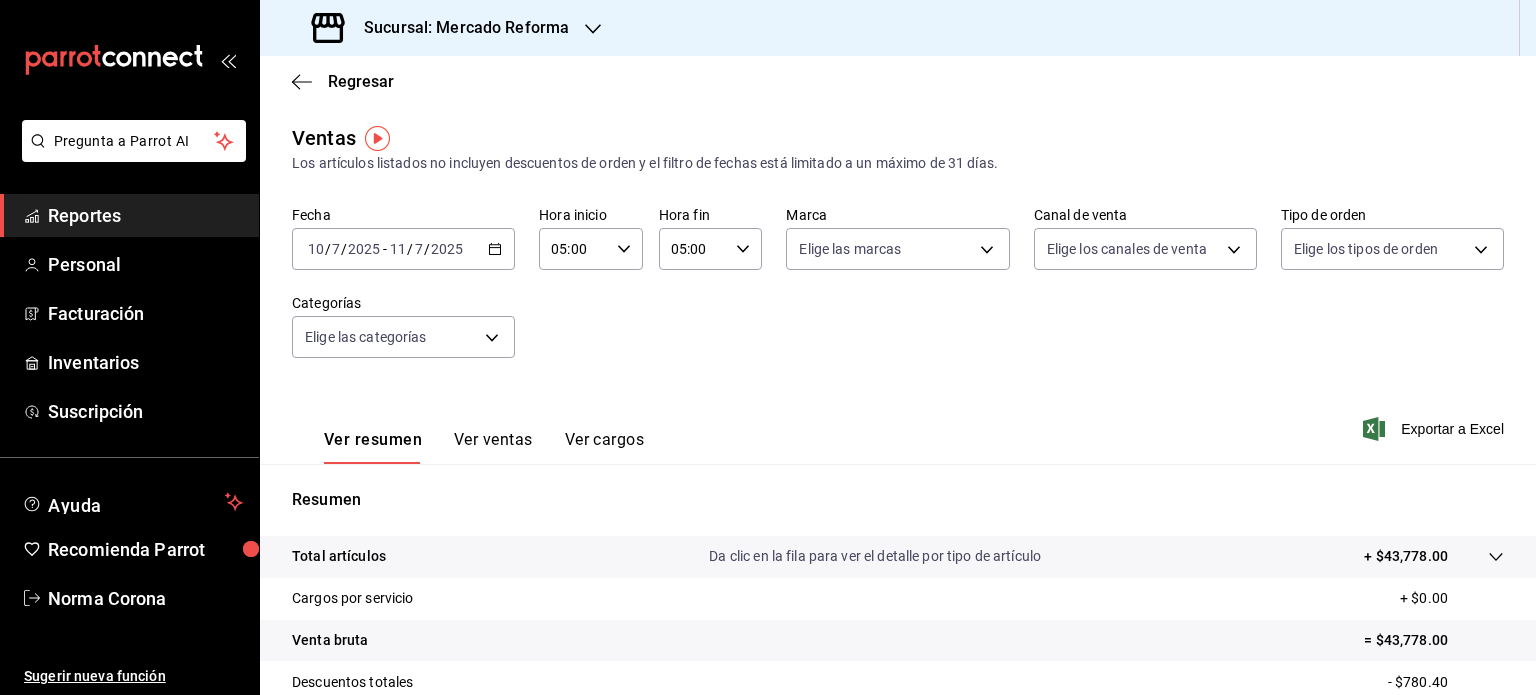 click on "[DATE] [DATE] - [DATE] [DATE]" at bounding box center [403, 249] 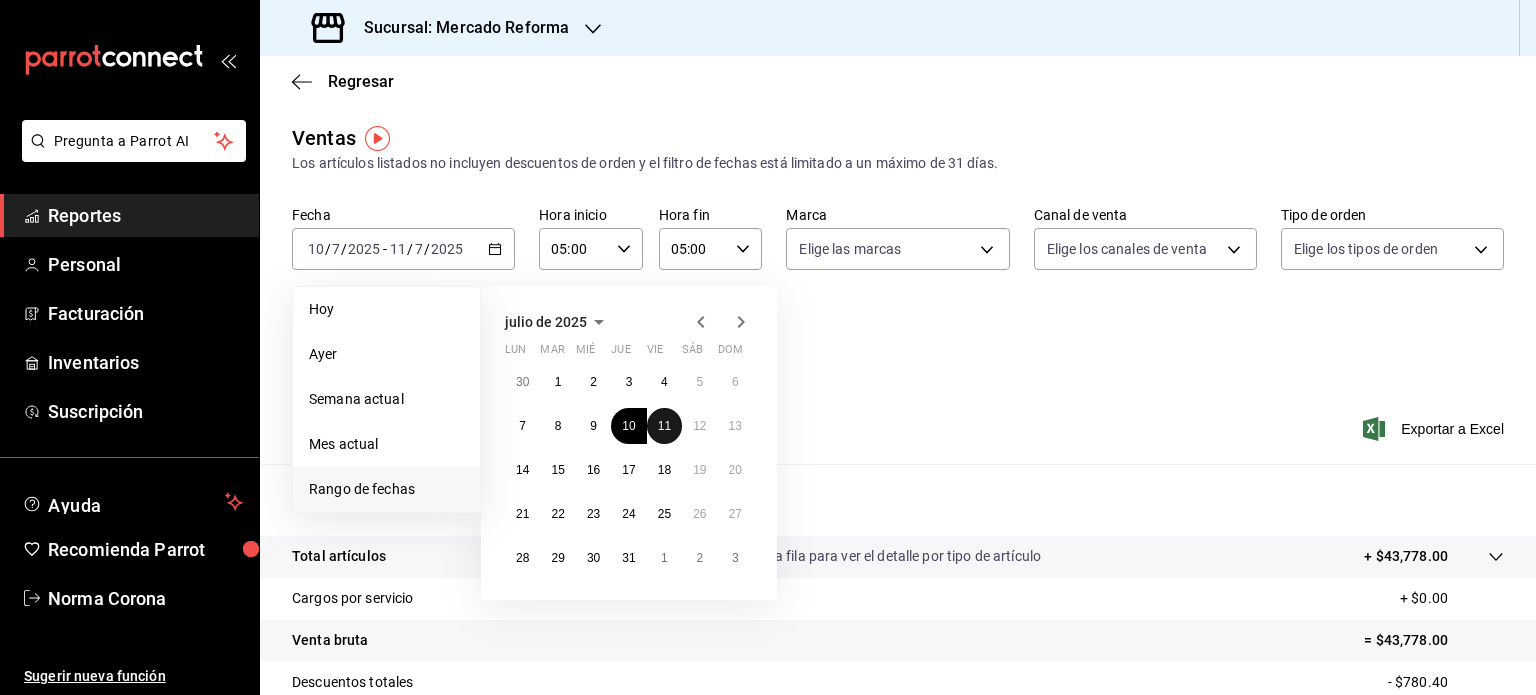 click on "11" at bounding box center [664, 426] 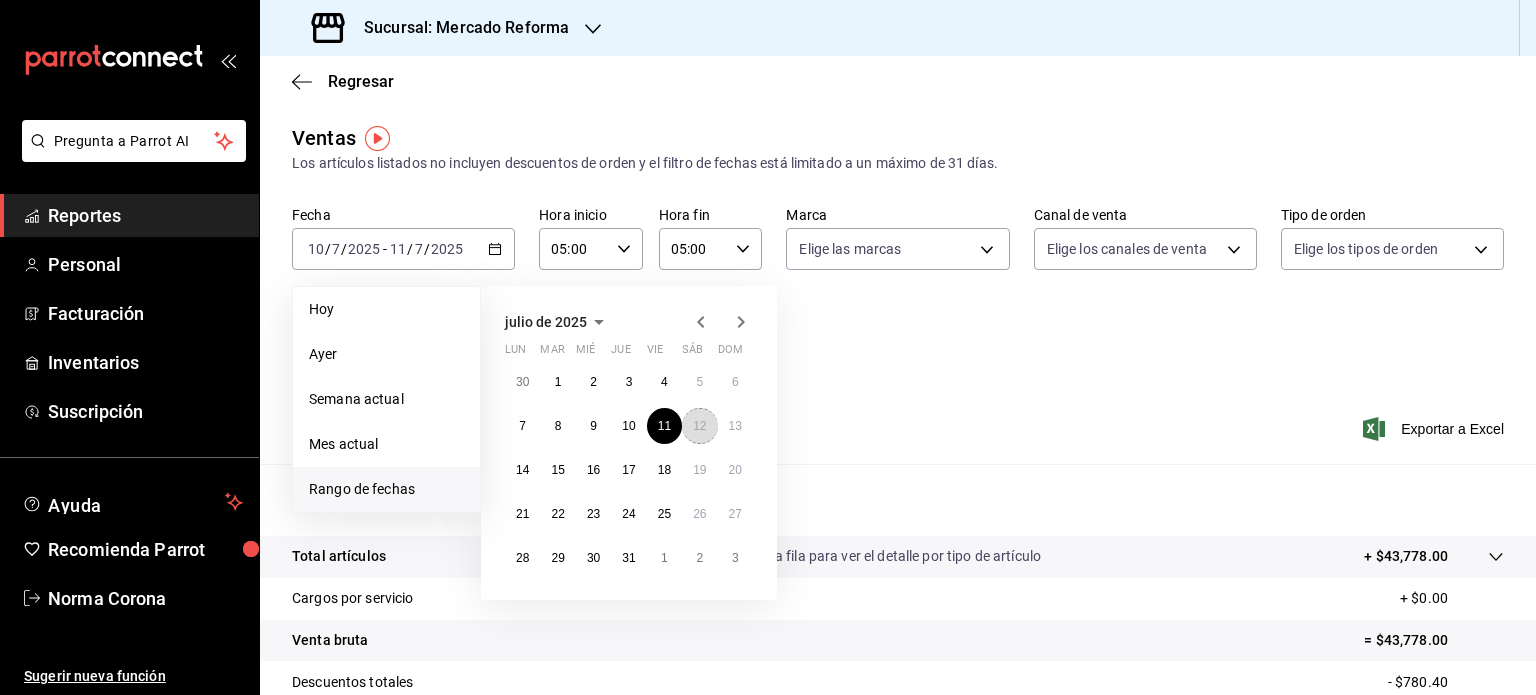click on "12" at bounding box center (699, 426) 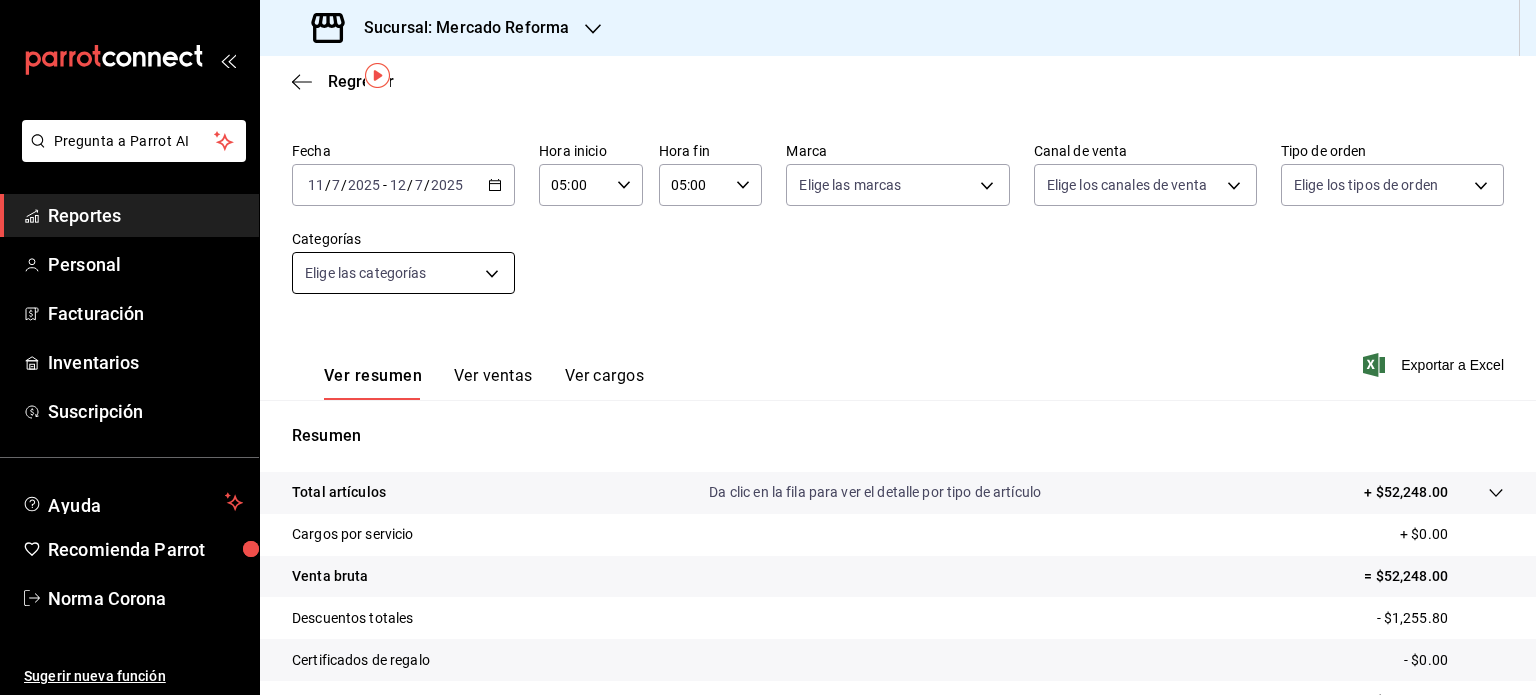 scroll, scrollTop: 63, scrollLeft: 0, axis: vertical 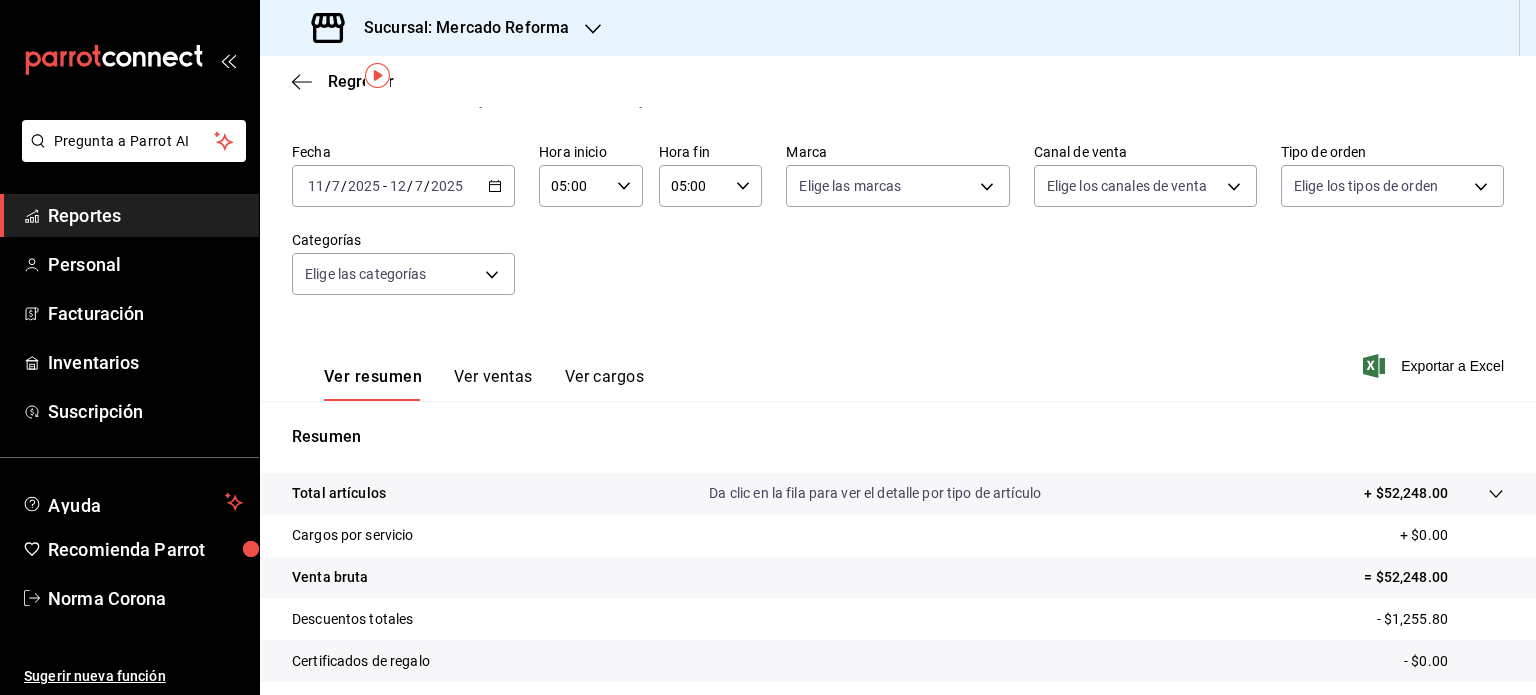 click 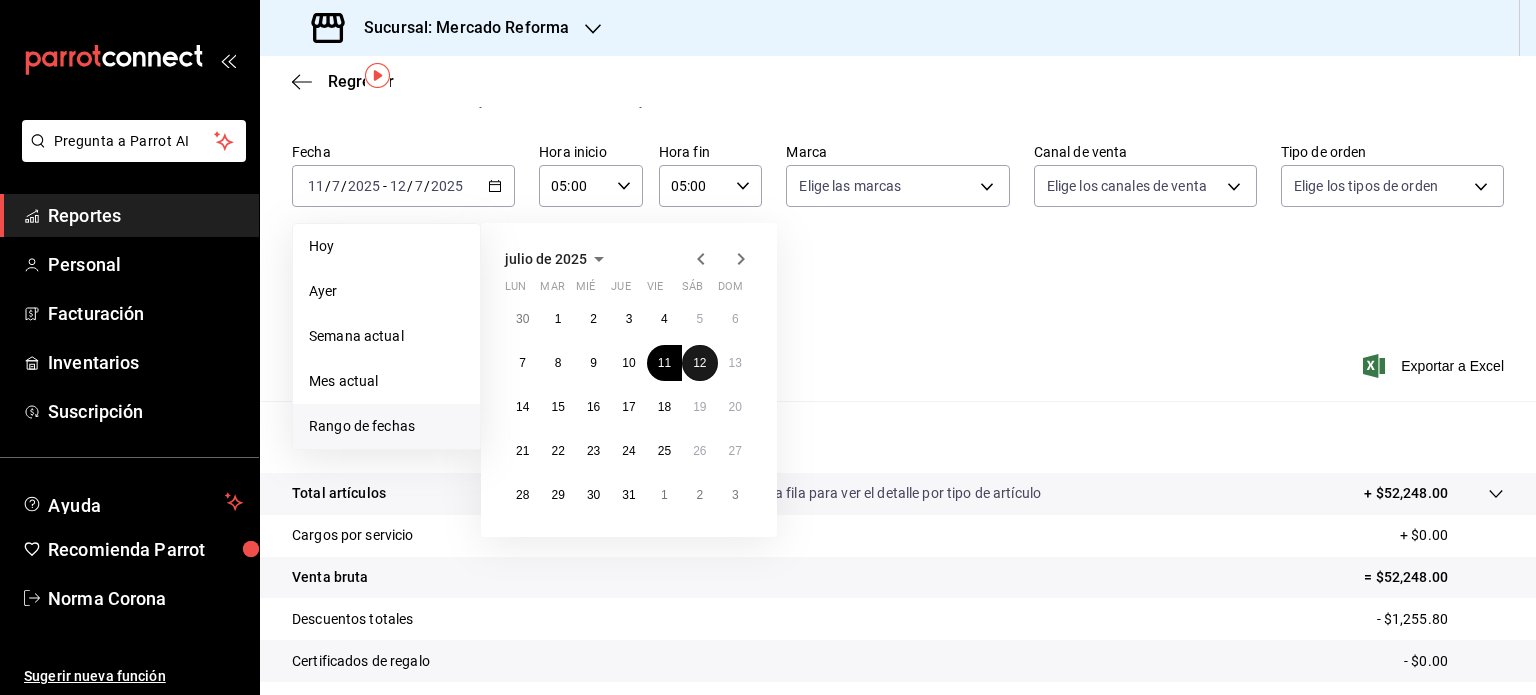 click on "12" at bounding box center (699, 363) 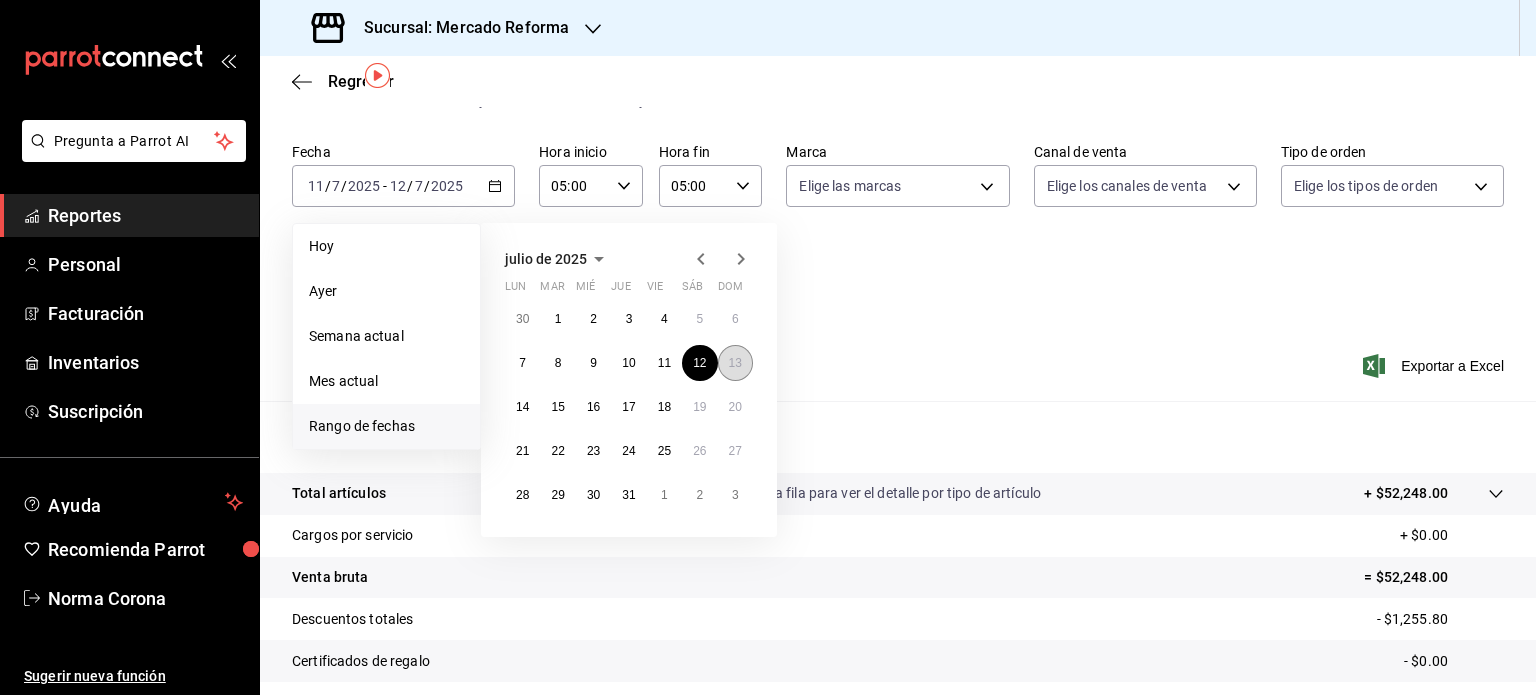 click on "13" at bounding box center [735, 363] 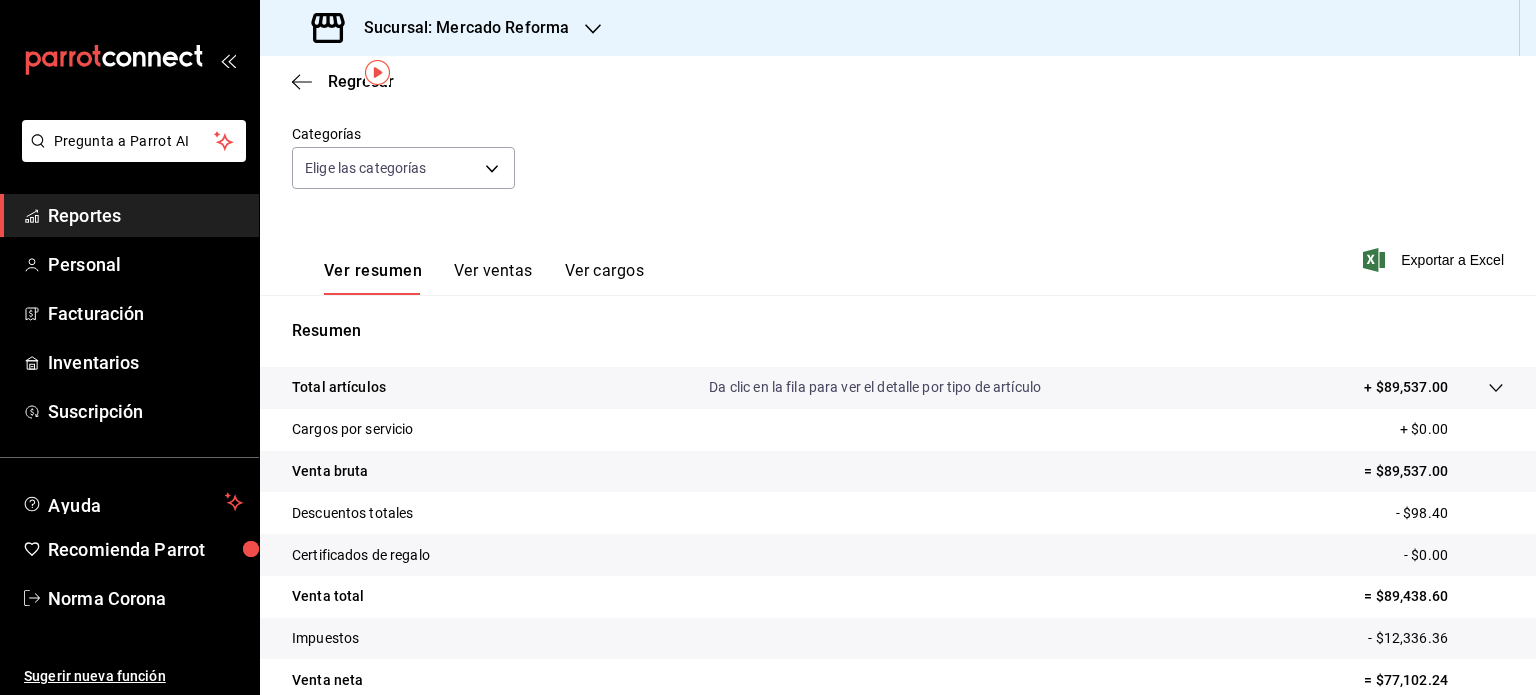 scroll, scrollTop: 63, scrollLeft: 0, axis: vertical 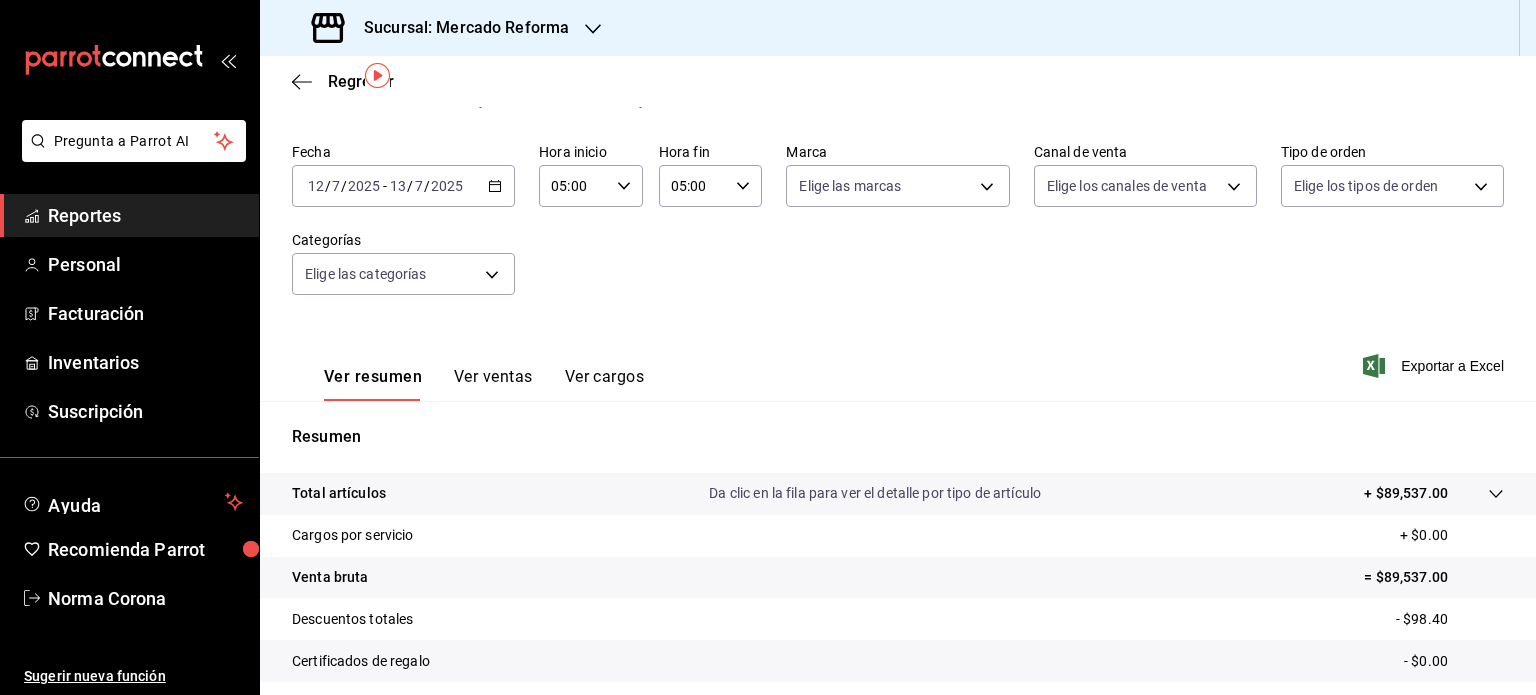 click 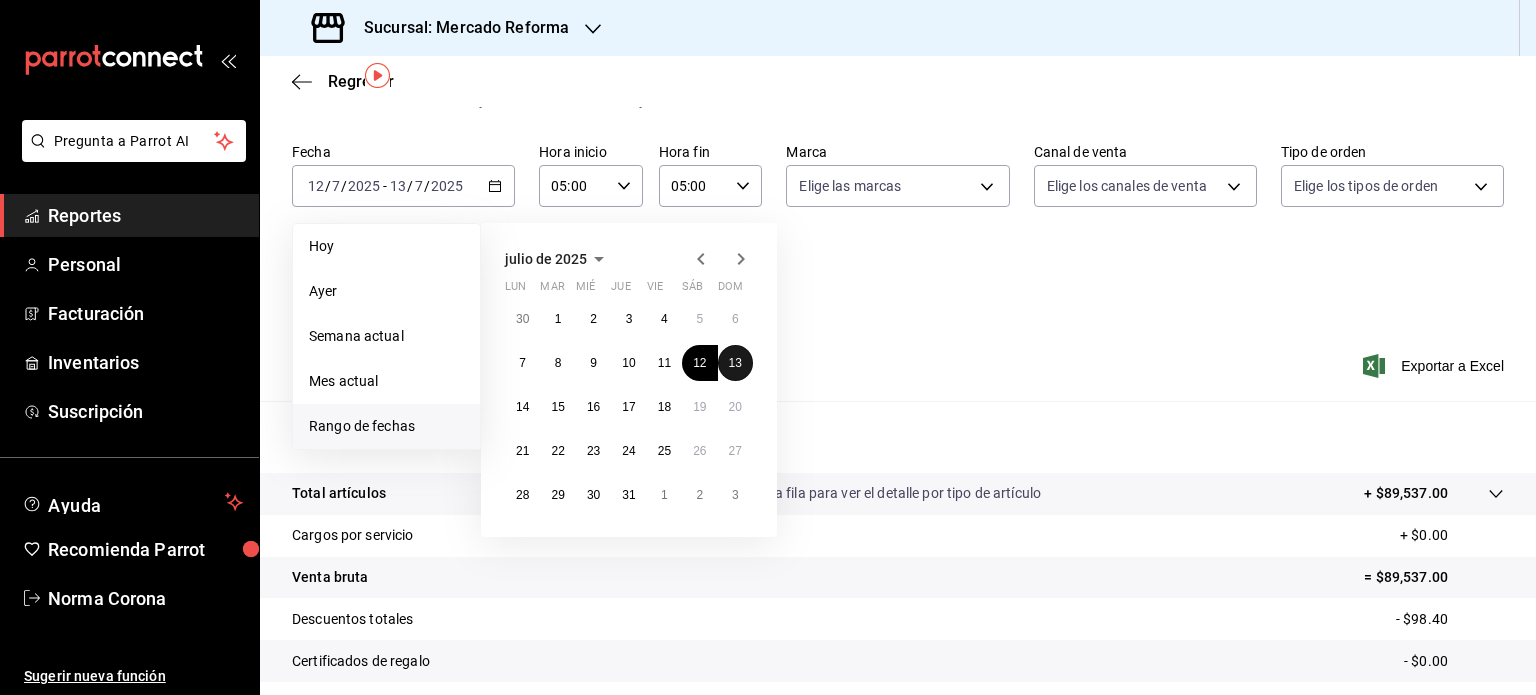 click on "13" at bounding box center (735, 363) 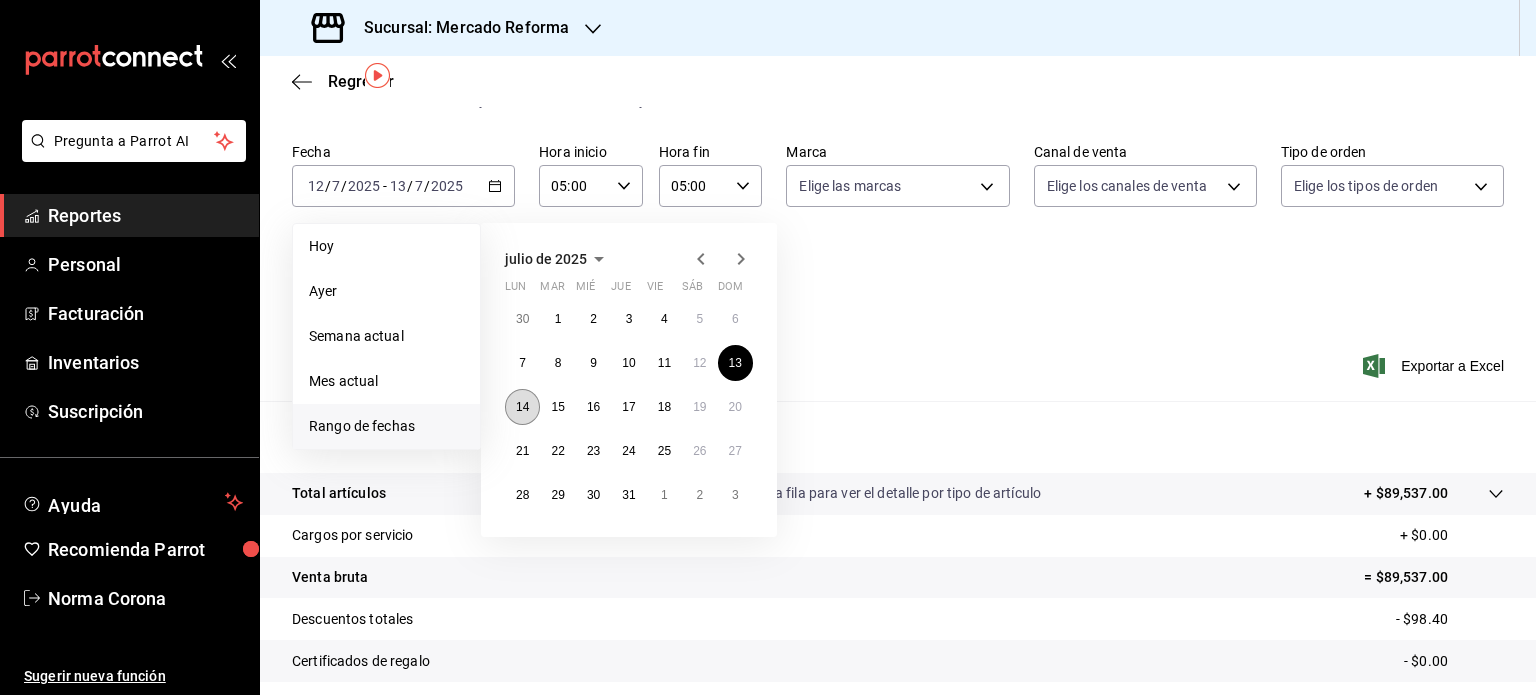 click on "14" at bounding box center (522, 407) 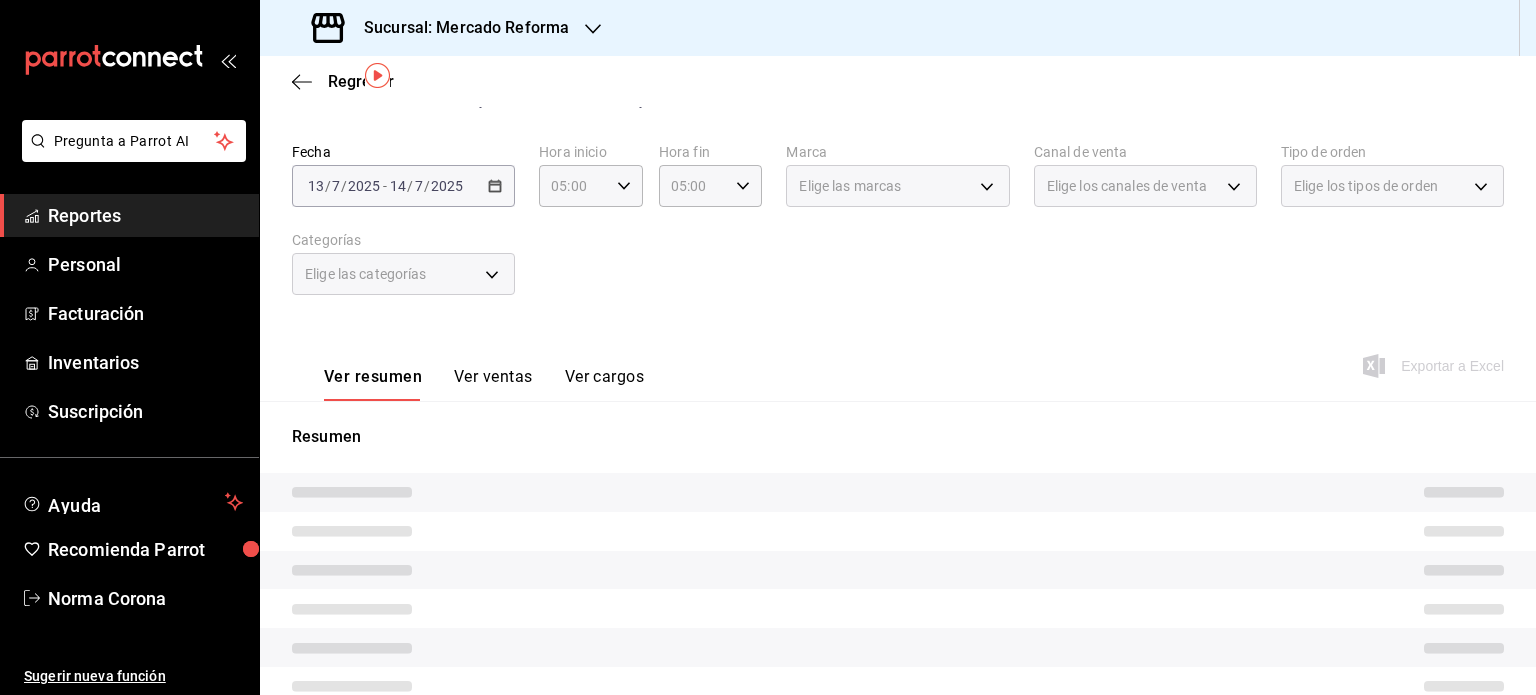 click on "Ver resumen Ver ventas Ver cargos Exportar a Excel" at bounding box center (898, 360) 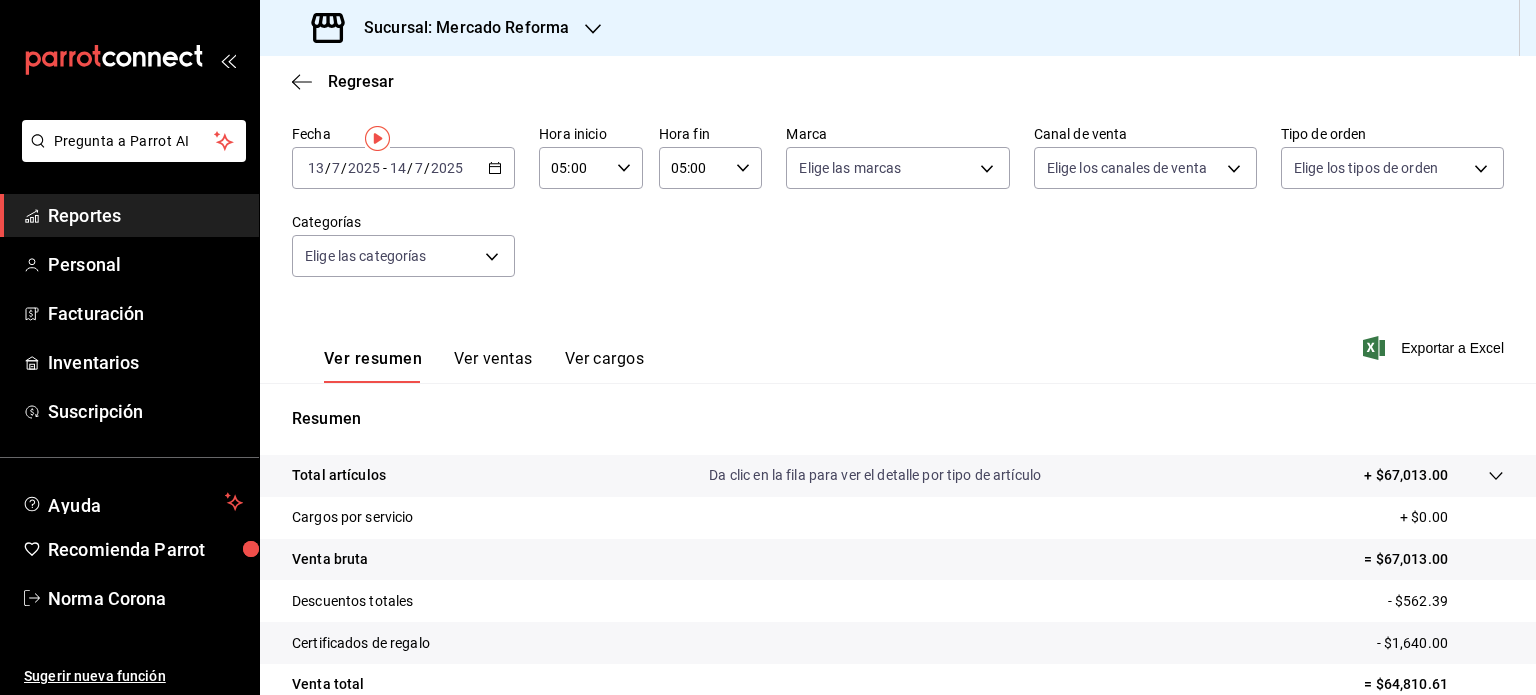 scroll, scrollTop: 0, scrollLeft: 0, axis: both 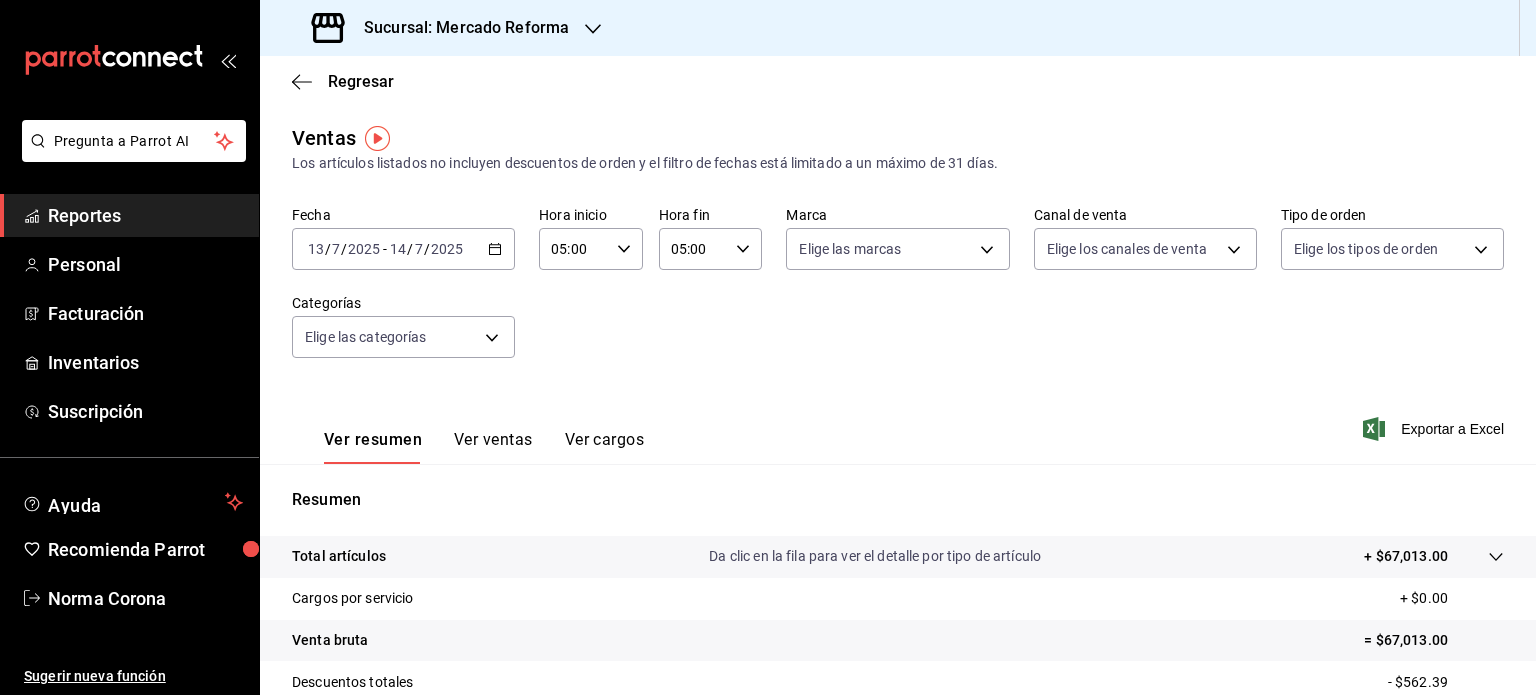 click on "[DATE] [DATE] - [DATE] [DATE]" at bounding box center [403, 249] 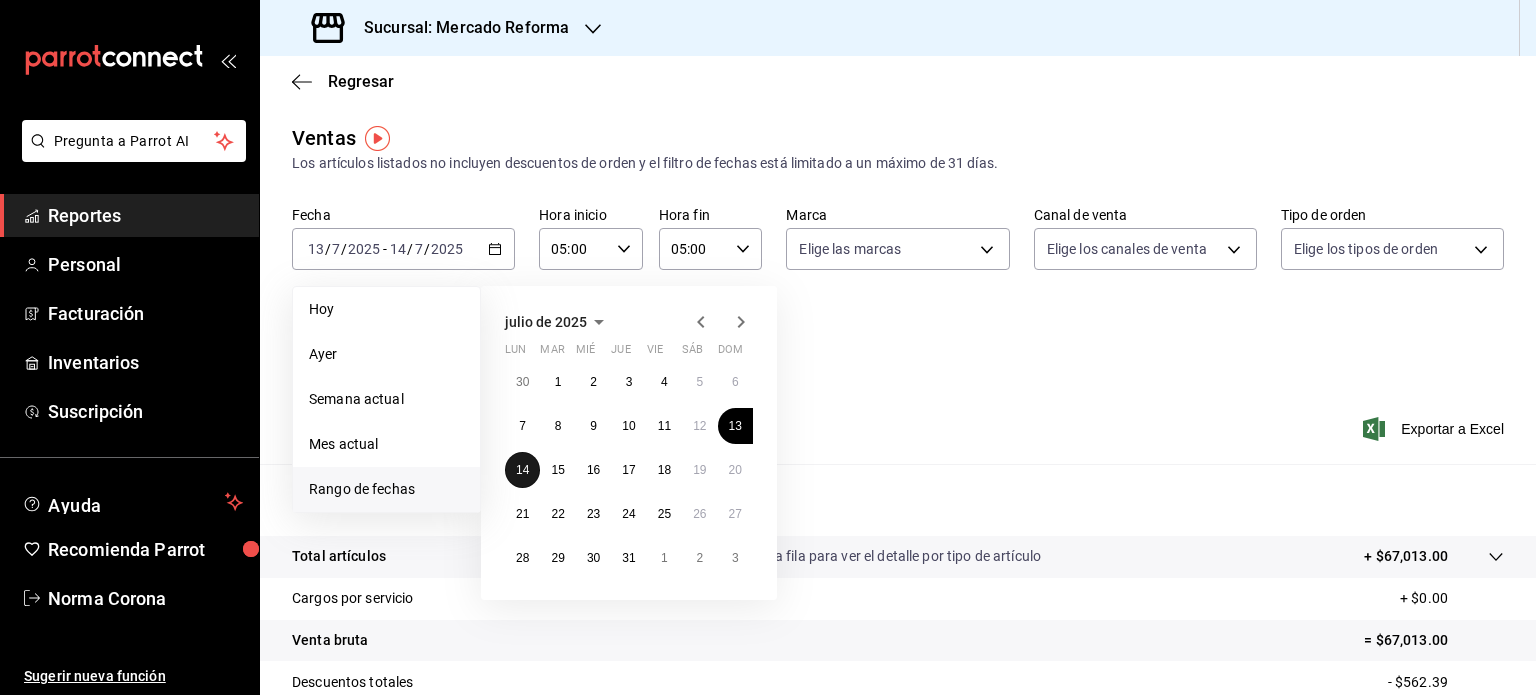 click on "14" at bounding box center (522, 470) 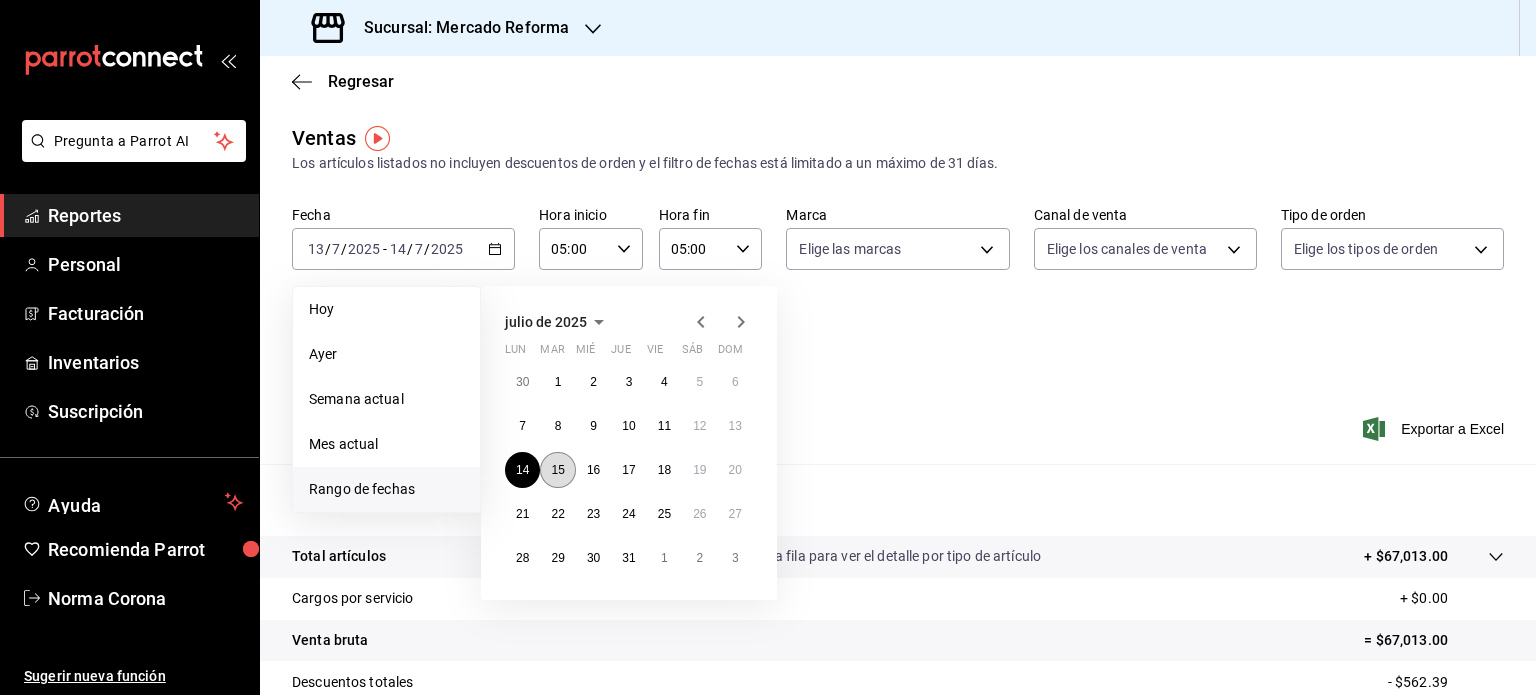 click on "15" at bounding box center (557, 470) 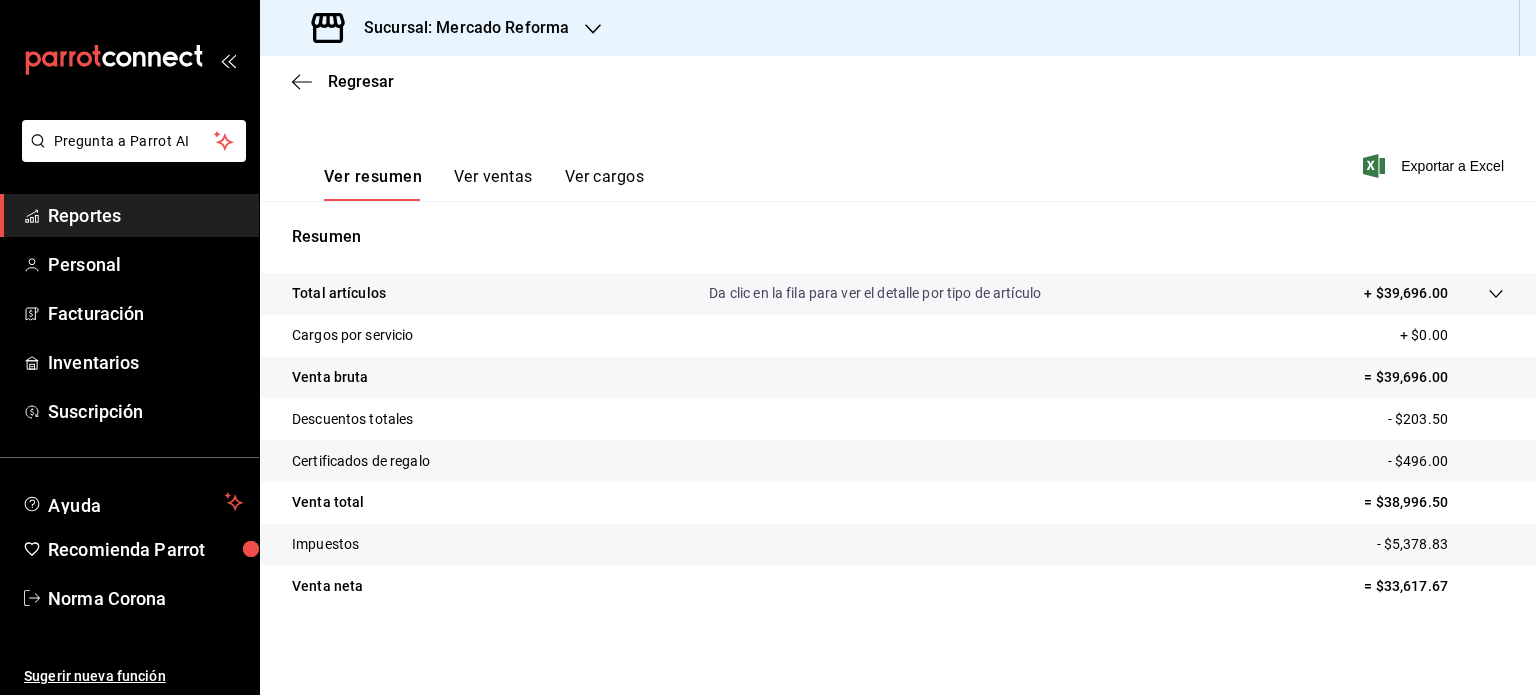 scroll, scrollTop: 0, scrollLeft: 0, axis: both 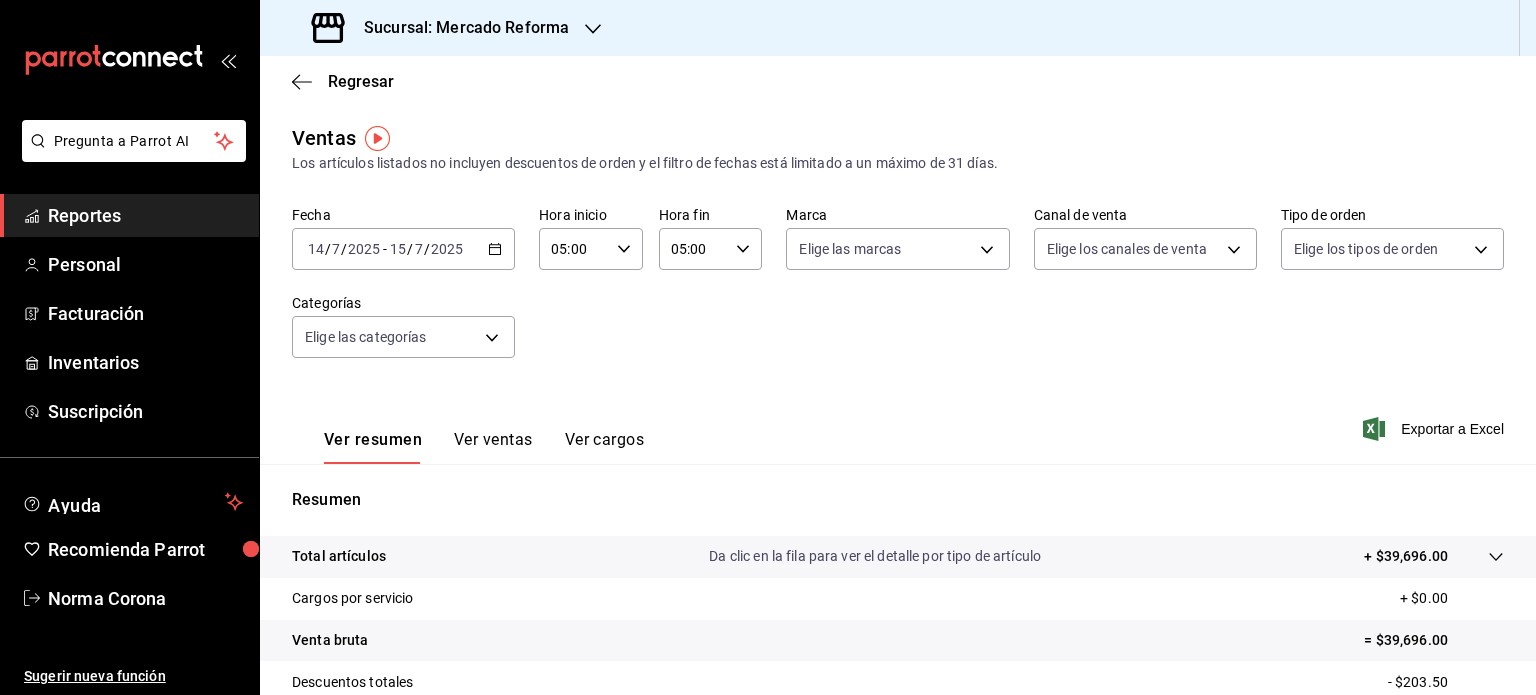 click 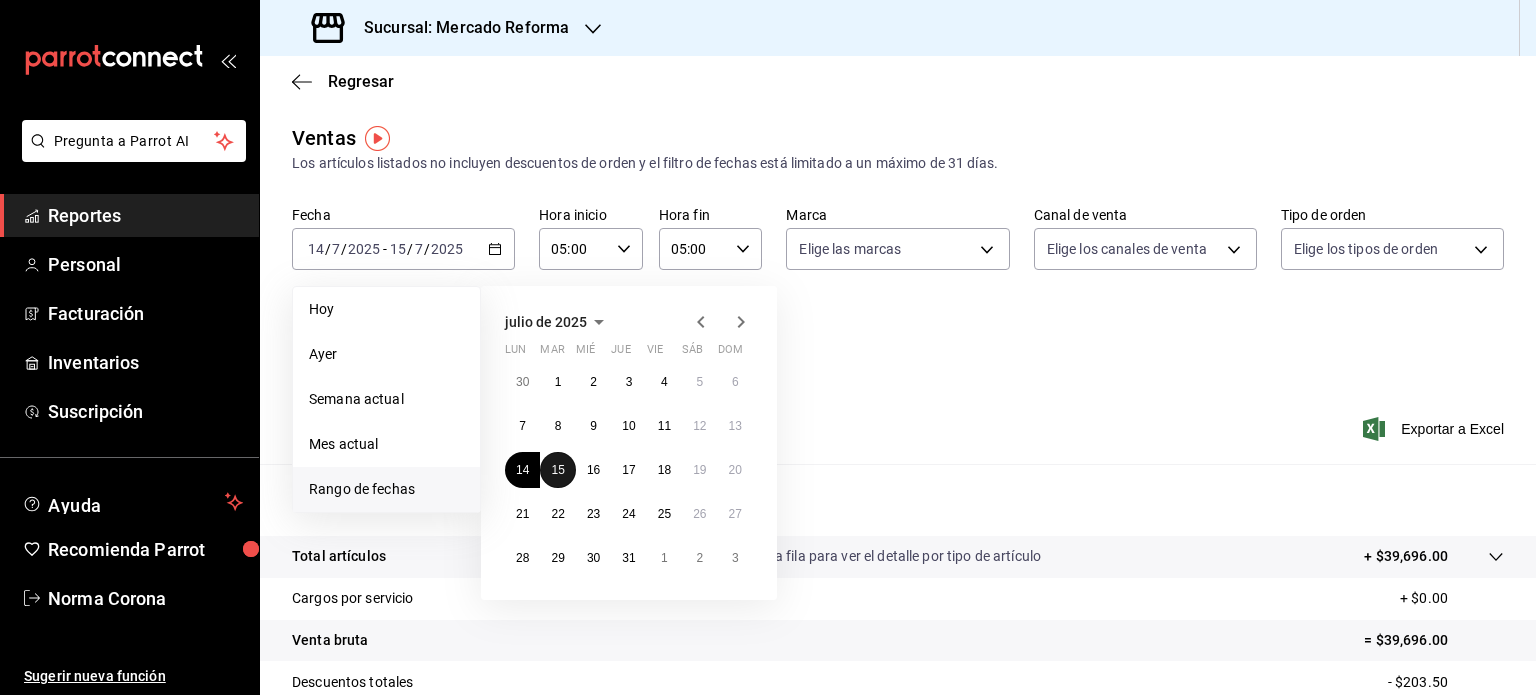 click on "15" at bounding box center [557, 470] 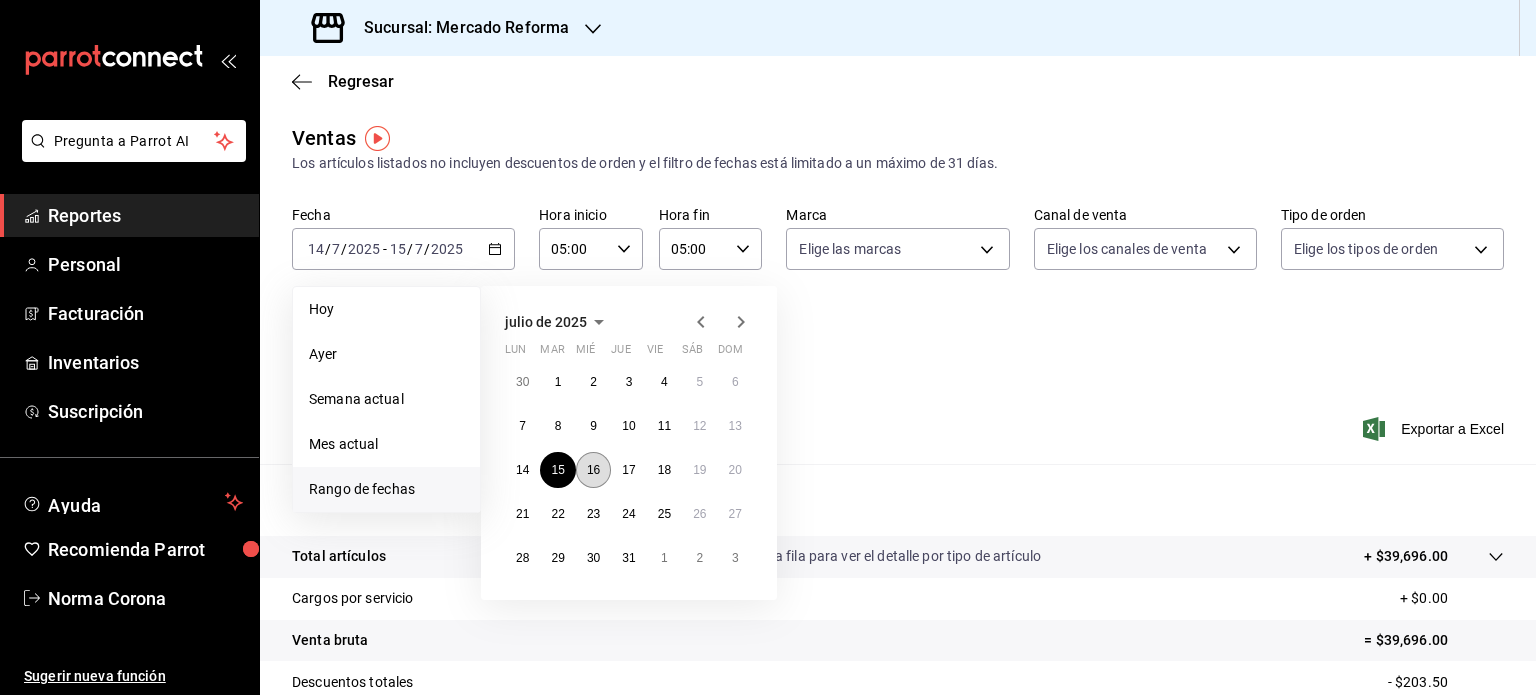 click on "16" at bounding box center (593, 470) 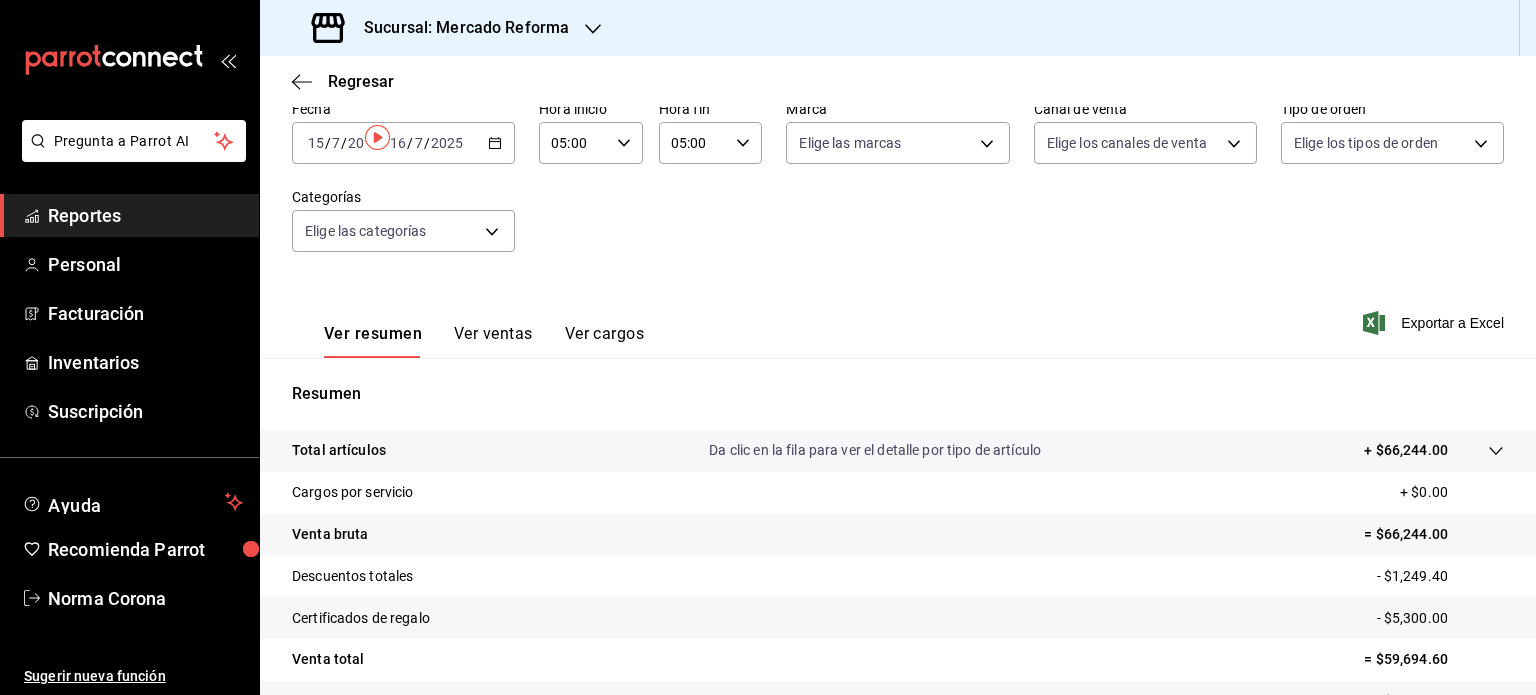 scroll, scrollTop: 0, scrollLeft: 0, axis: both 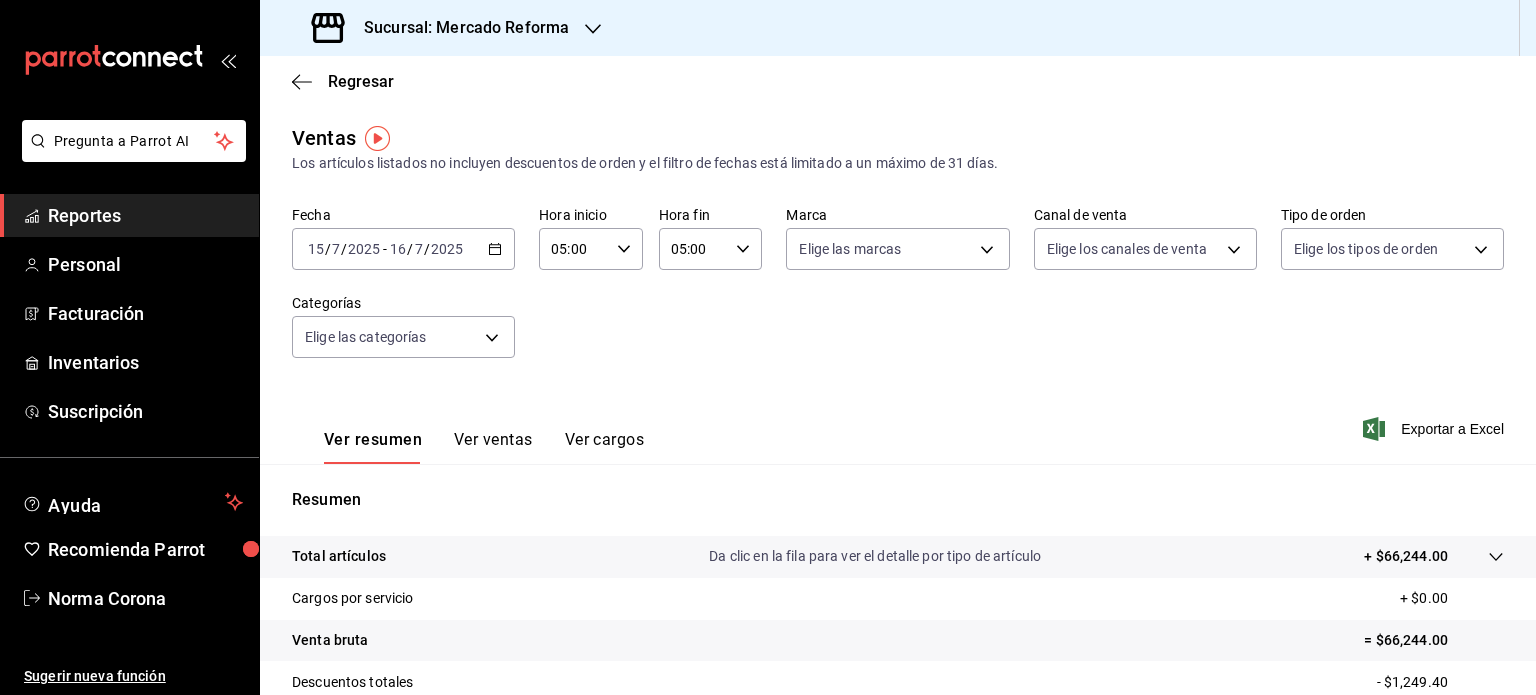 click 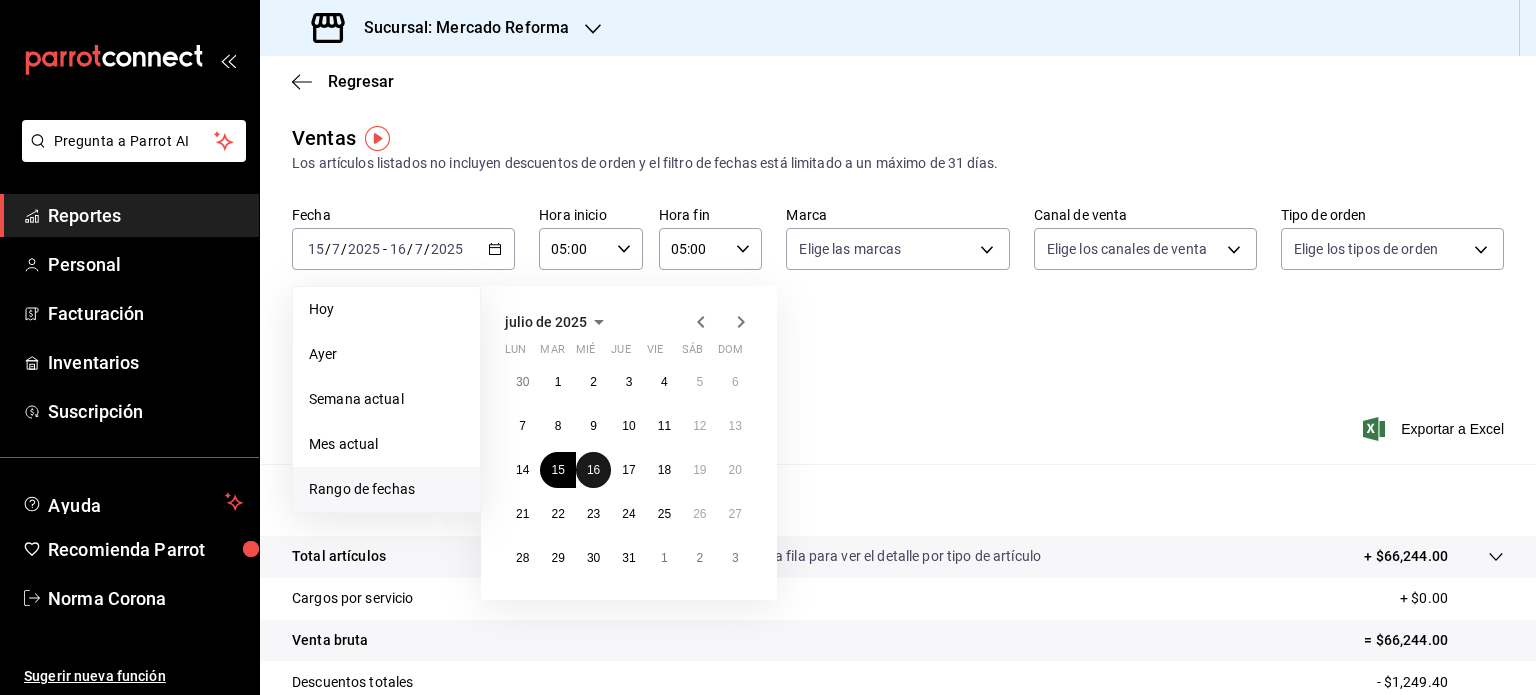 click on "16" at bounding box center [593, 470] 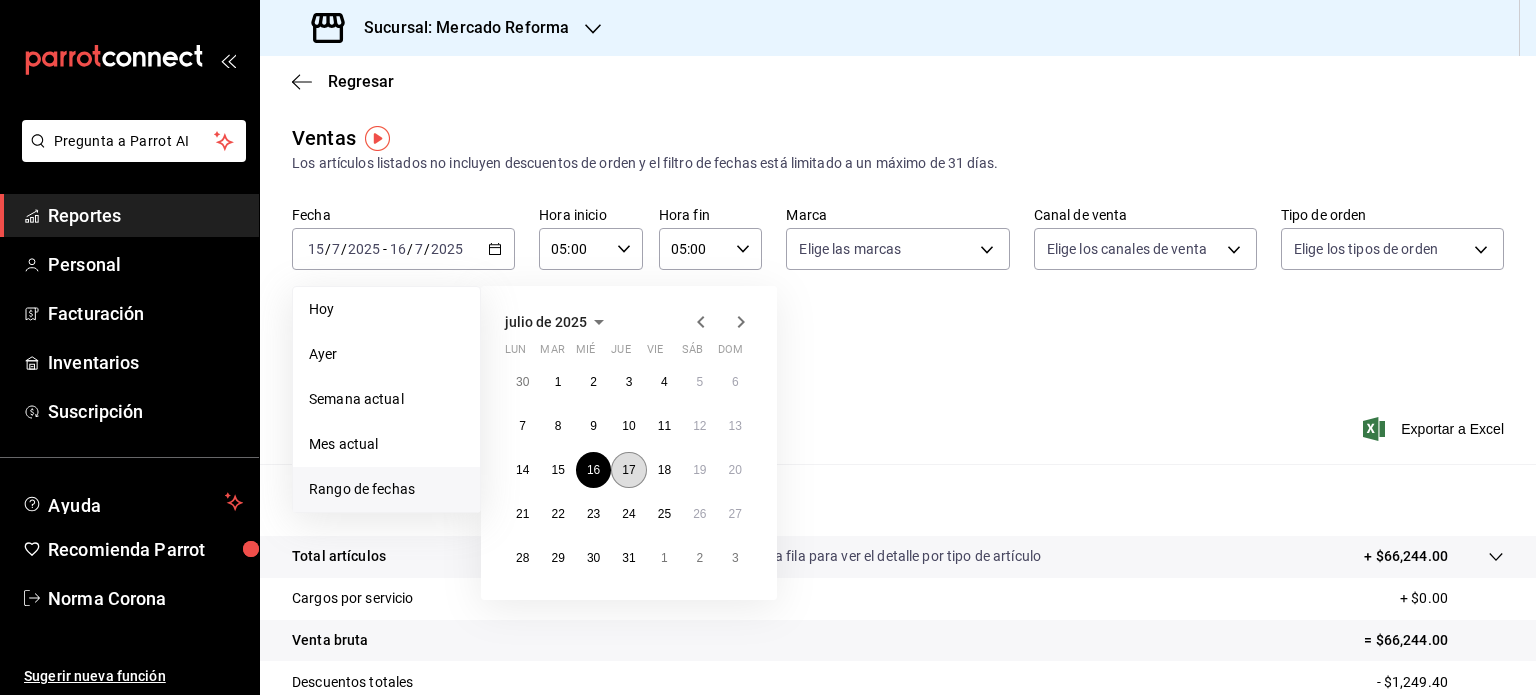 click on "17" at bounding box center (628, 470) 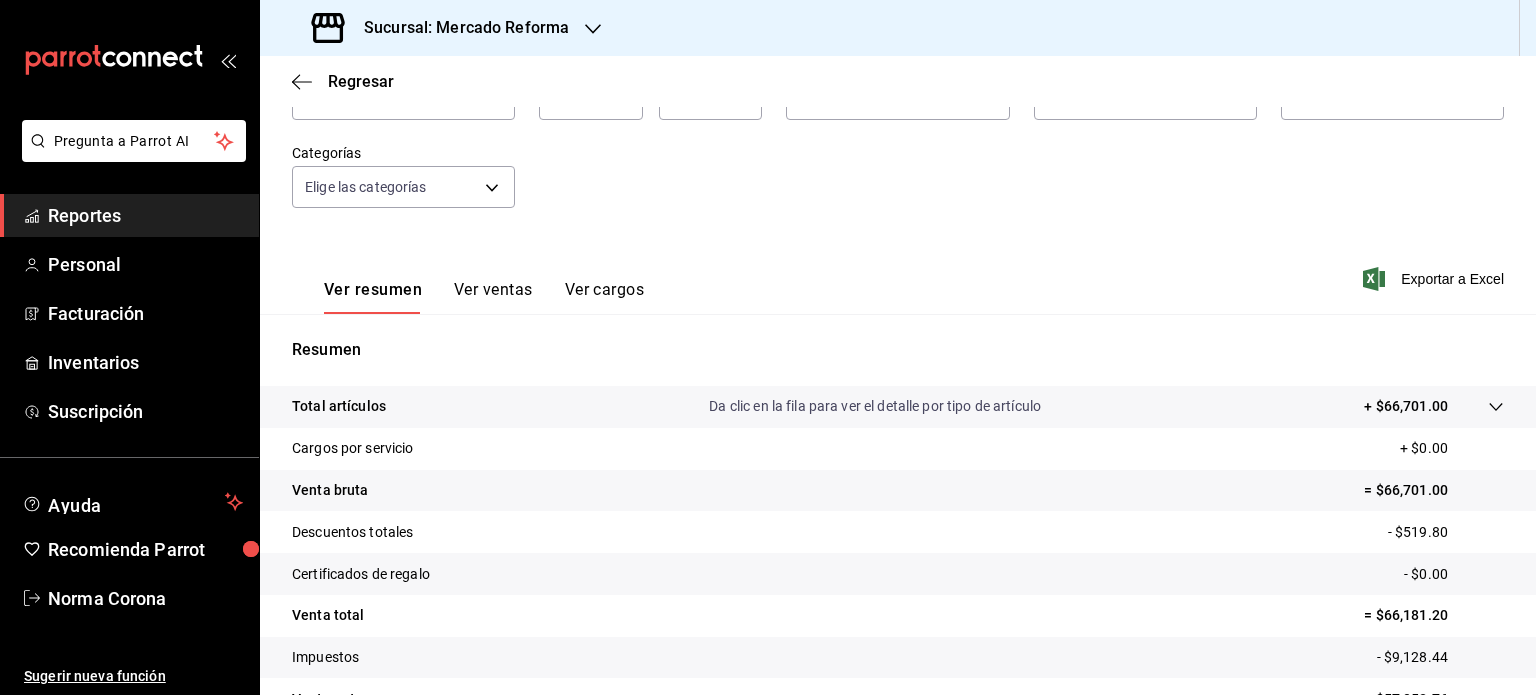 scroll, scrollTop: 0, scrollLeft: 0, axis: both 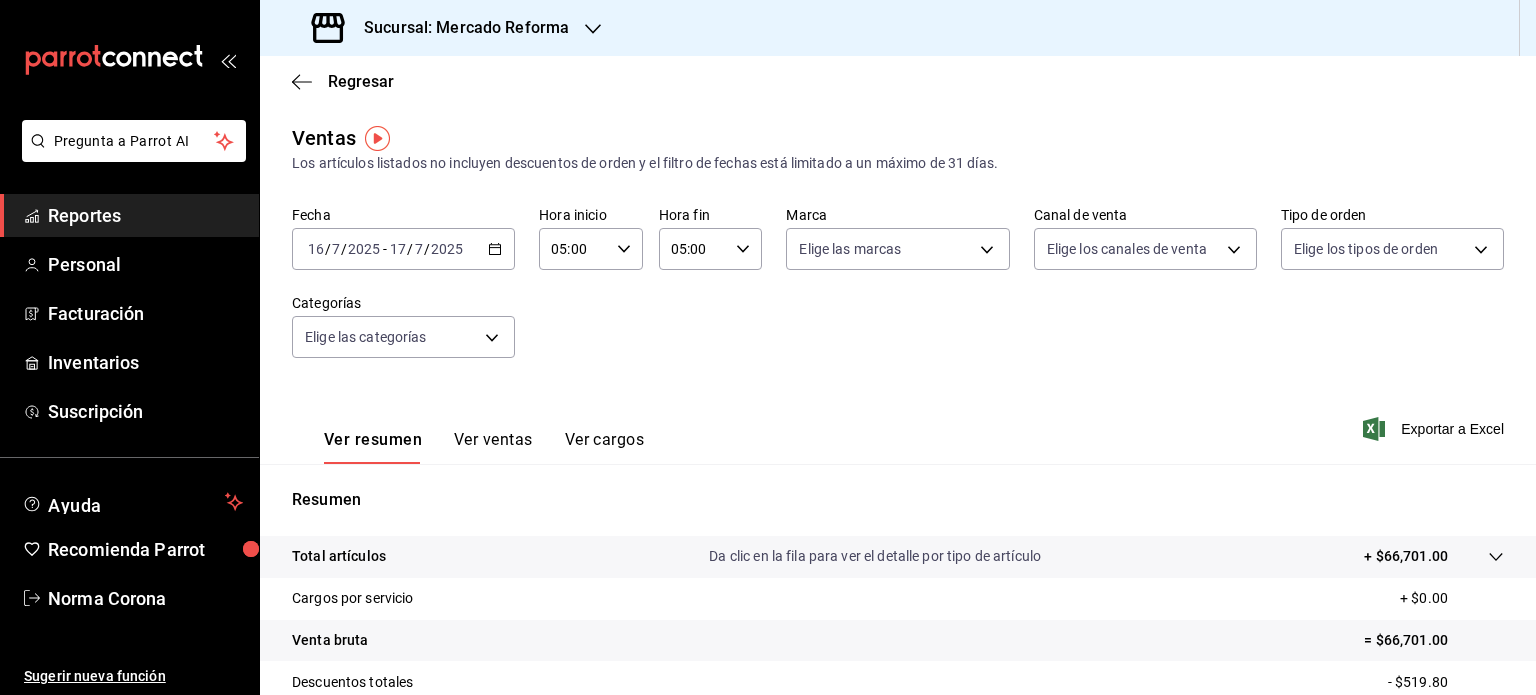 click on "[DATE] [DATE] - [DATE] [DATE]" at bounding box center (403, 249) 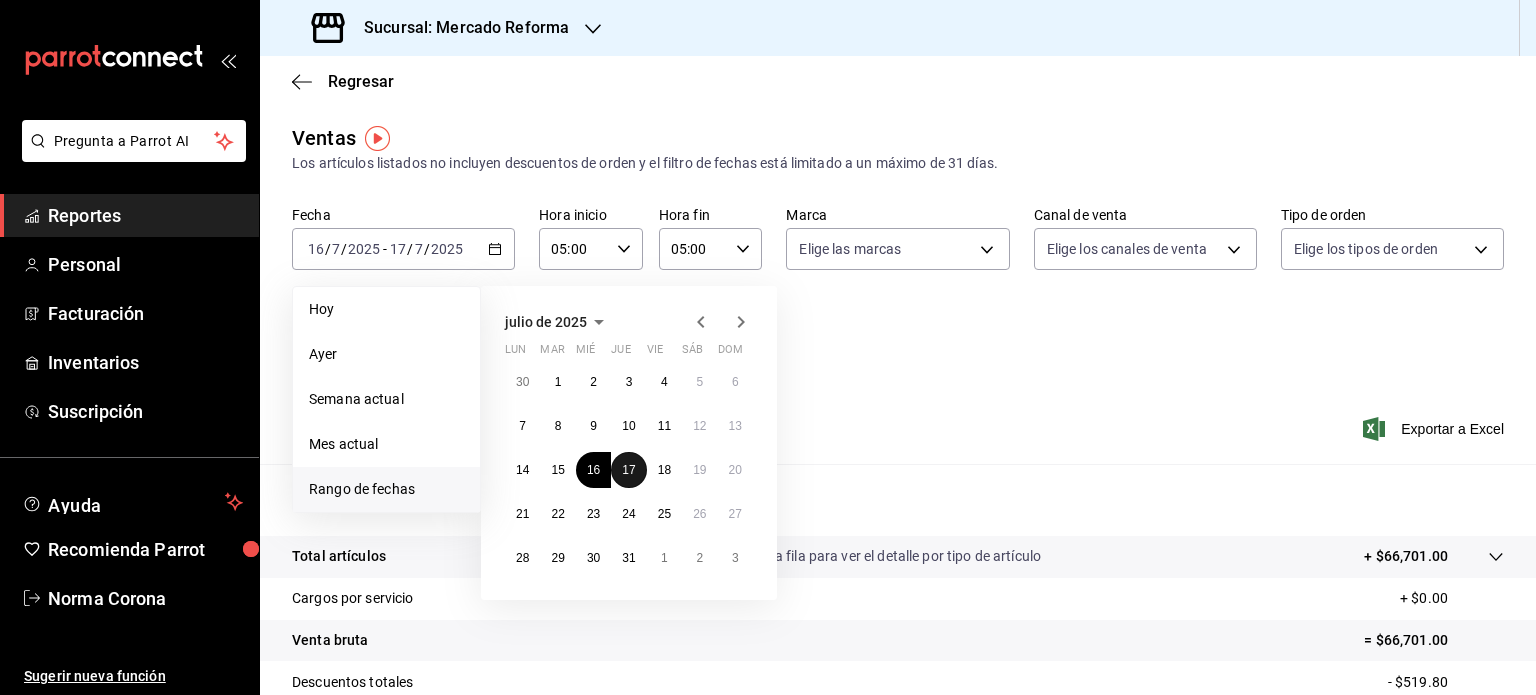 click on "17" at bounding box center [628, 470] 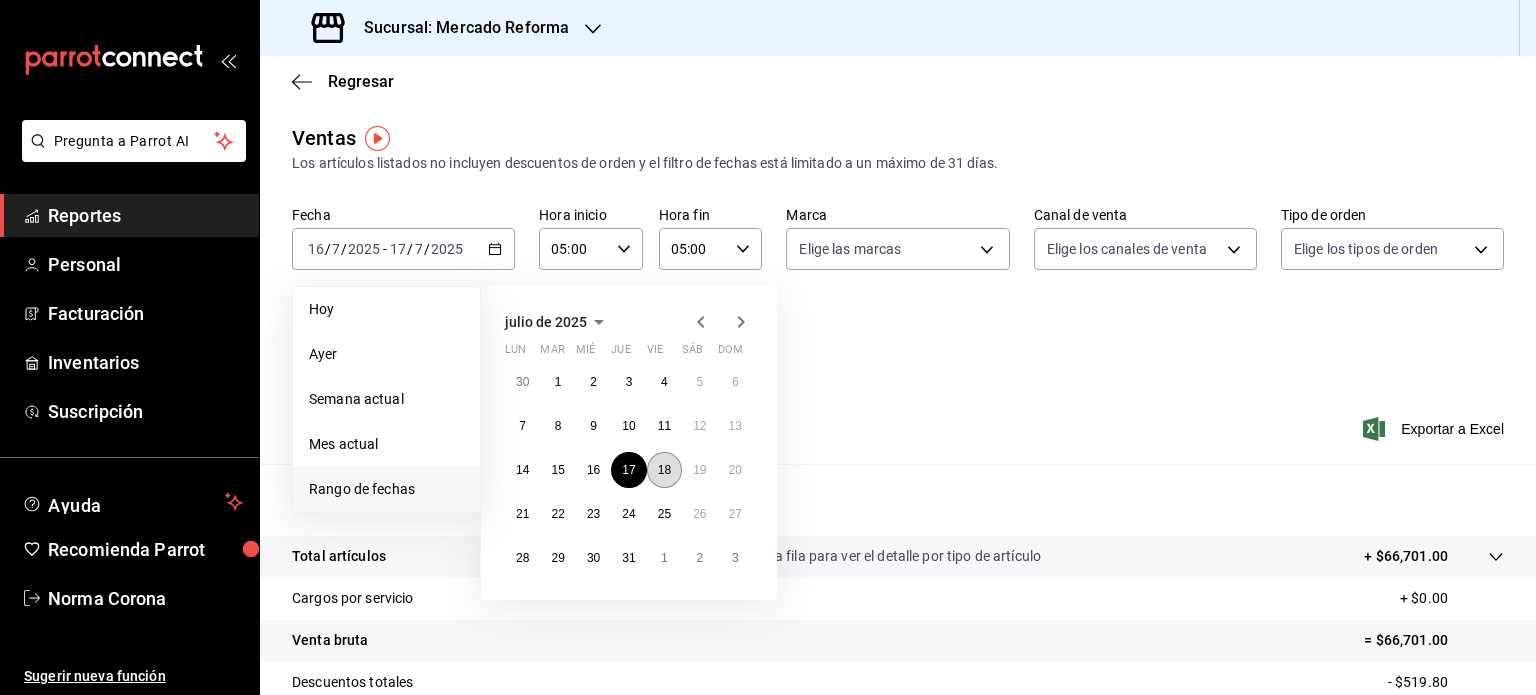 click on "18" at bounding box center (664, 470) 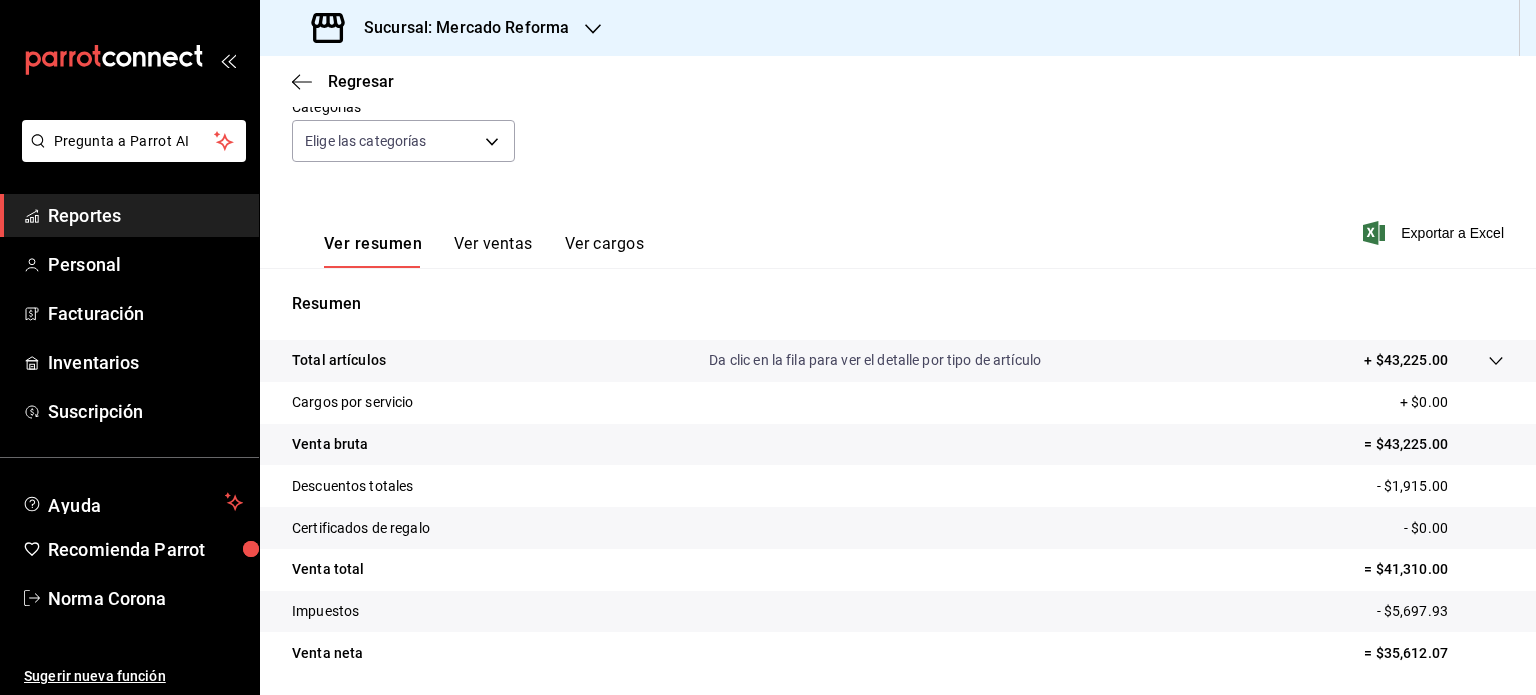 scroll, scrollTop: 0, scrollLeft: 0, axis: both 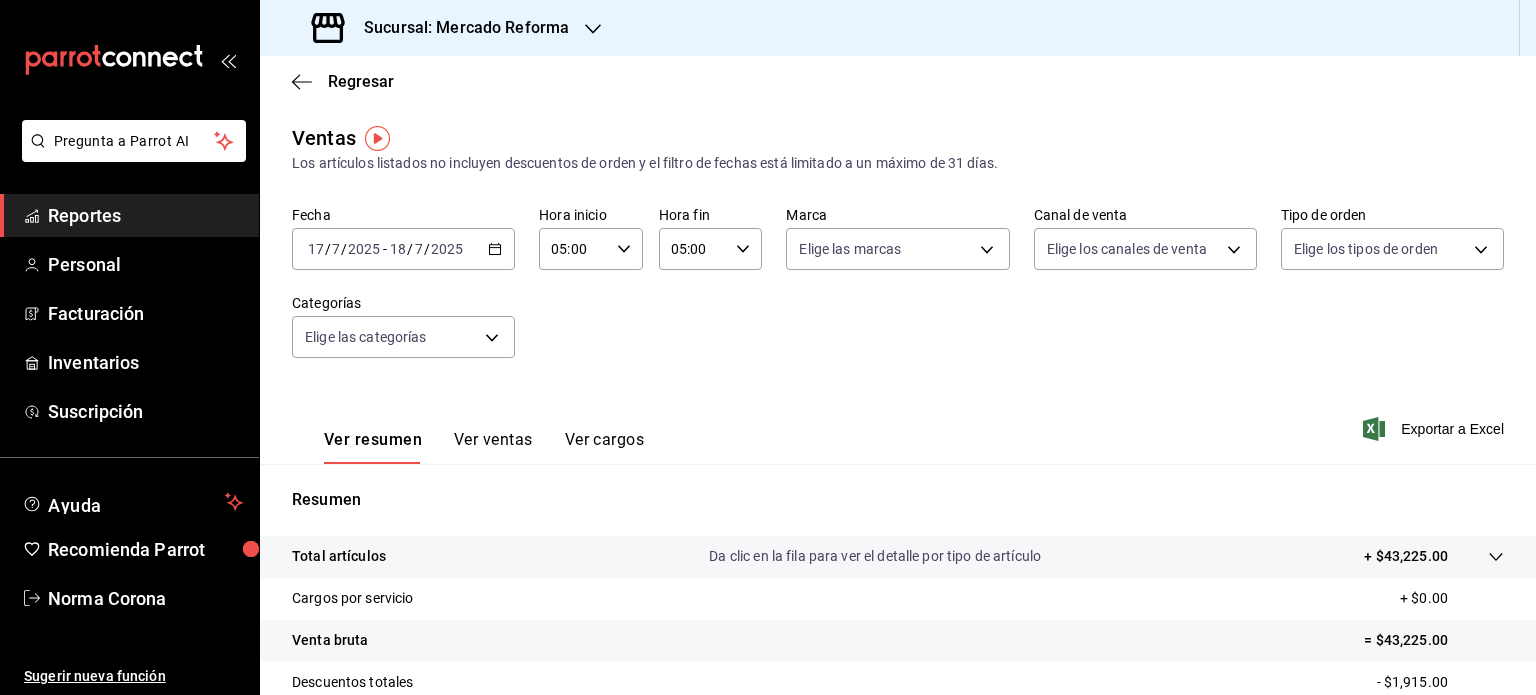 click 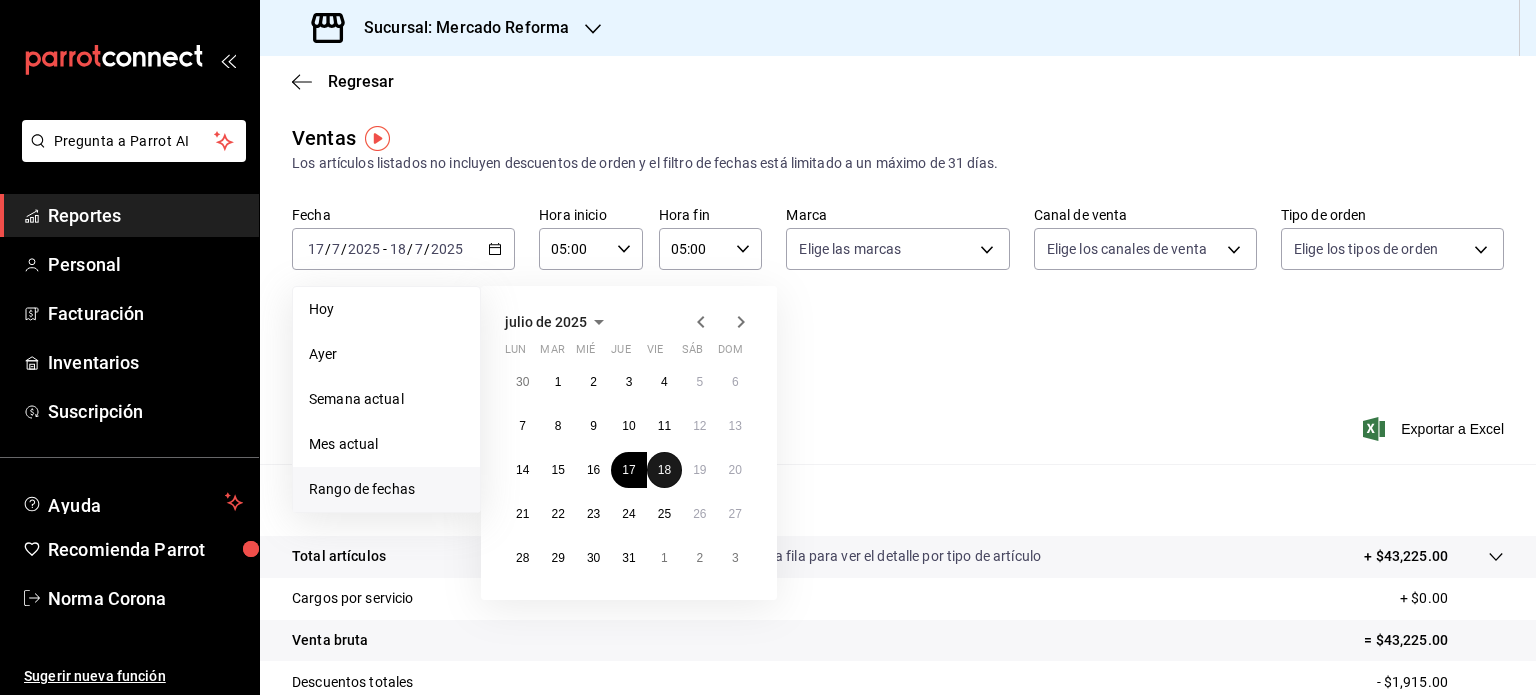 click on "18" at bounding box center [664, 470] 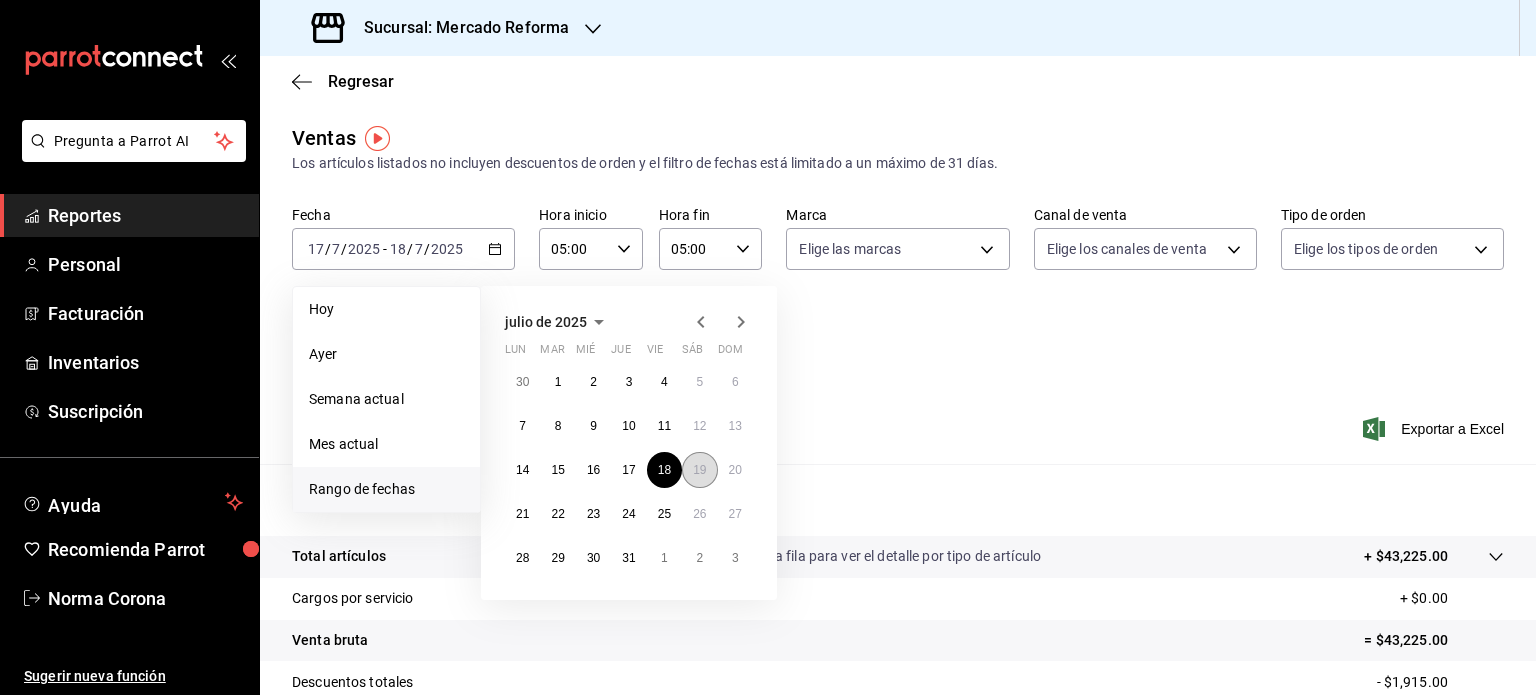 click on "19" at bounding box center (699, 470) 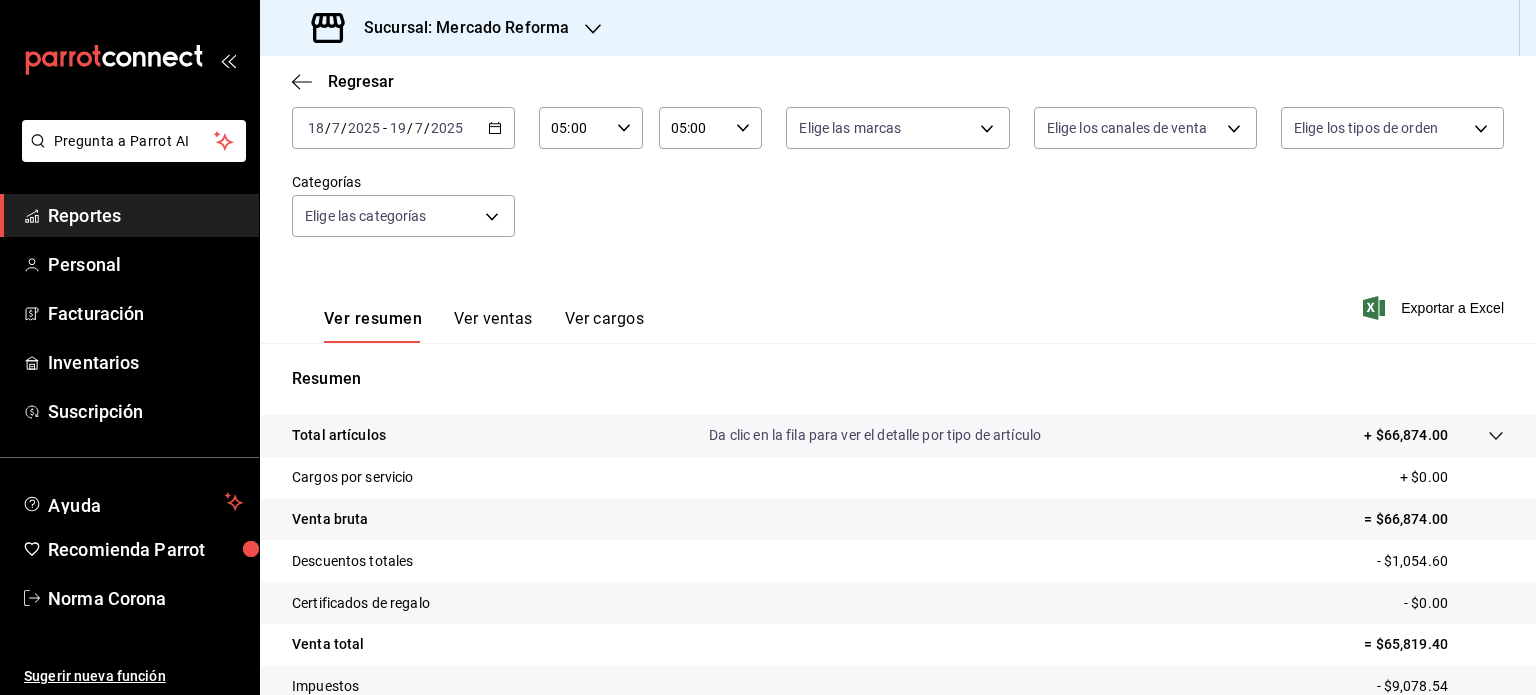 scroll, scrollTop: 0, scrollLeft: 0, axis: both 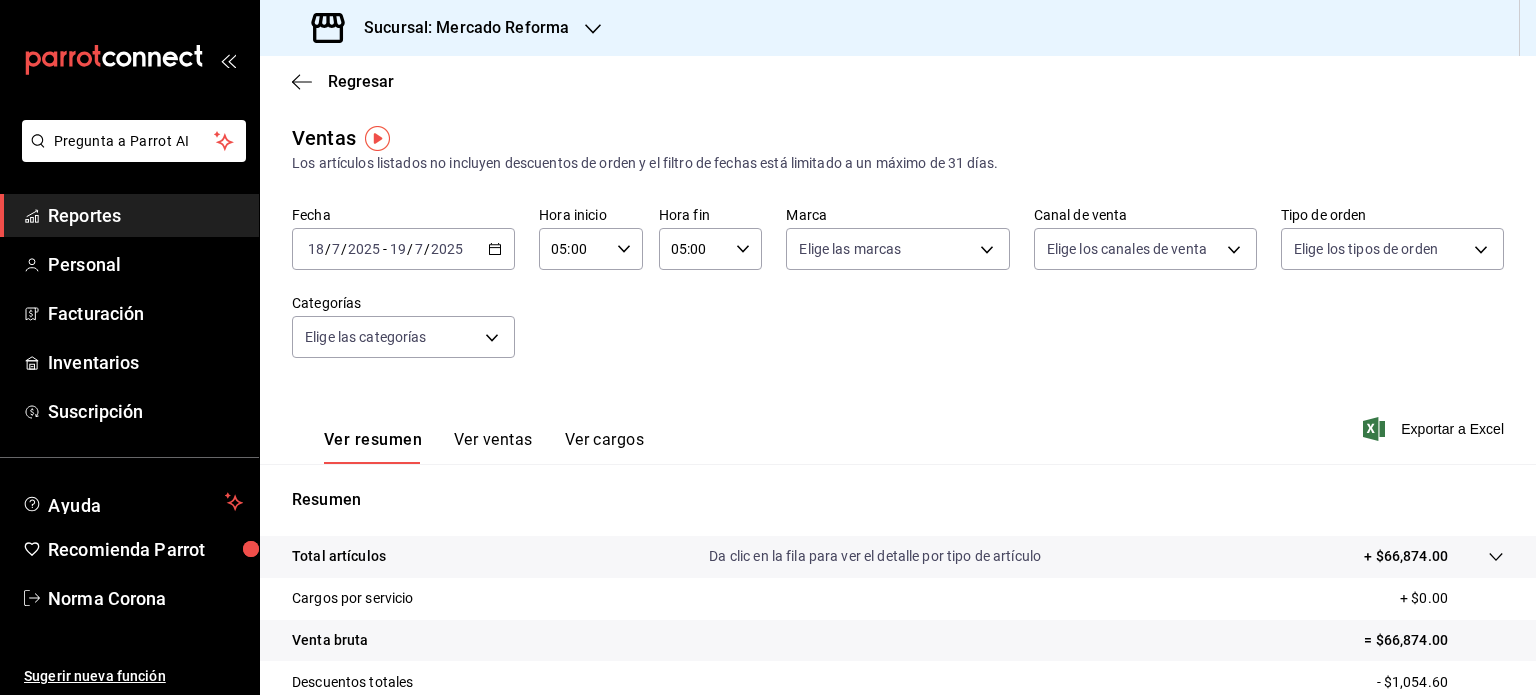 click 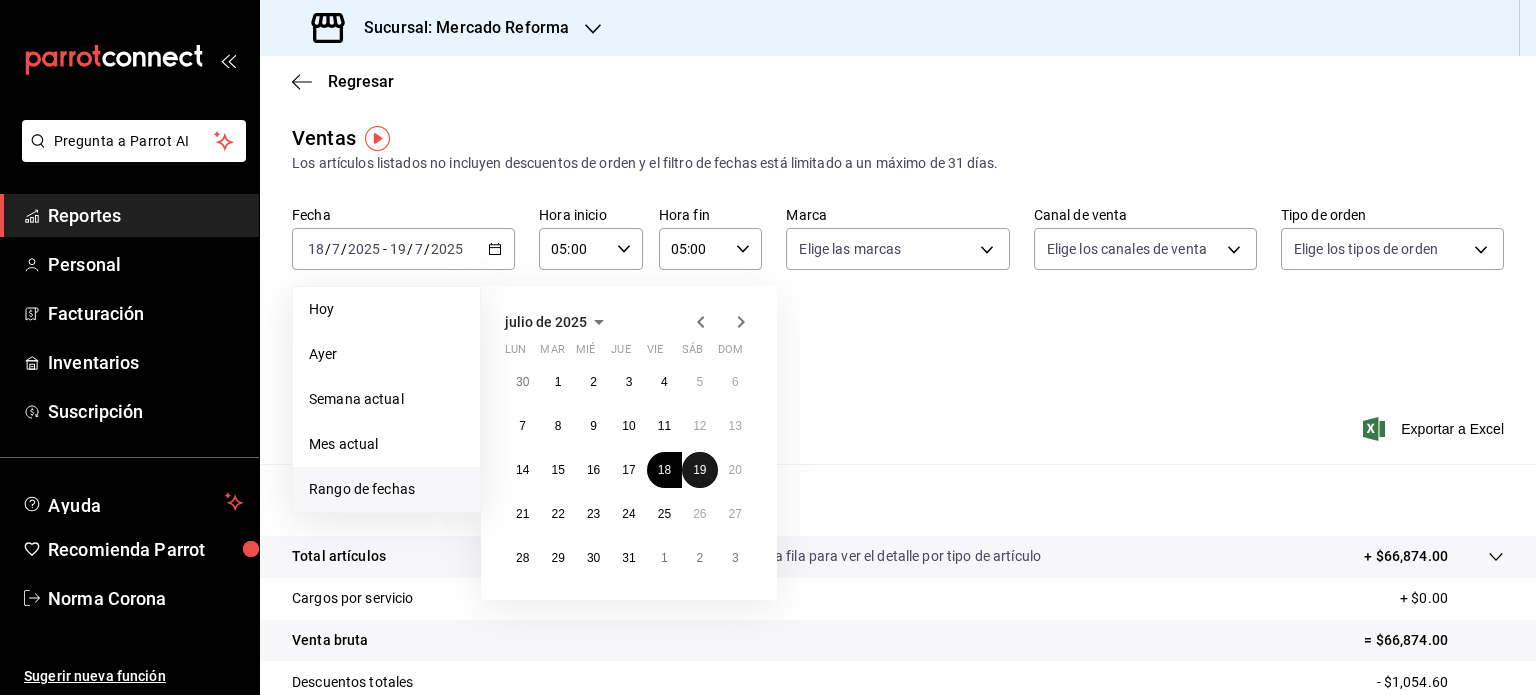 click on "19" at bounding box center (699, 470) 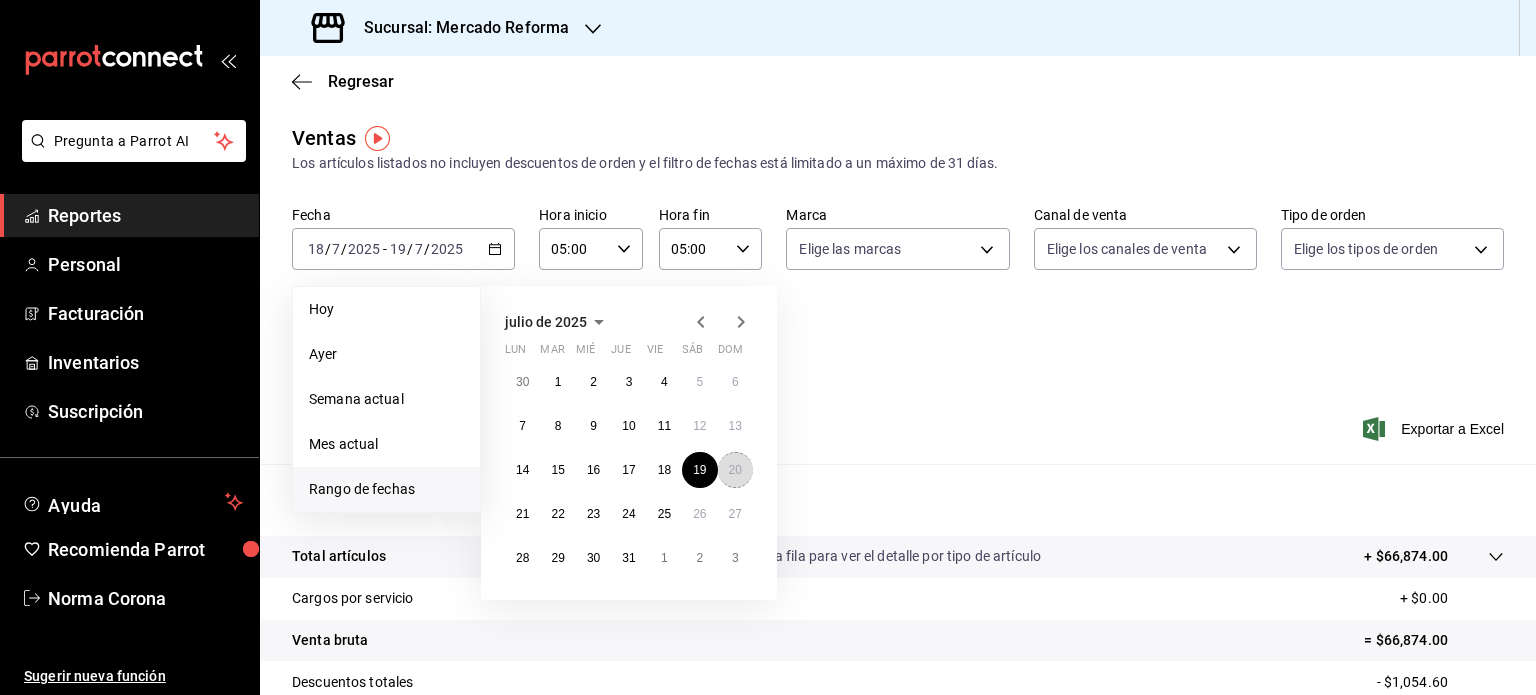 click on "20" at bounding box center [735, 470] 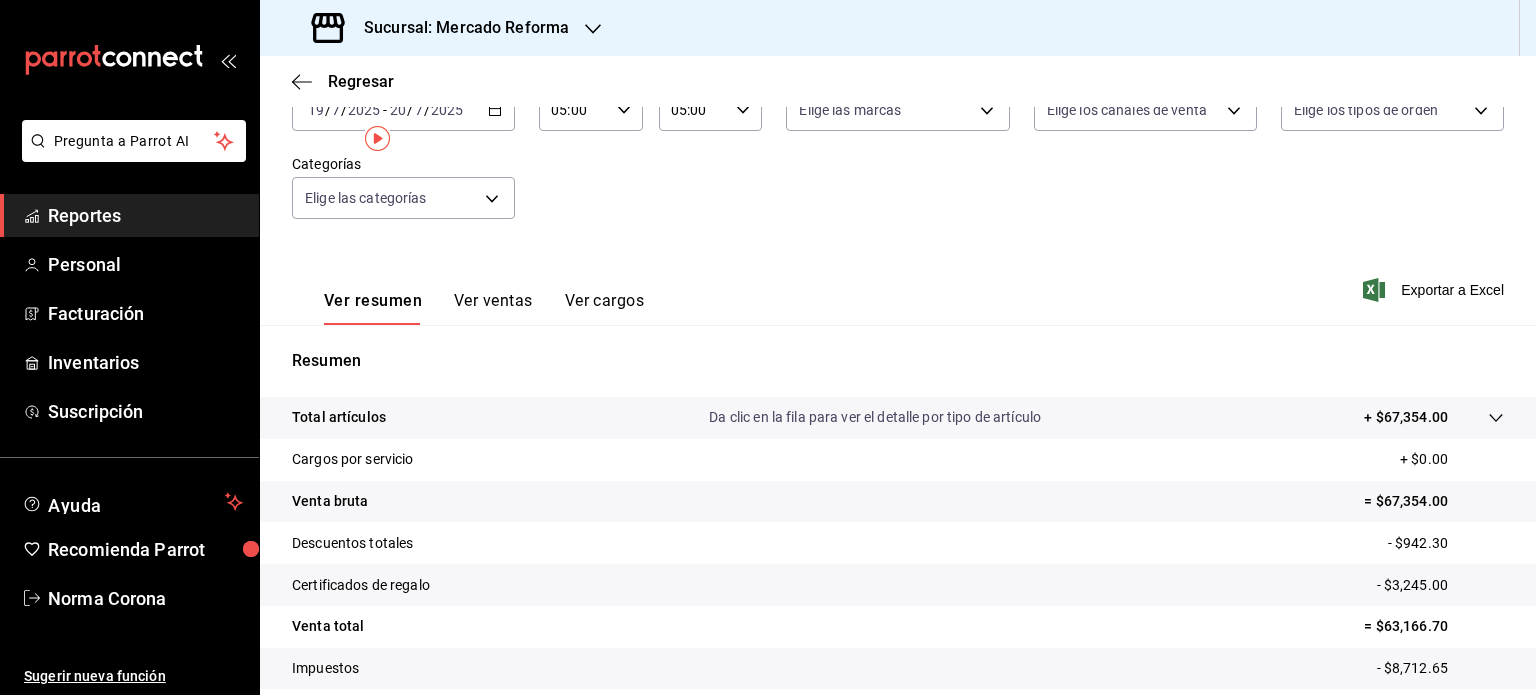 scroll, scrollTop: 0, scrollLeft: 0, axis: both 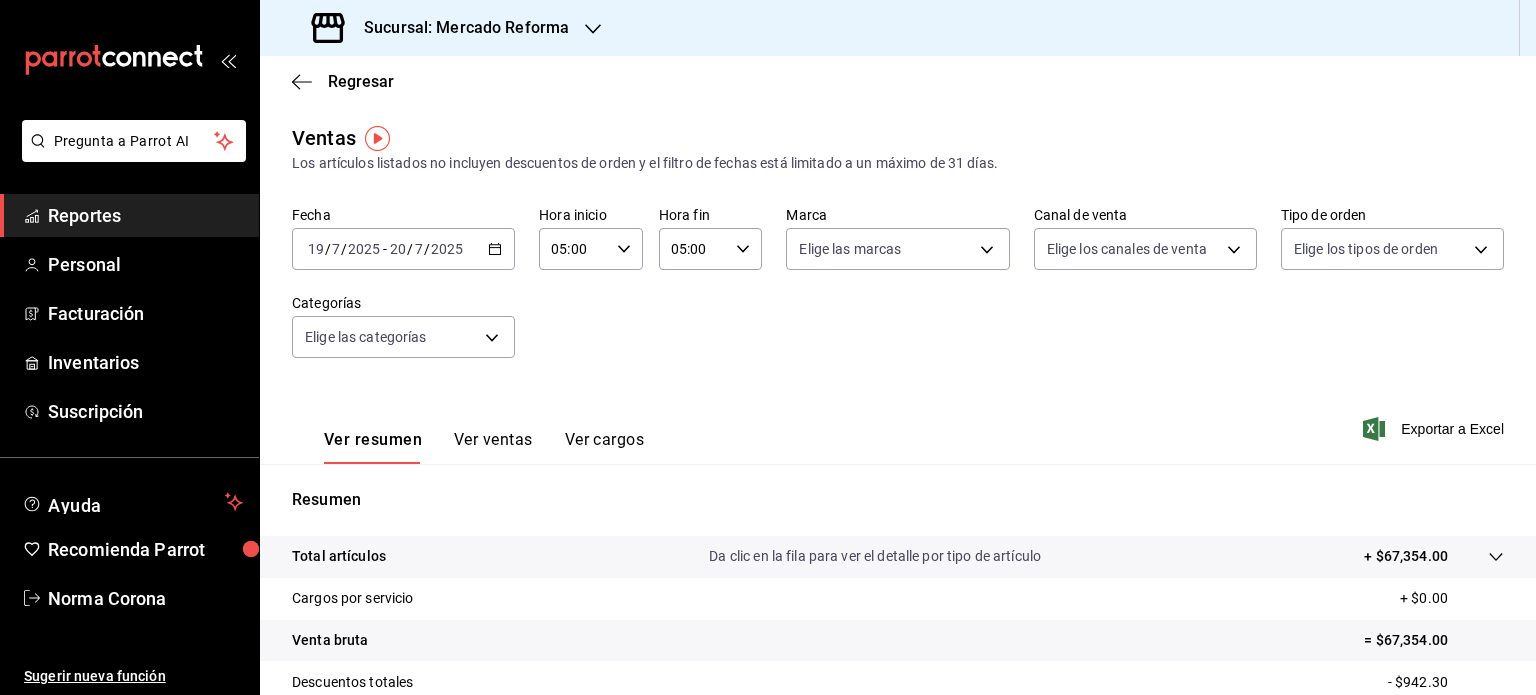 click 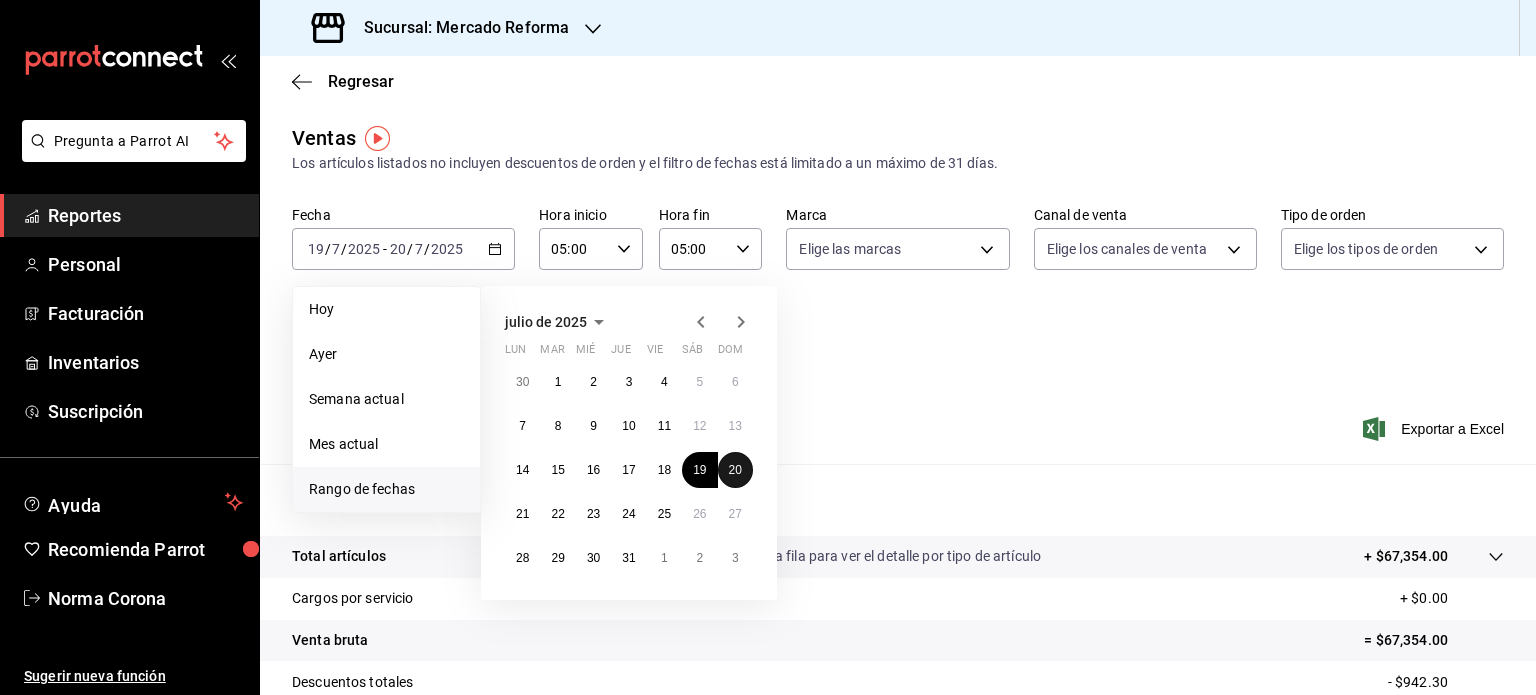 click on "20" at bounding box center (735, 470) 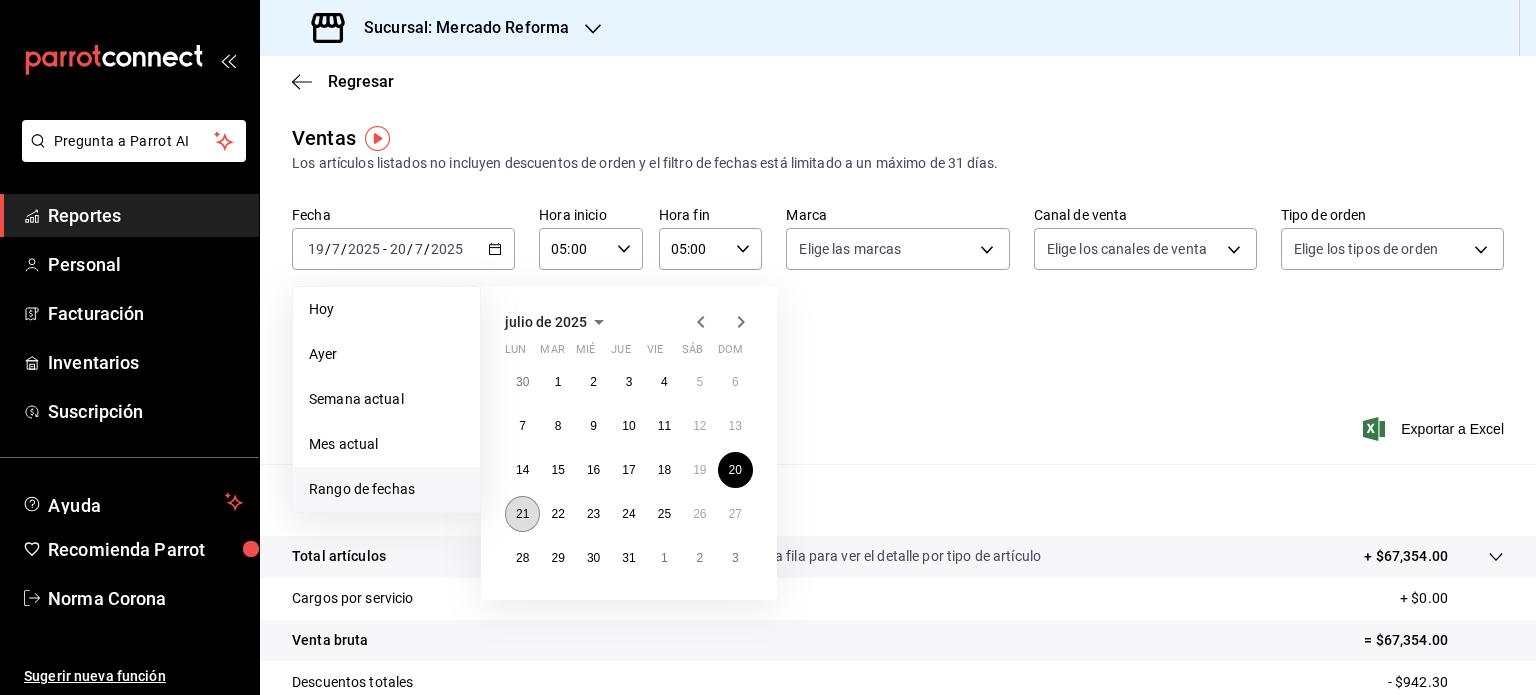 click on "21" at bounding box center (522, 514) 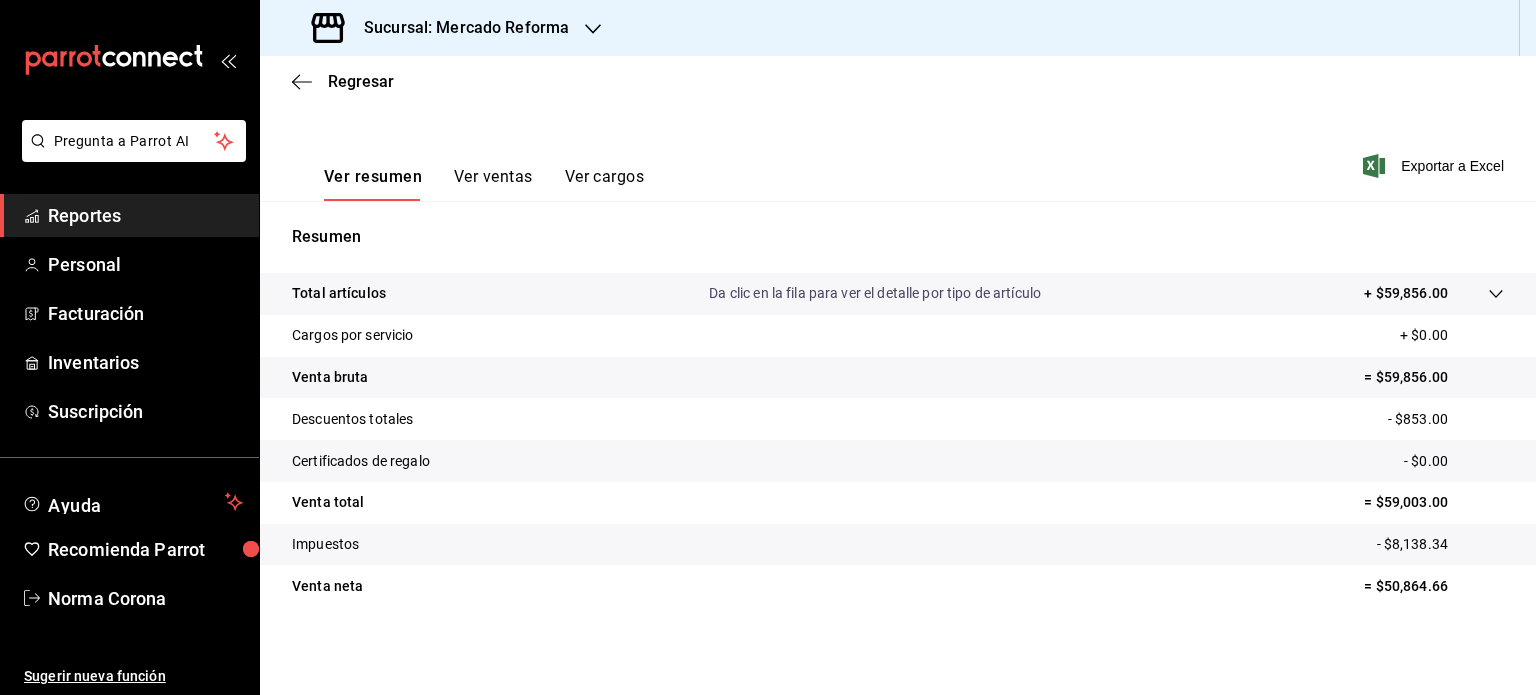 scroll, scrollTop: 63, scrollLeft: 0, axis: vertical 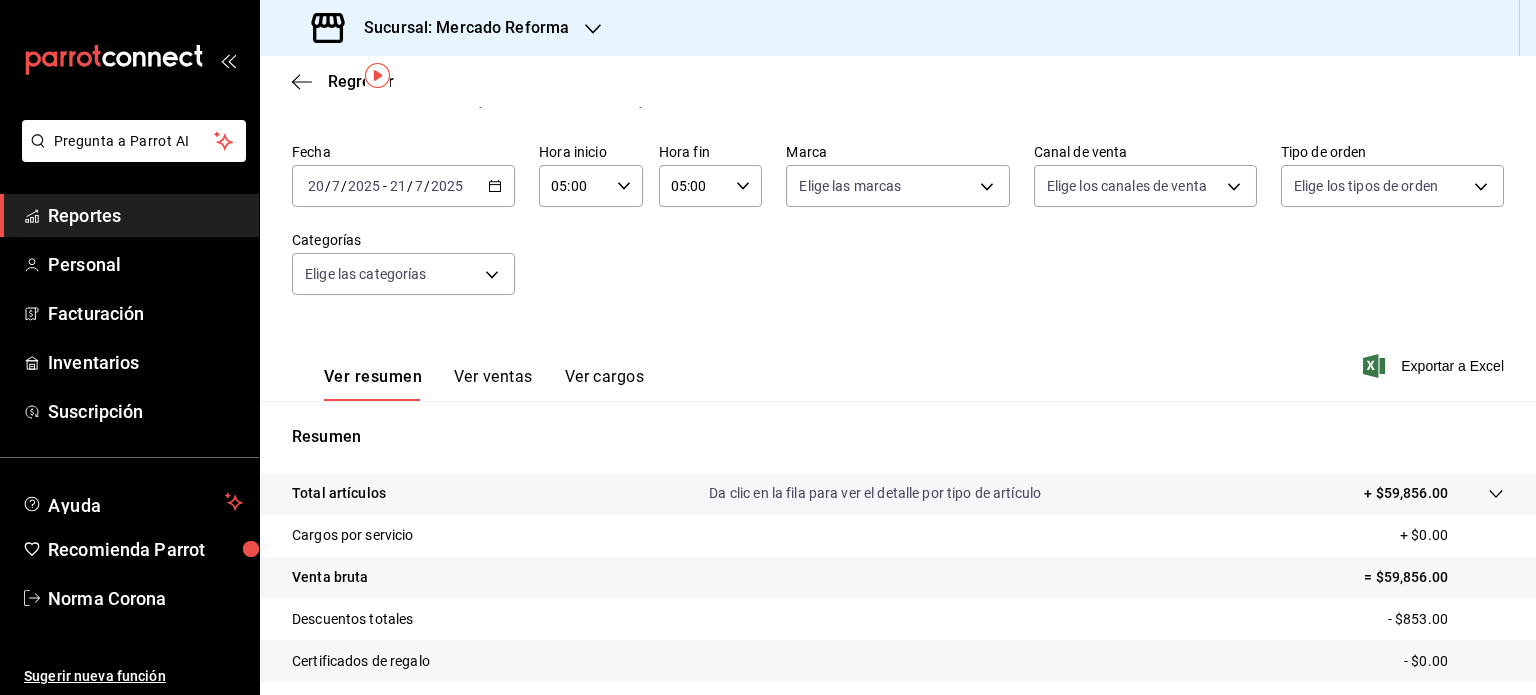 click 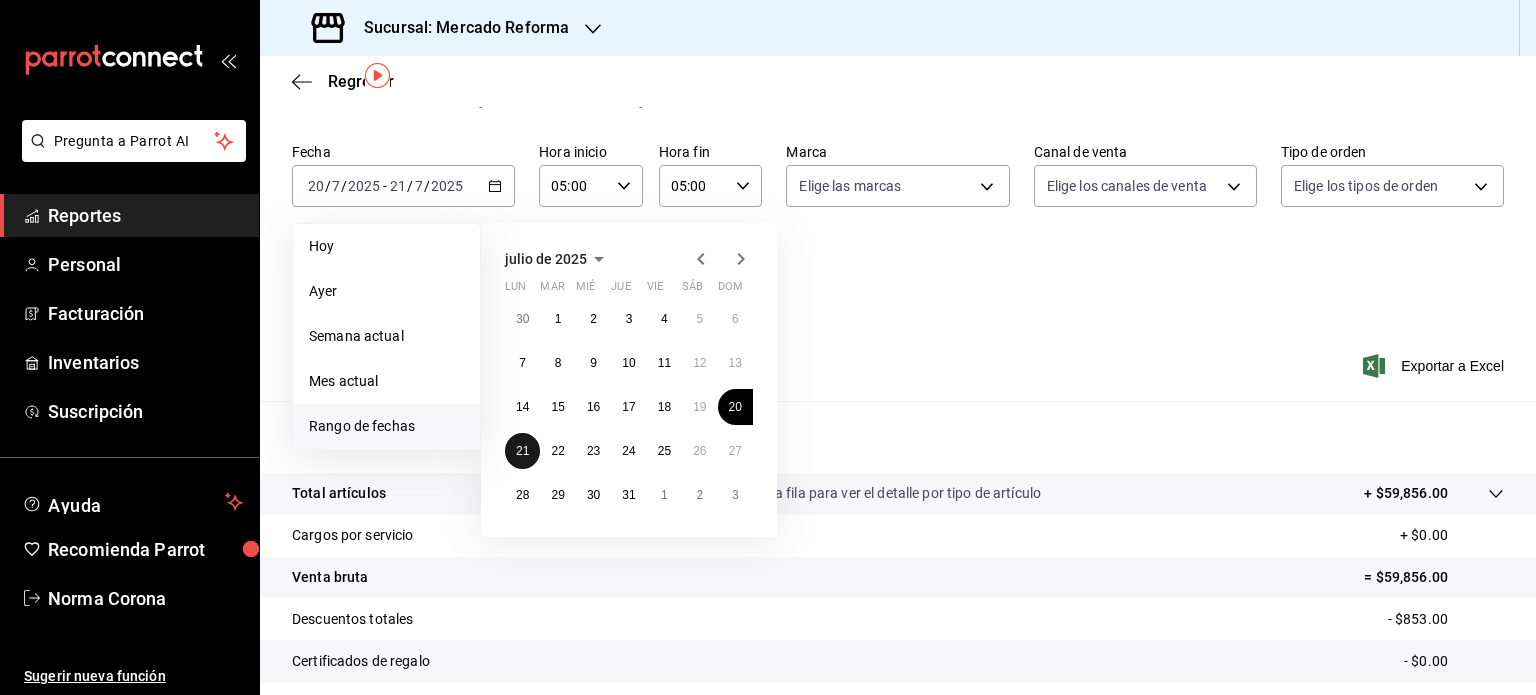 click on "21" at bounding box center [522, 451] 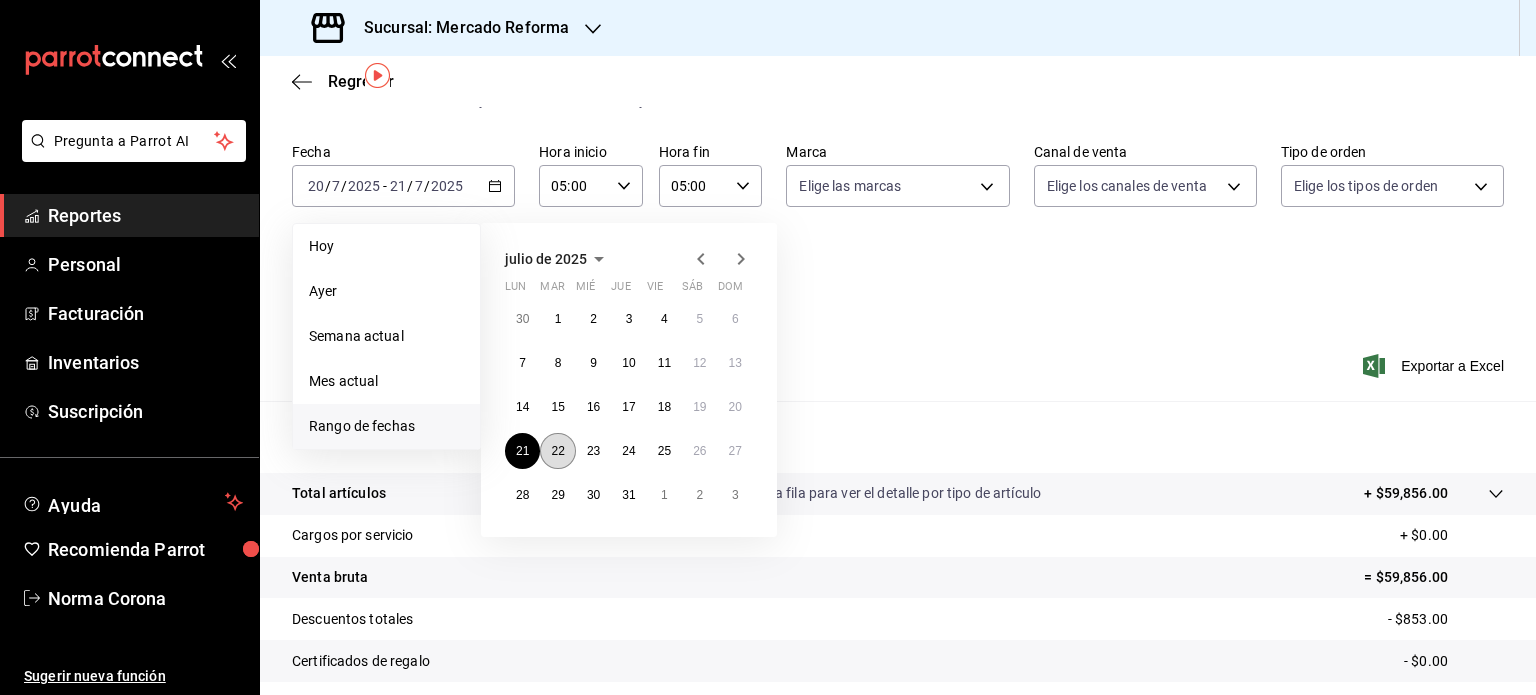 click on "22" at bounding box center [557, 451] 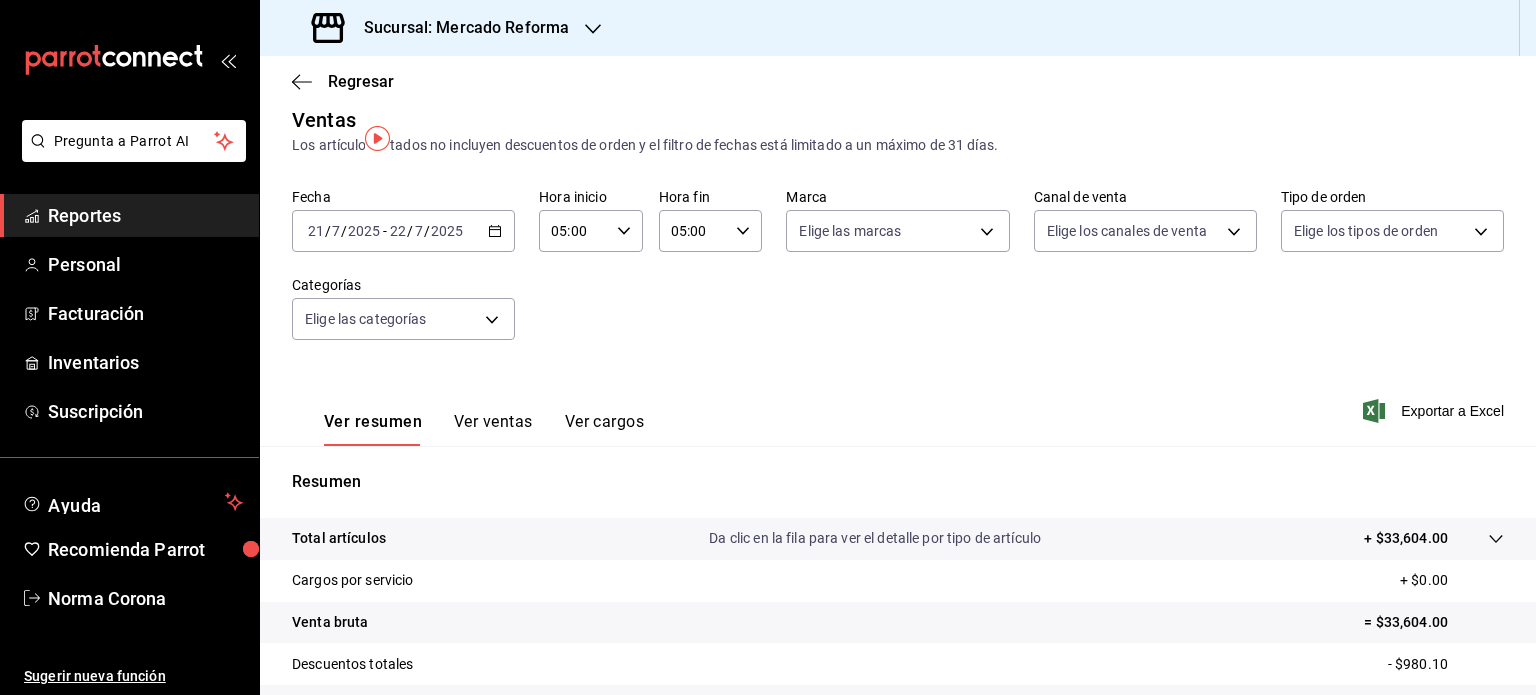 scroll, scrollTop: 0, scrollLeft: 0, axis: both 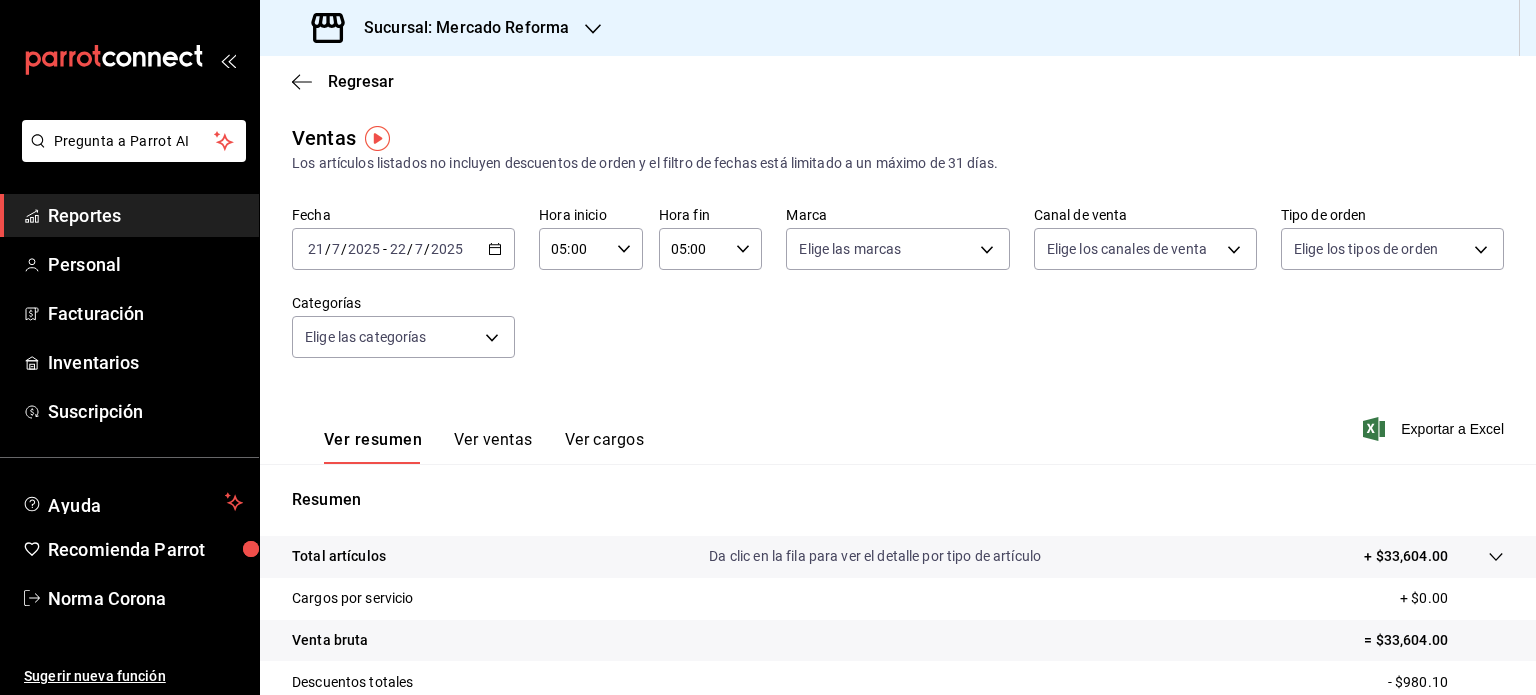 click 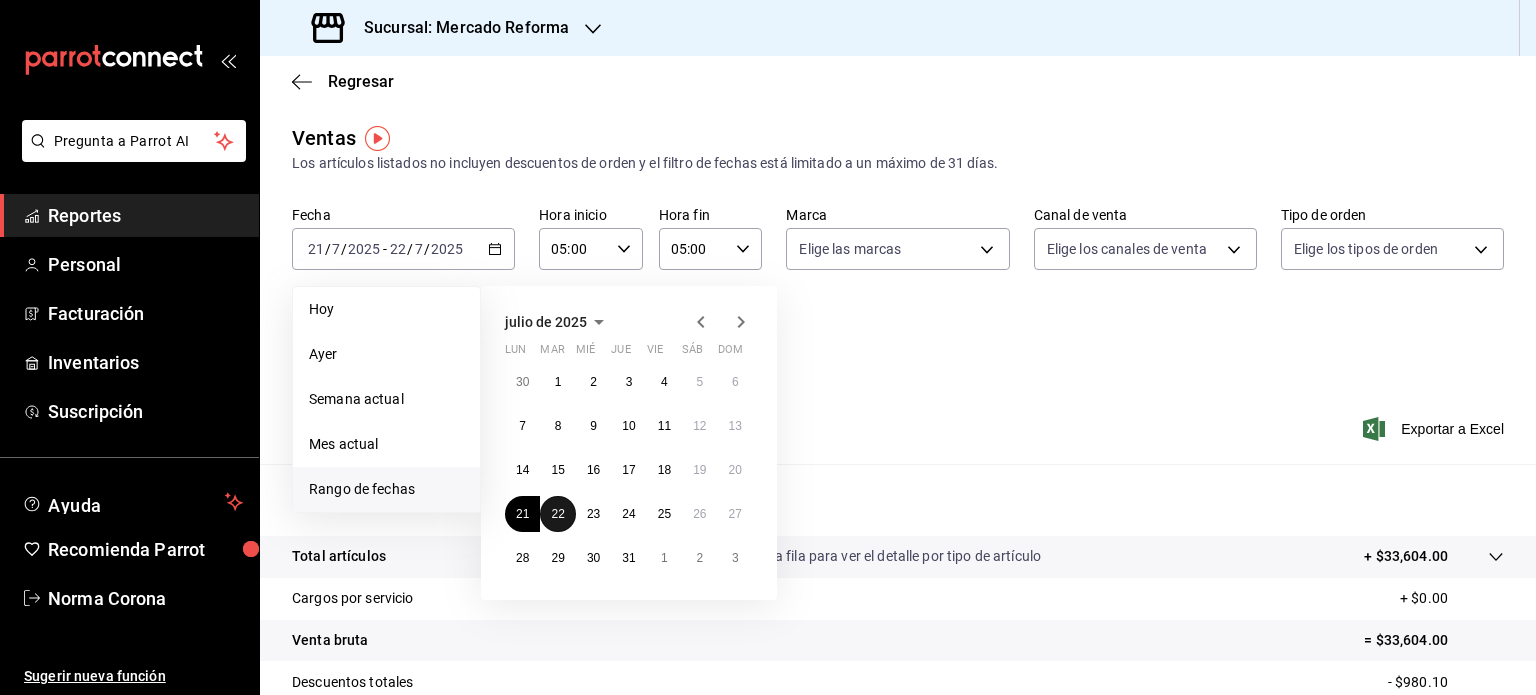 click on "30 1 2 3 4 5 6 7 8 9 10 11 12 13 14 15 16 17 18 19 20 21 22 23 24 25 26 27 28 29 30 31 1 2 3" at bounding box center (629, 470) 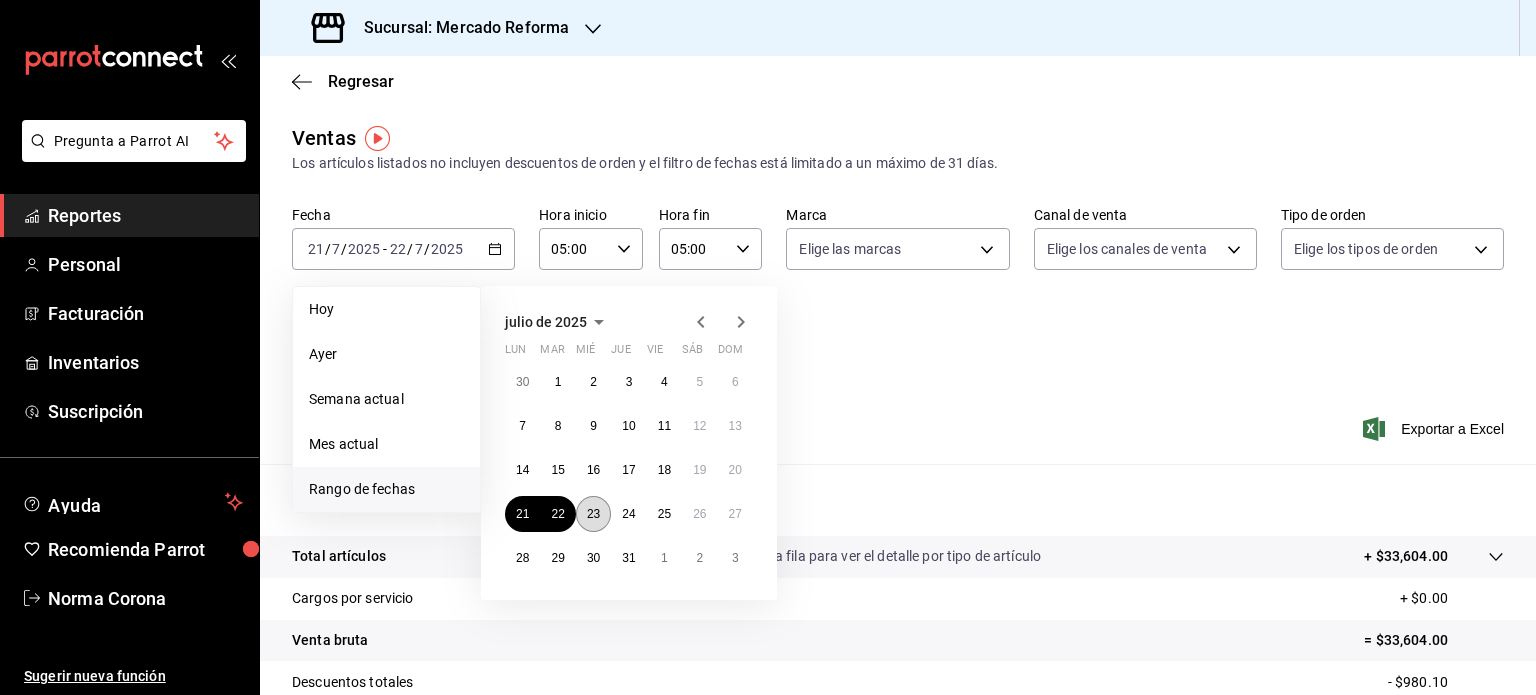 click on "23" at bounding box center [593, 514] 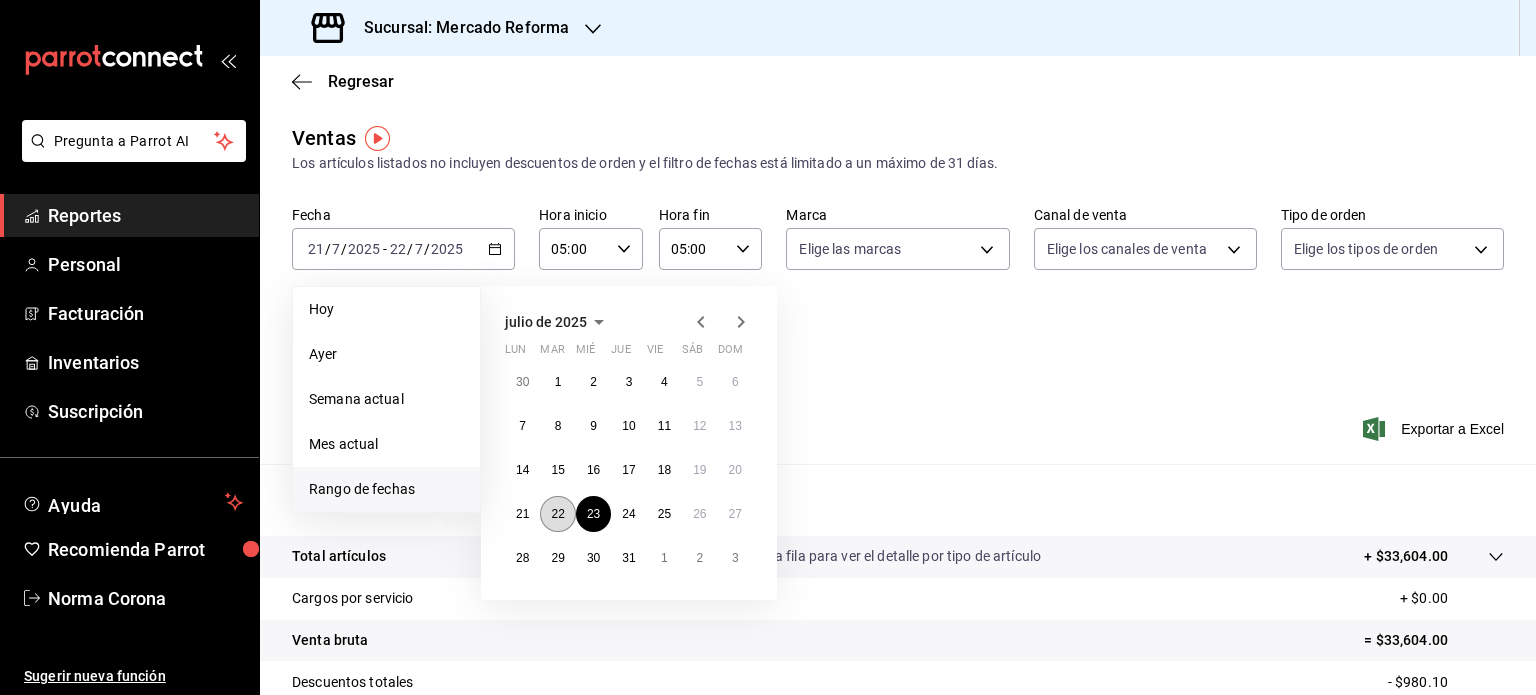click on "22" at bounding box center (557, 514) 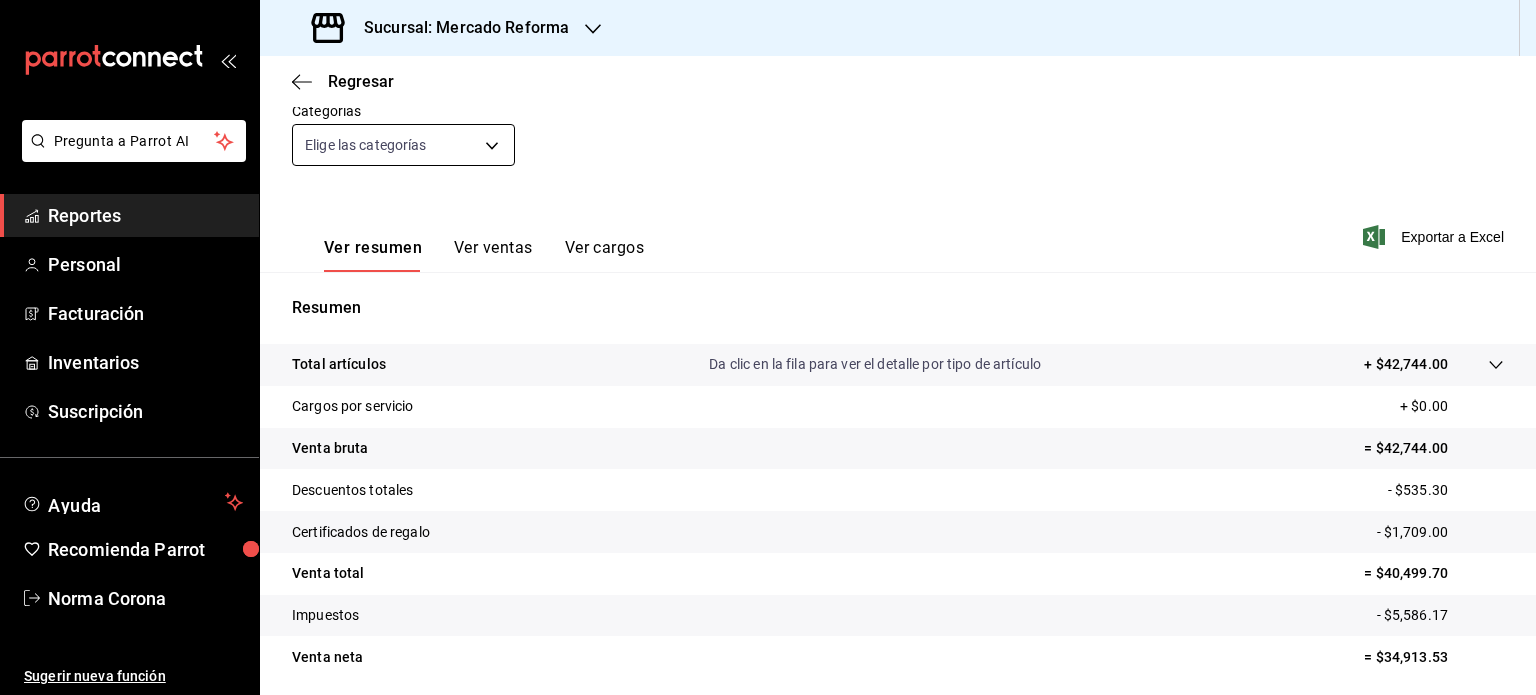 scroll, scrollTop: 63, scrollLeft: 0, axis: vertical 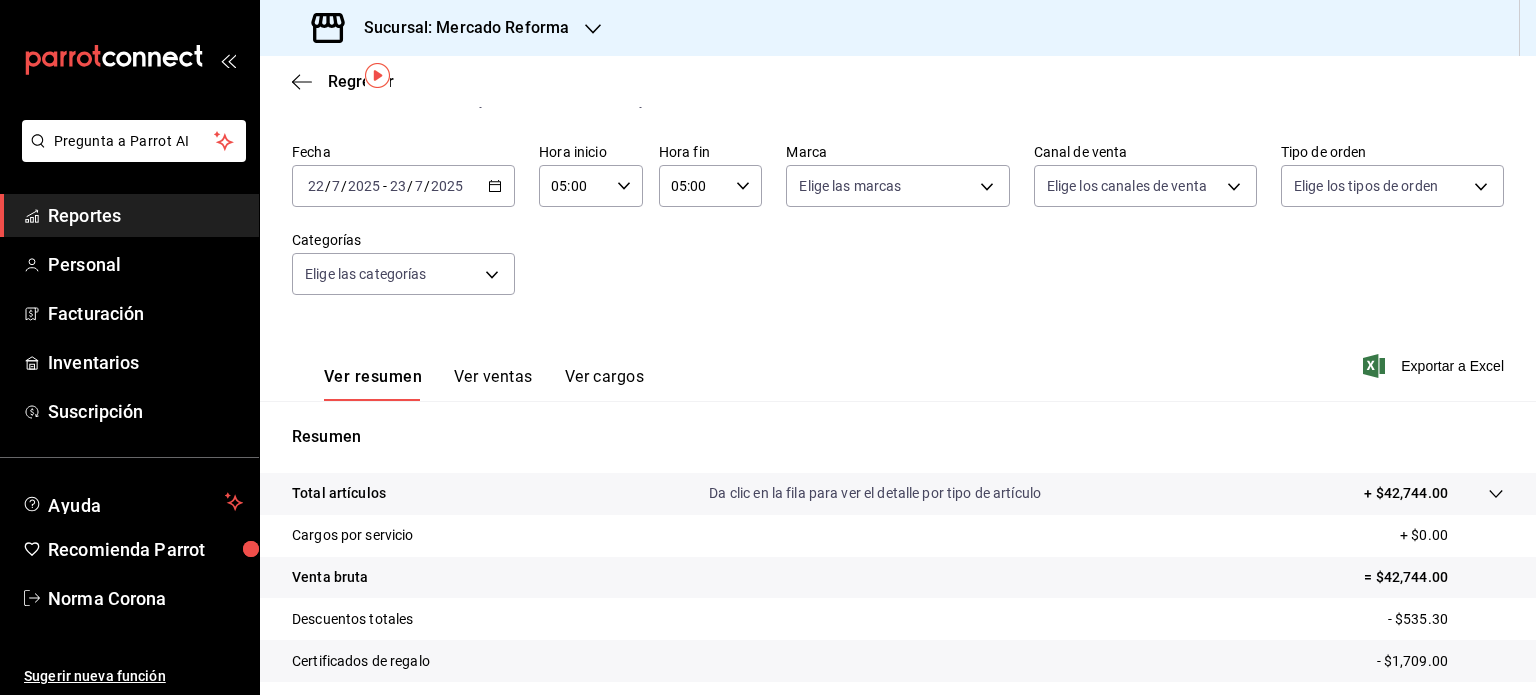 click 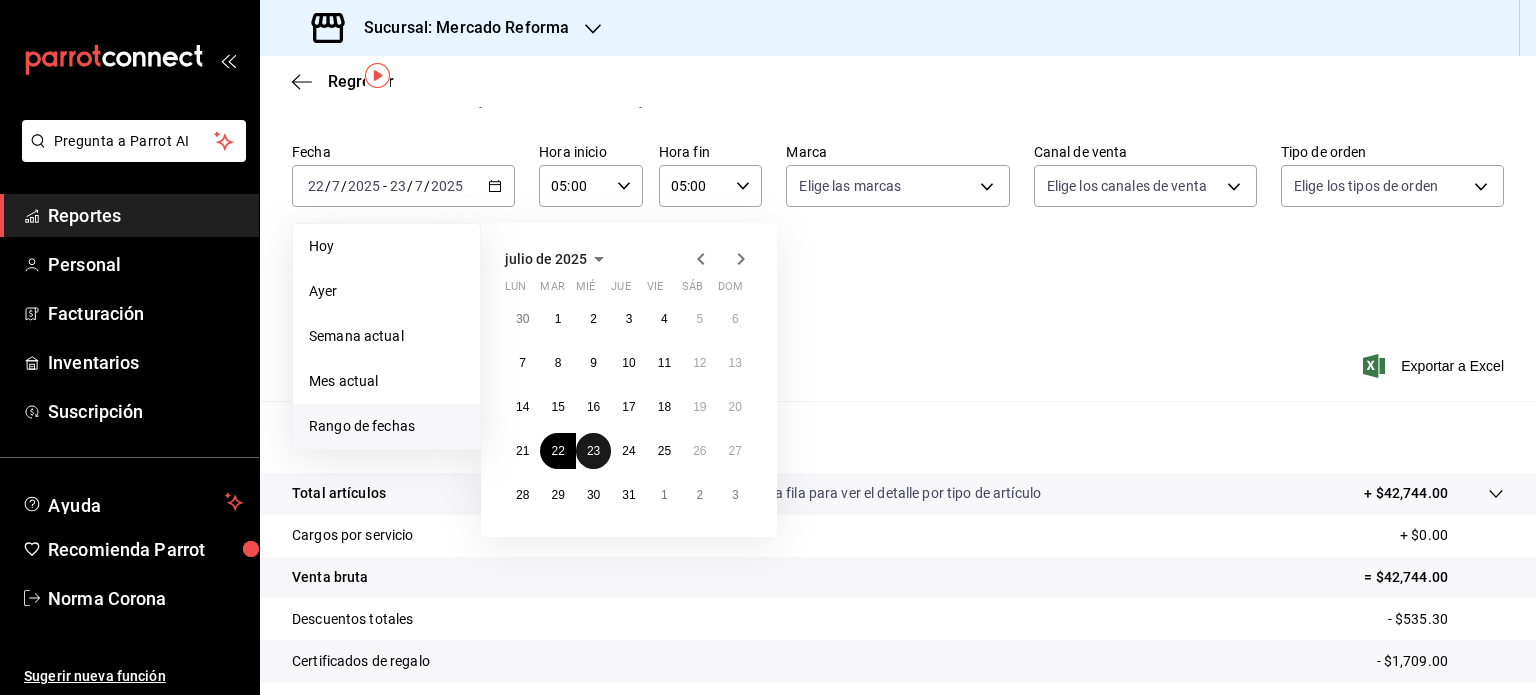 click on "23" at bounding box center (593, 451) 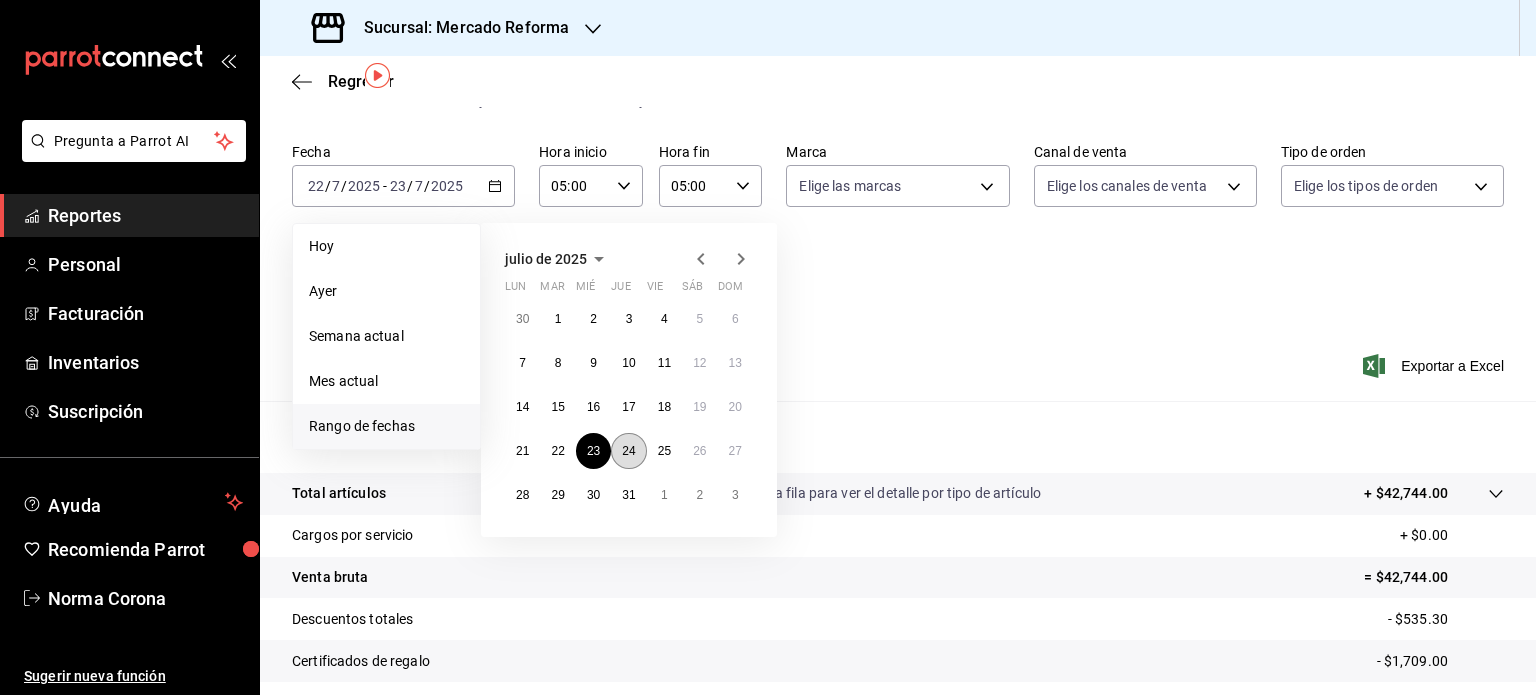 click on "24" at bounding box center [628, 451] 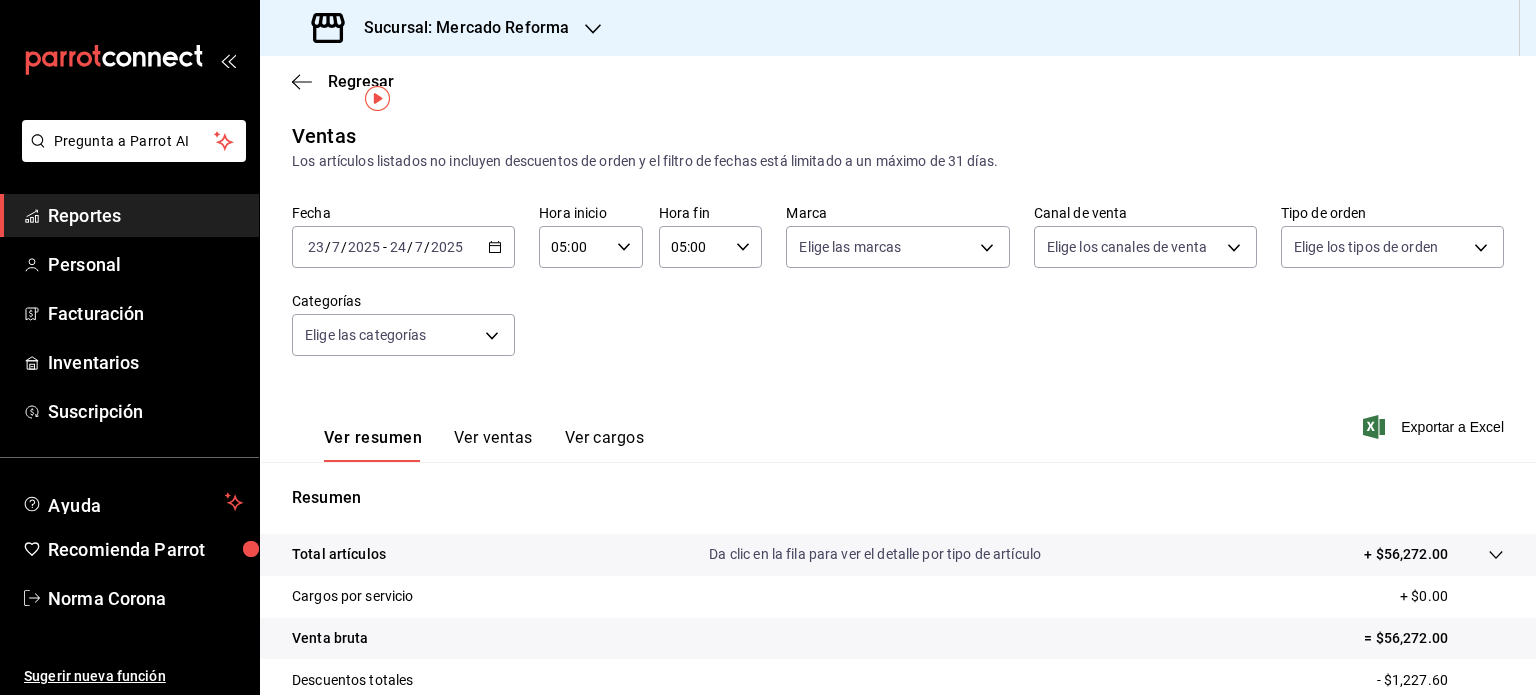 scroll, scrollTop: 0, scrollLeft: 0, axis: both 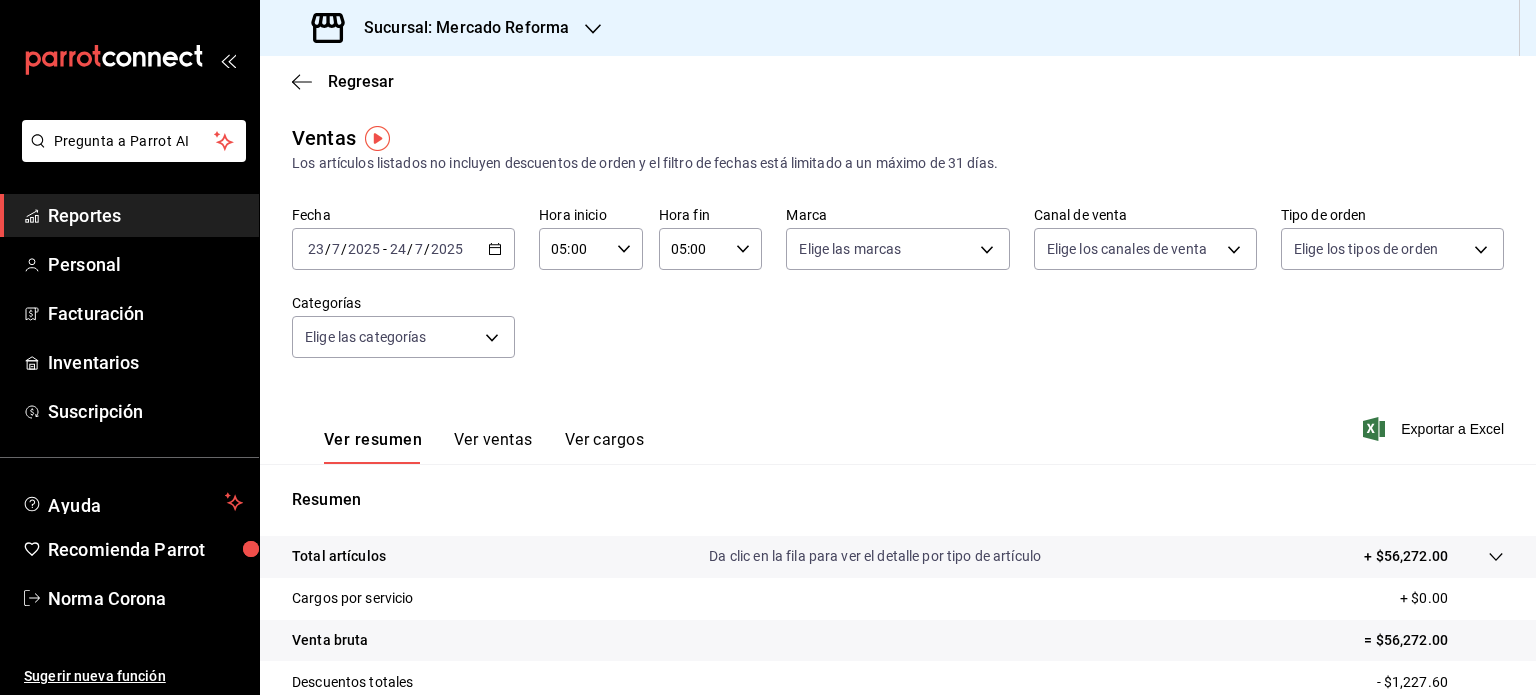 click 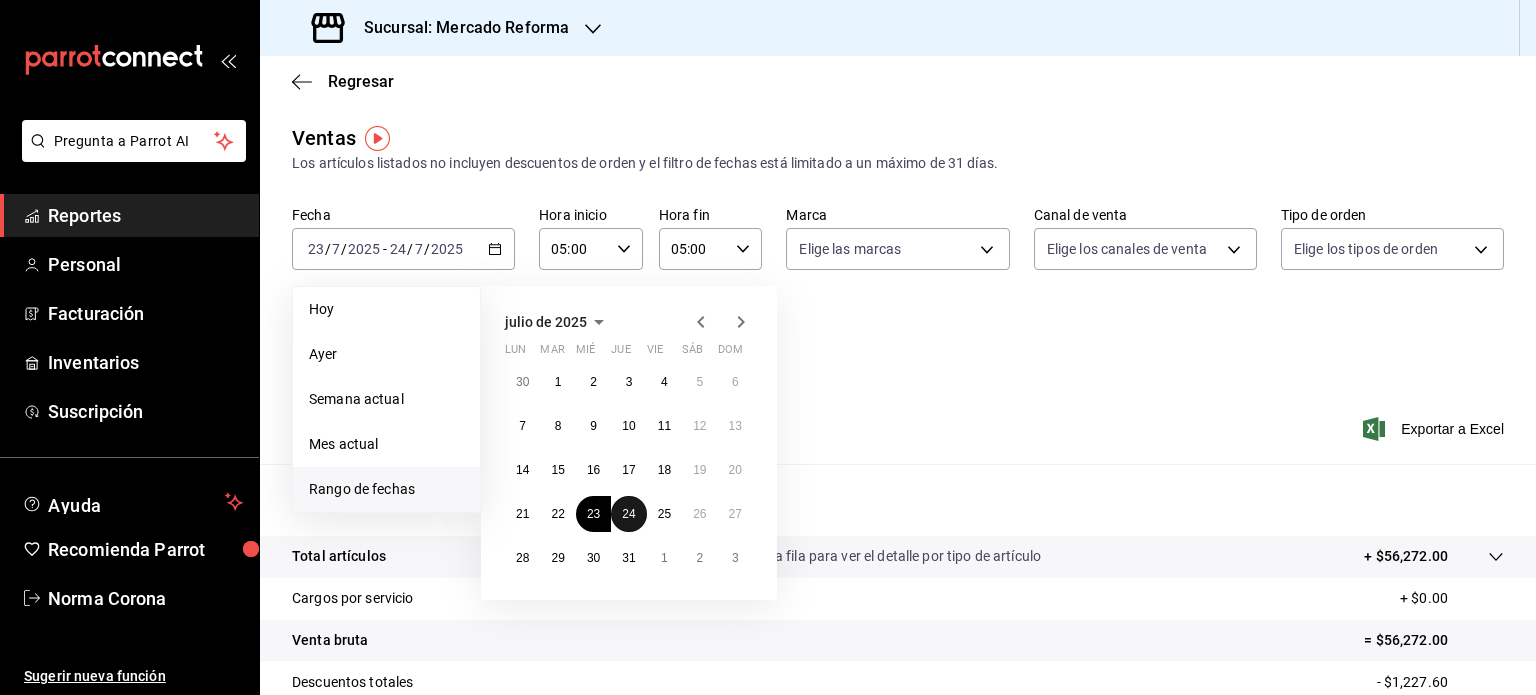 click on "24" at bounding box center (628, 514) 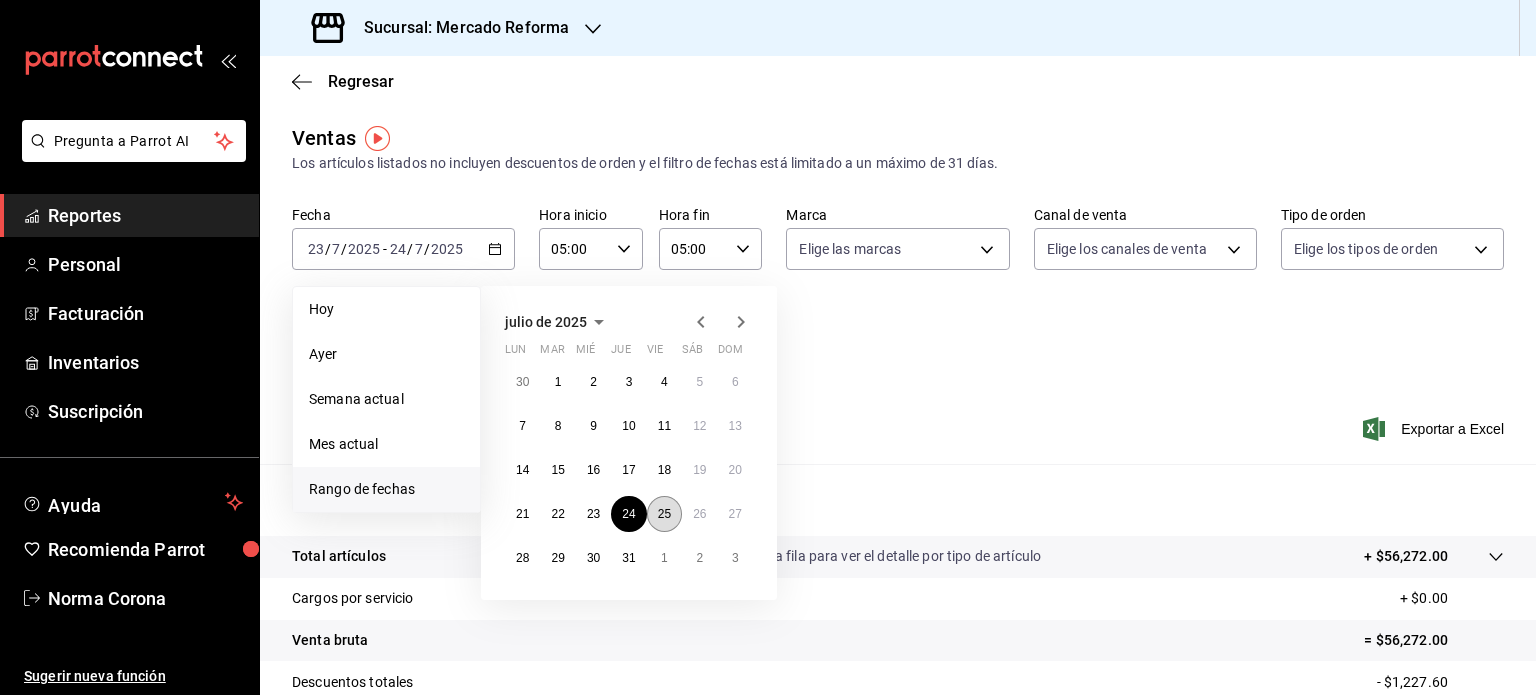 click on "25" at bounding box center (664, 514) 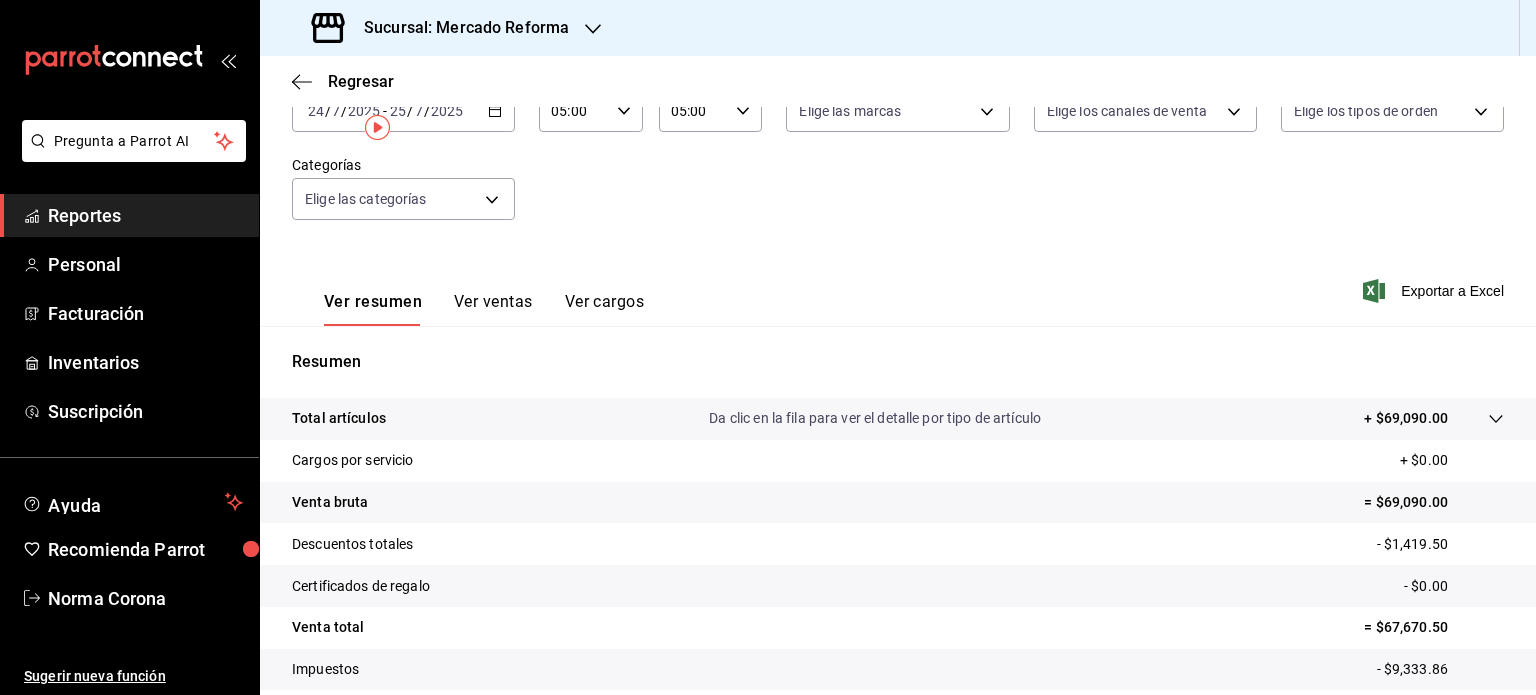 scroll, scrollTop: 0, scrollLeft: 0, axis: both 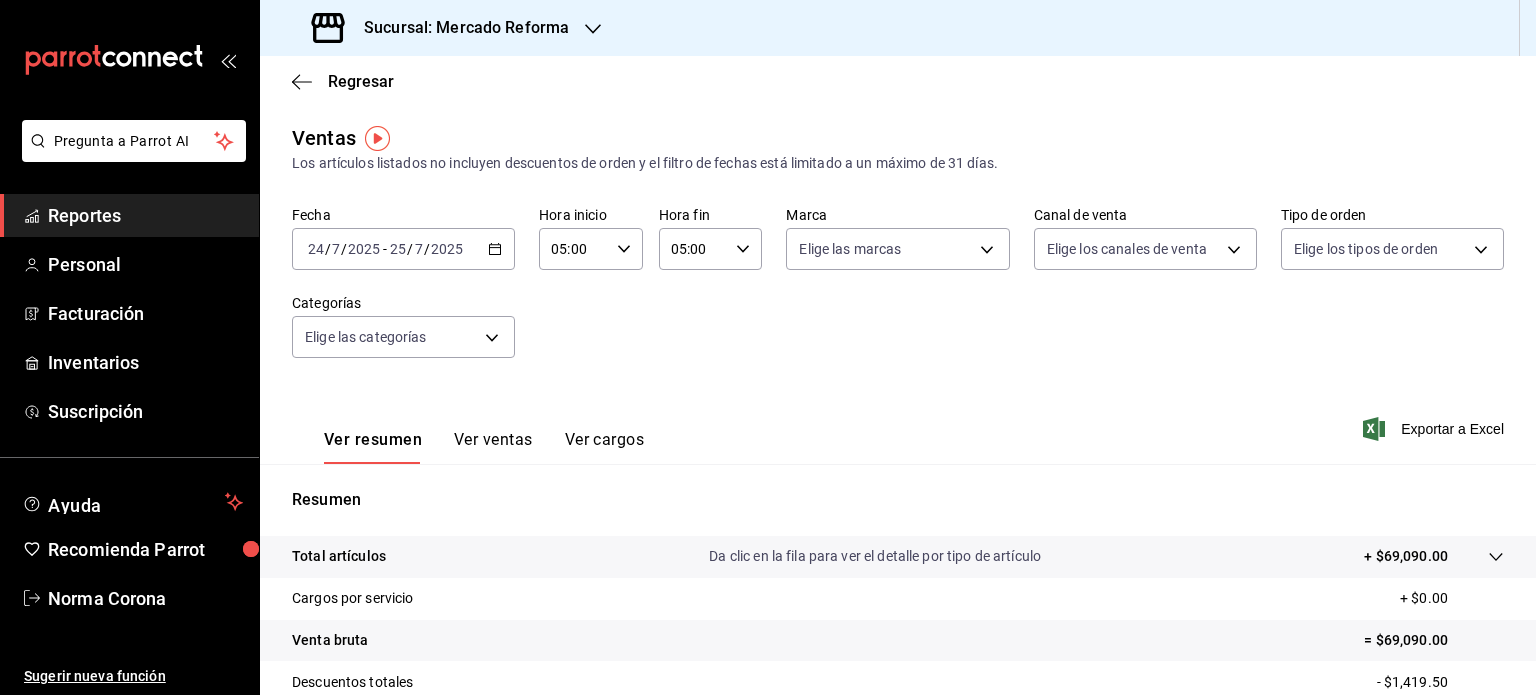 click 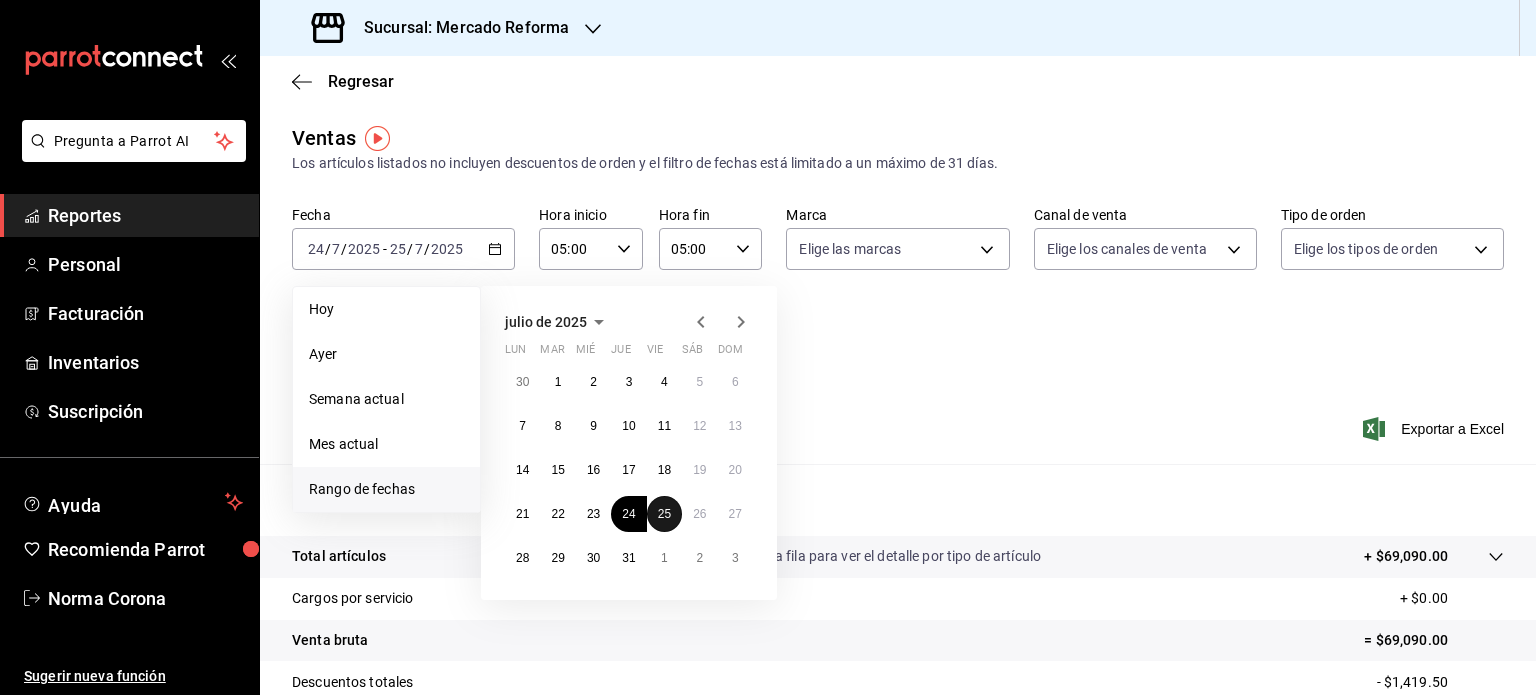 click on "25" at bounding box center [664, 514] 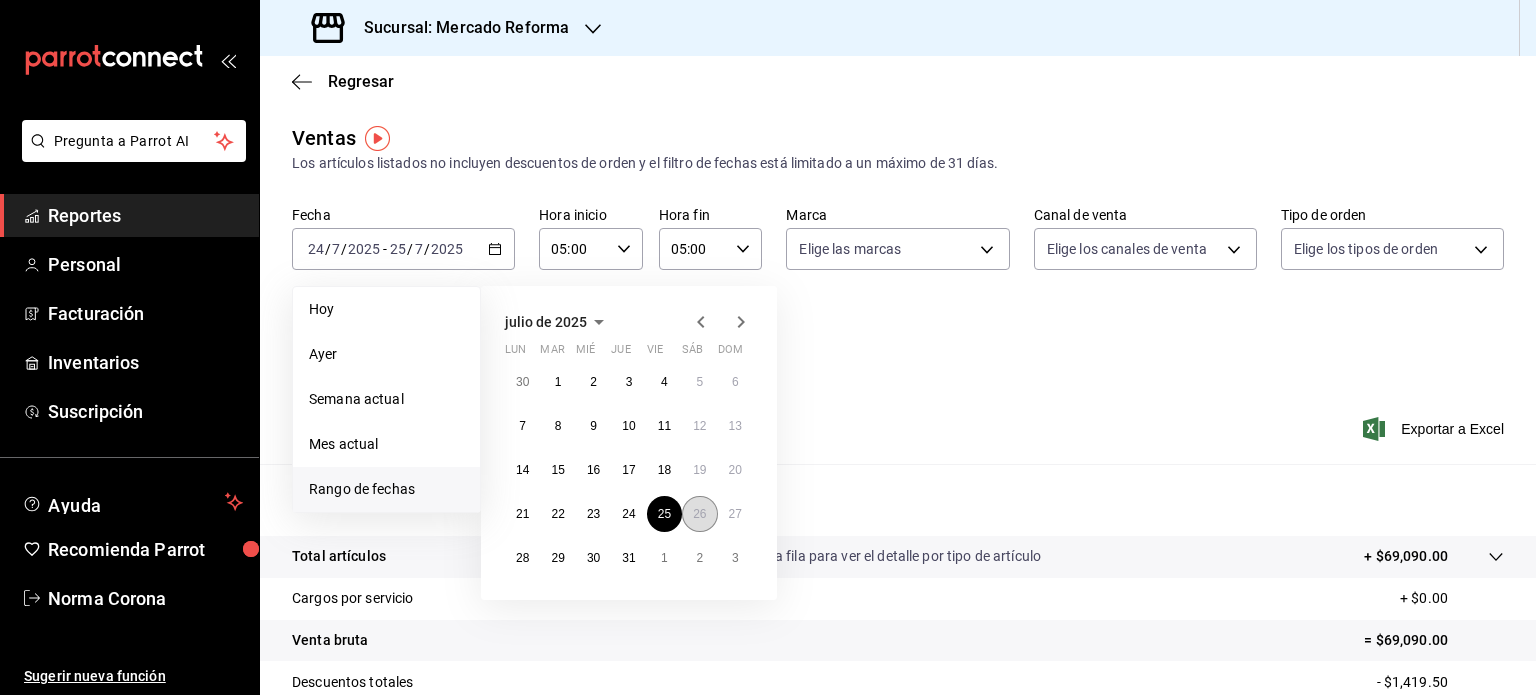 click on "26" at bounding box center [699, 514] 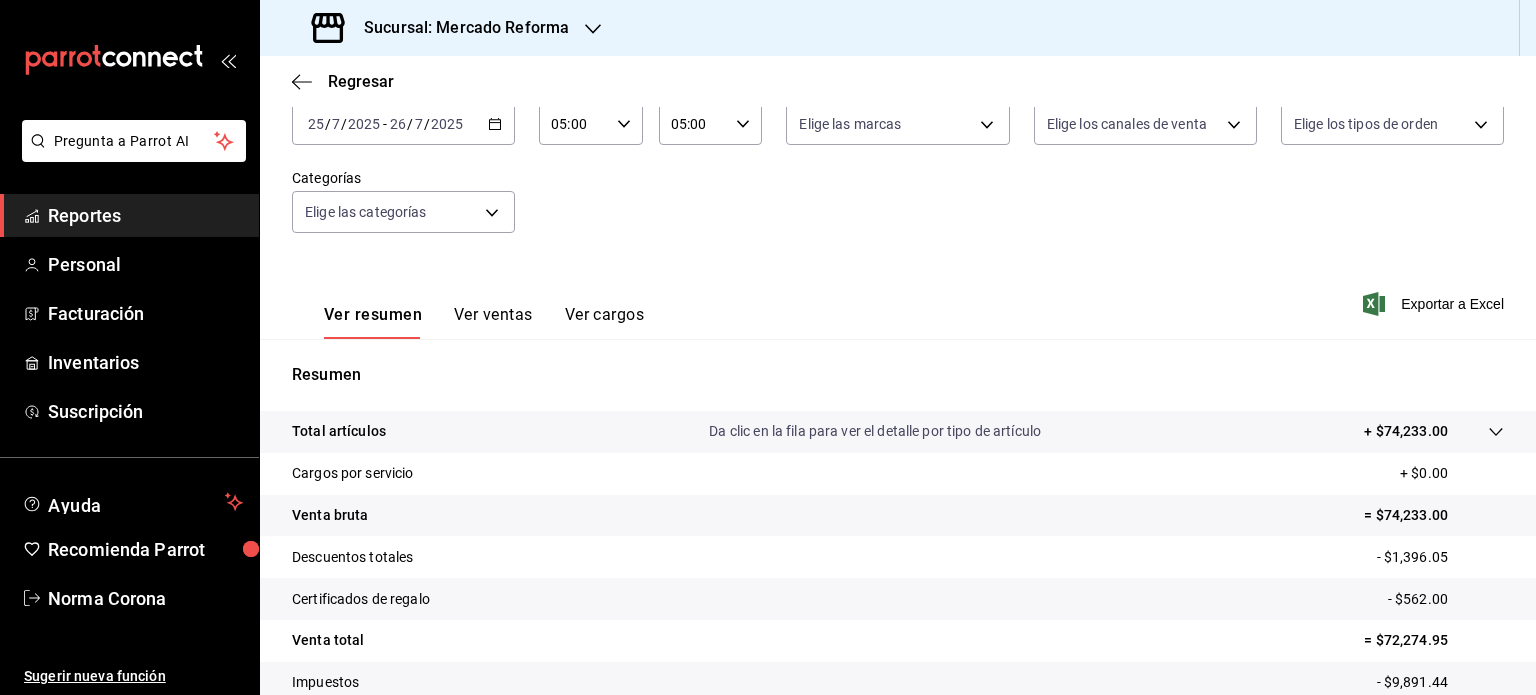 scroll, scrollTop: 263, scrollLeft: 0, axis: vertical 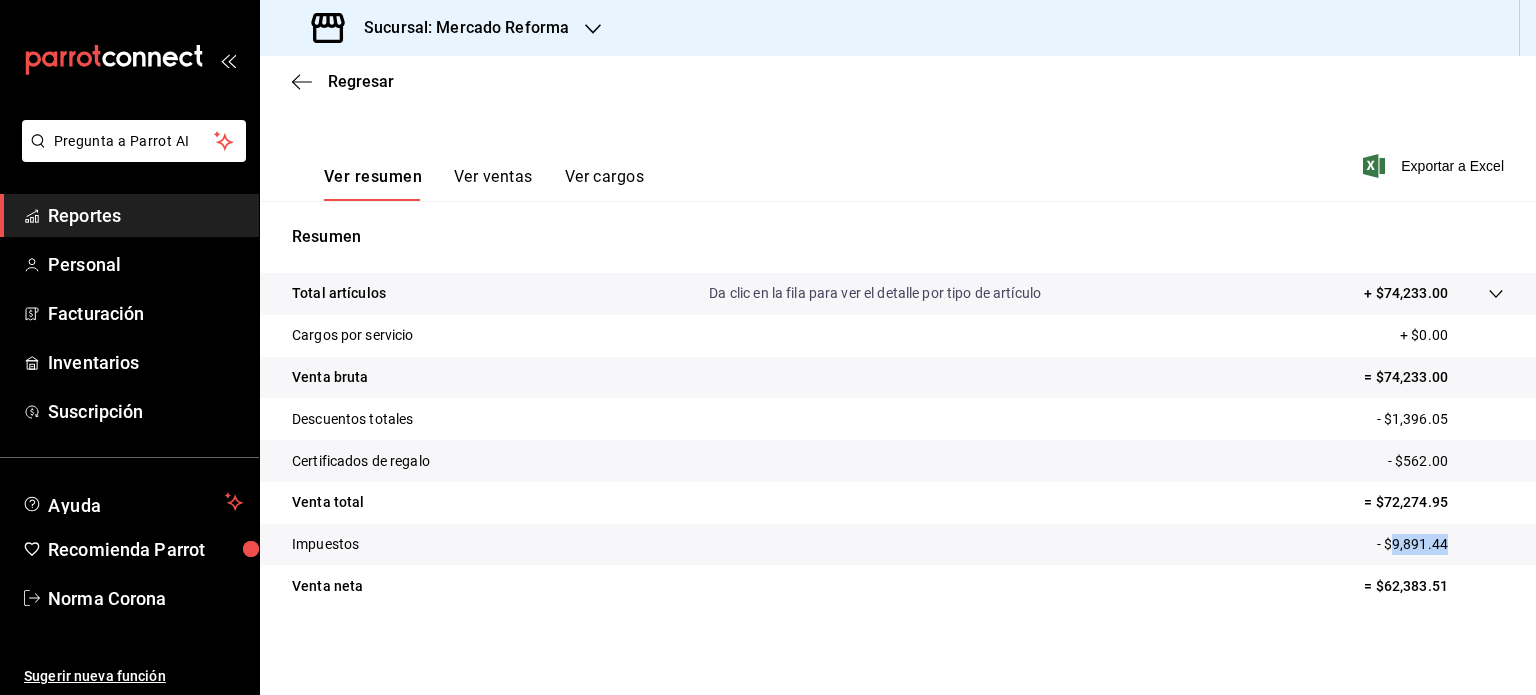 drag, startPoint x: 1438, startPoint y: 547, endPoint x: 1374, endPoint y: 546, distance: 64.00781 